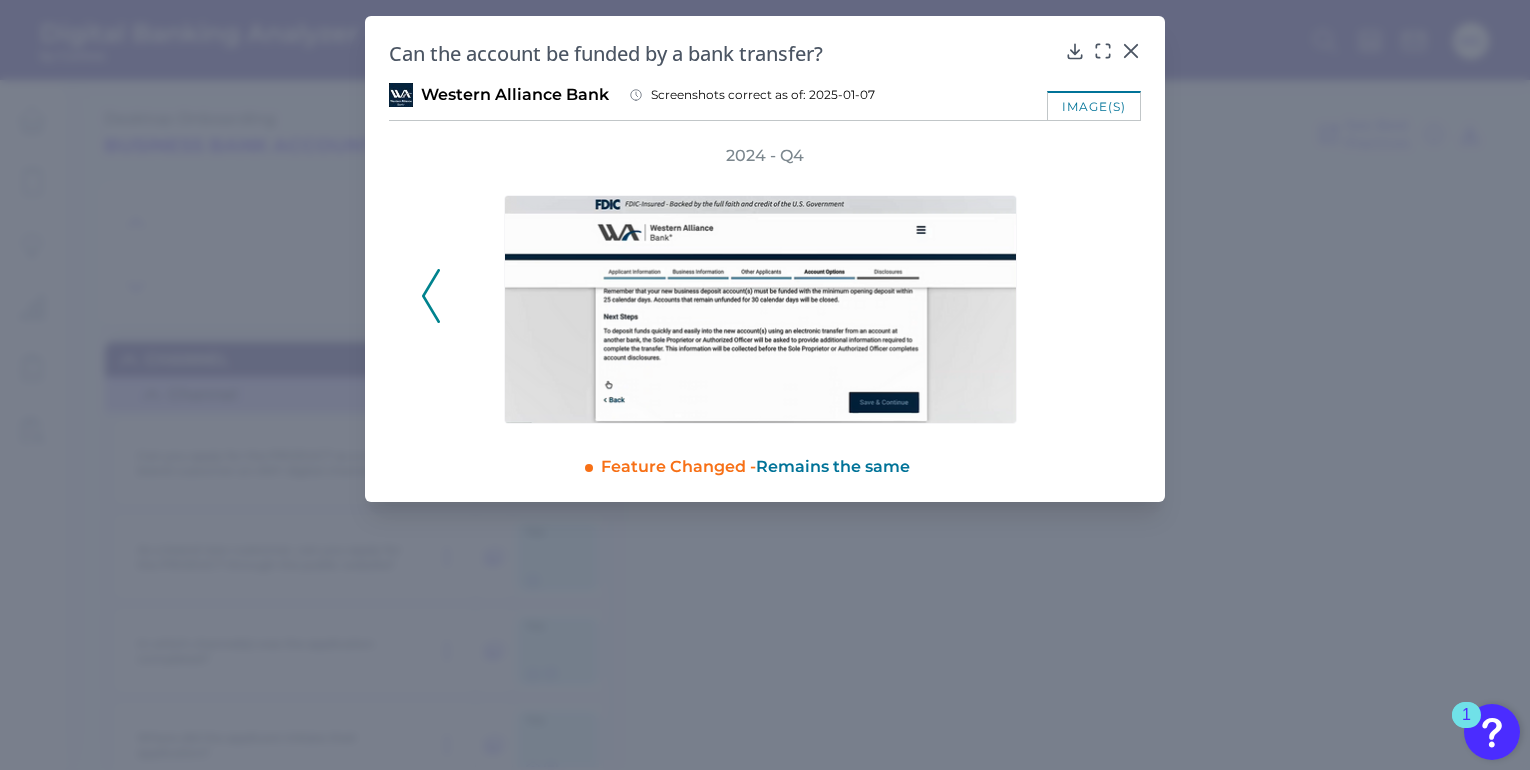 scroll, scrollTop: 0, scrollLeft: 0, axis: both 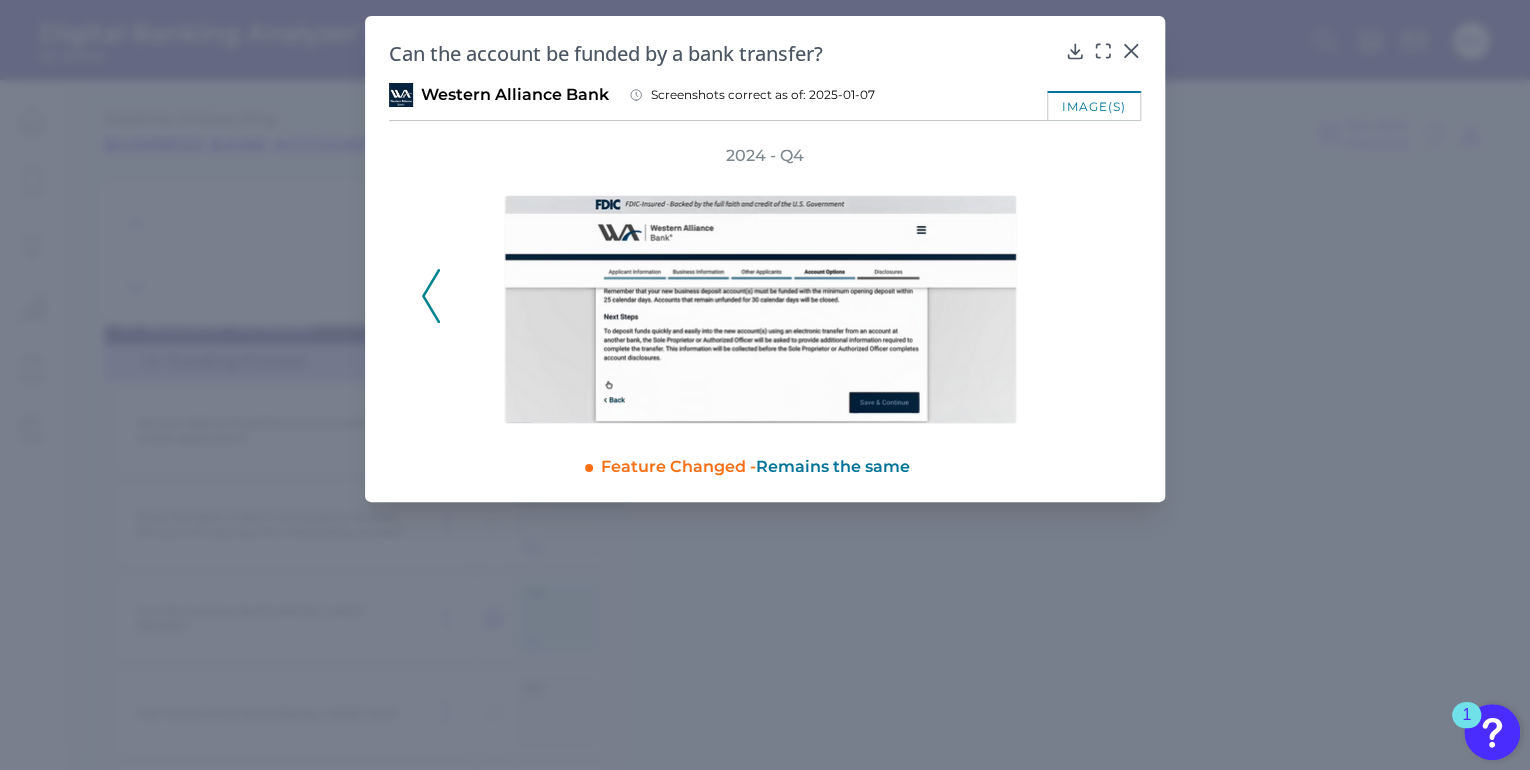 click 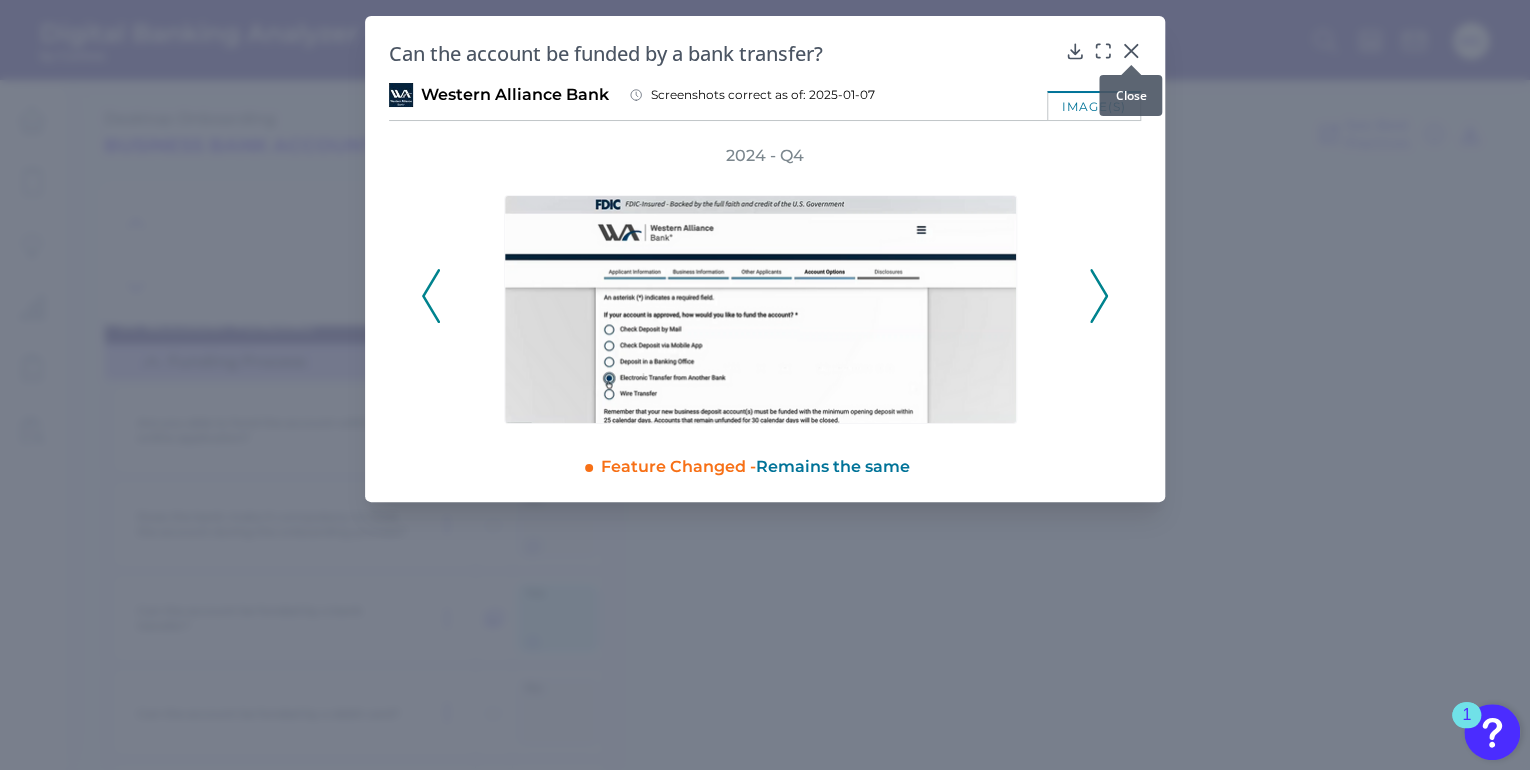 click 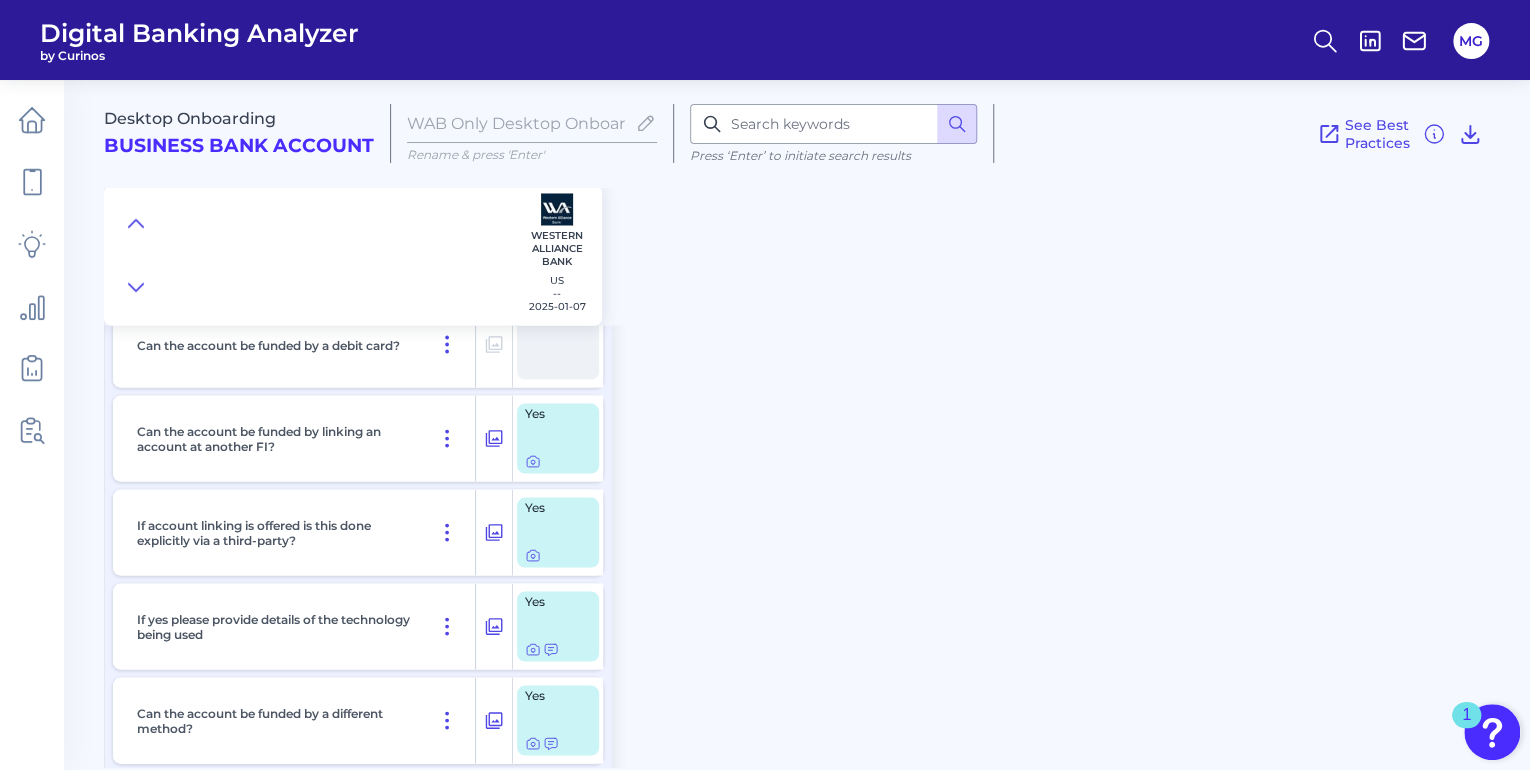 scroll, scrollTop: 13200, scrollLeft: 0, axis: vertical 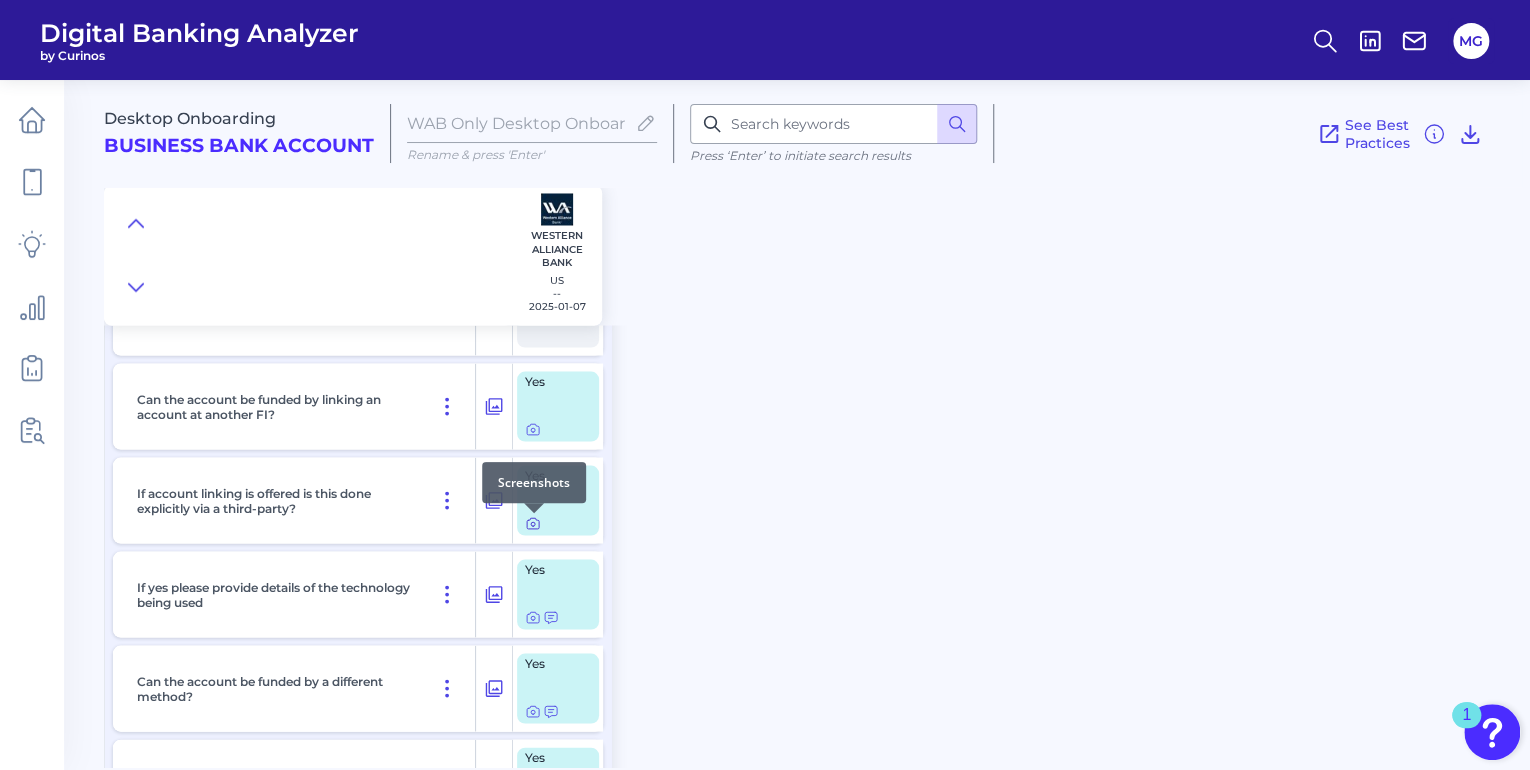 click 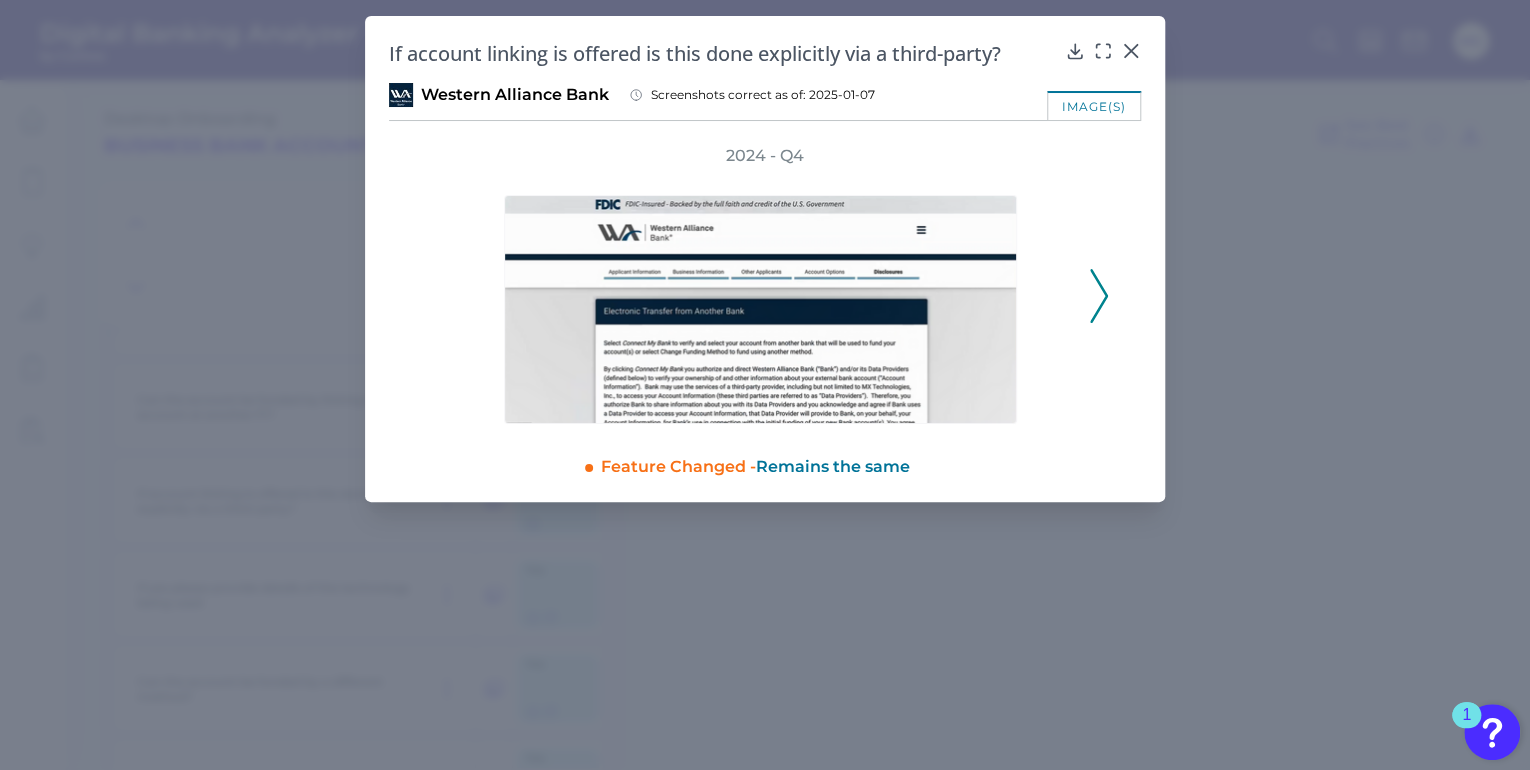 click 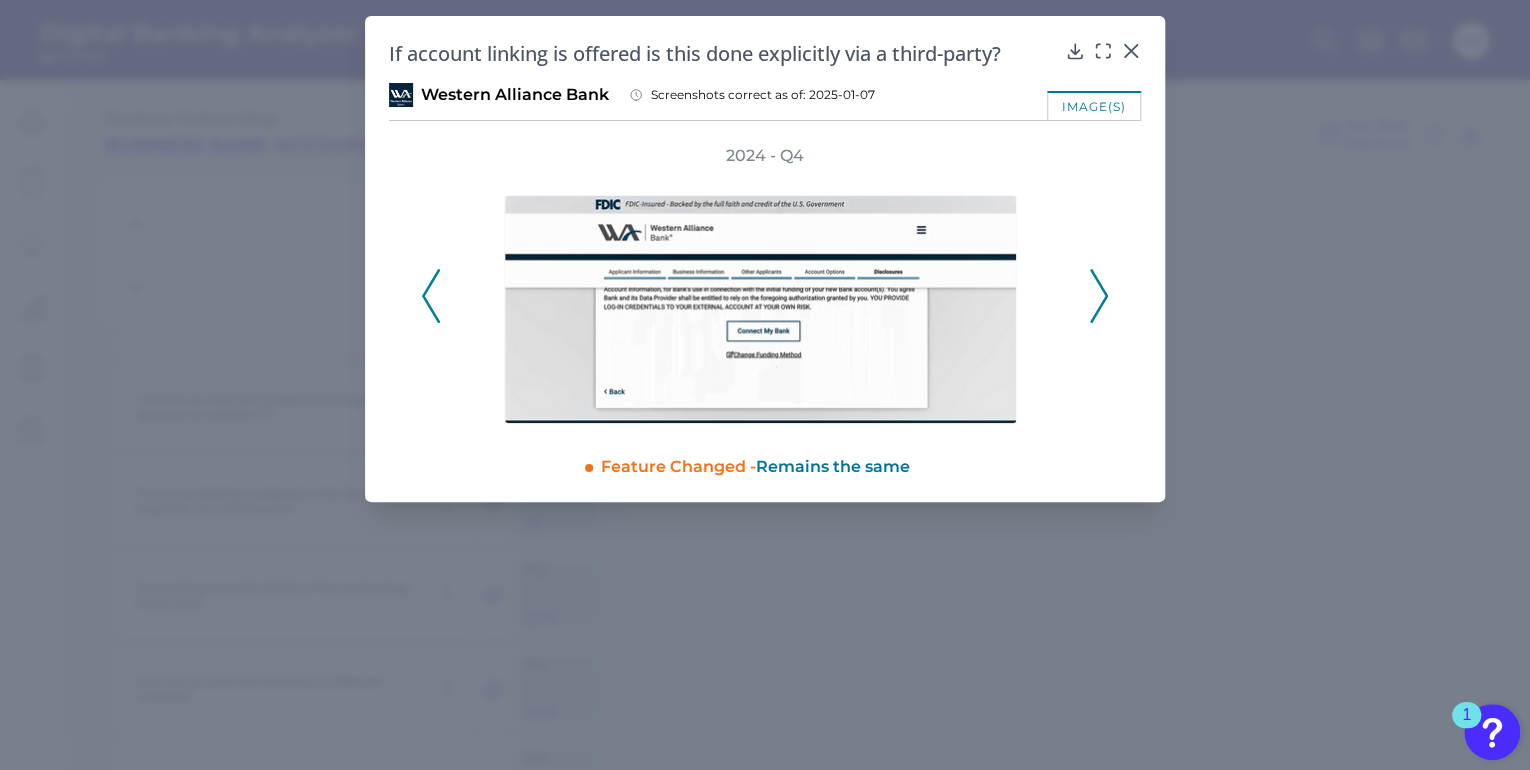 click 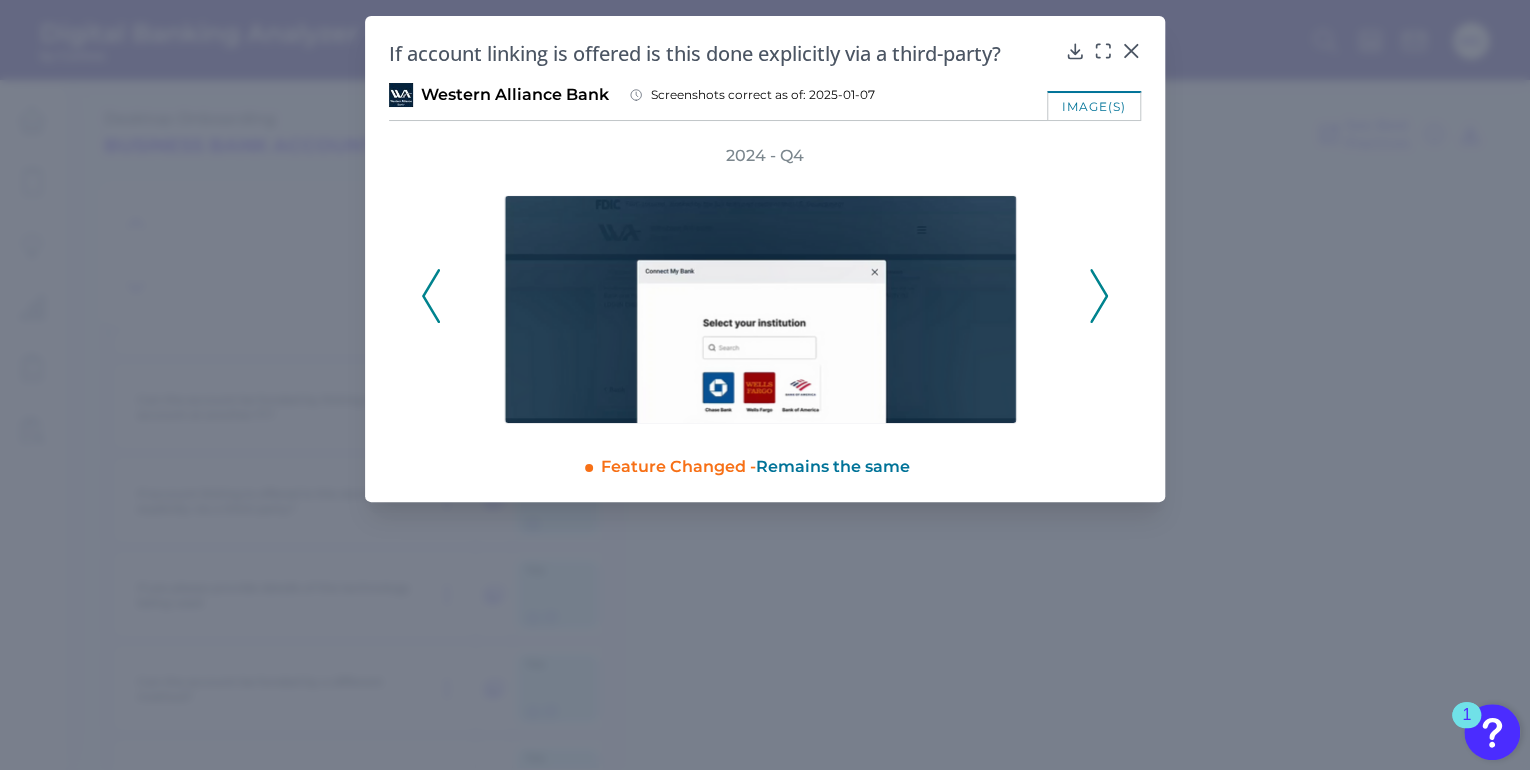 click 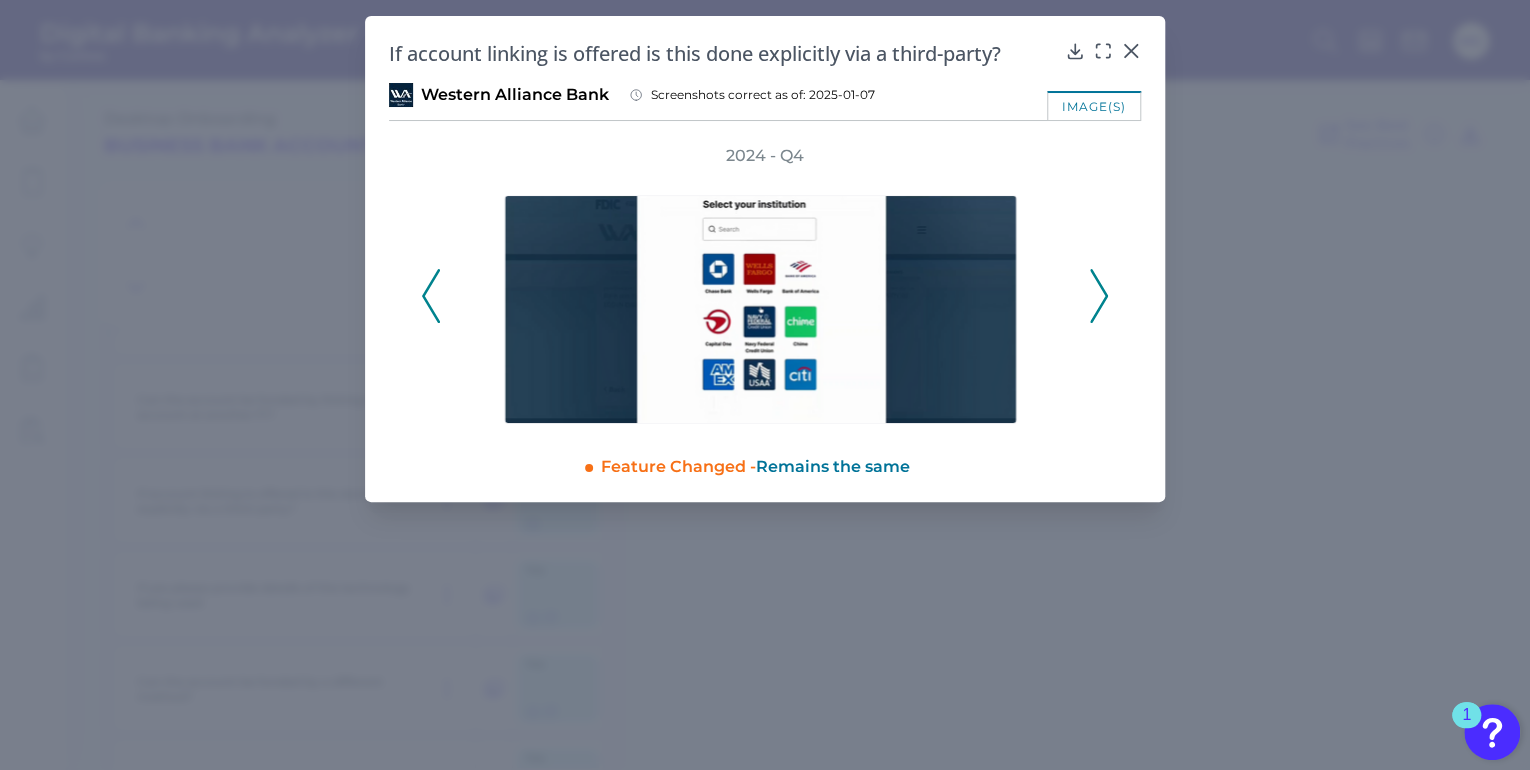 click 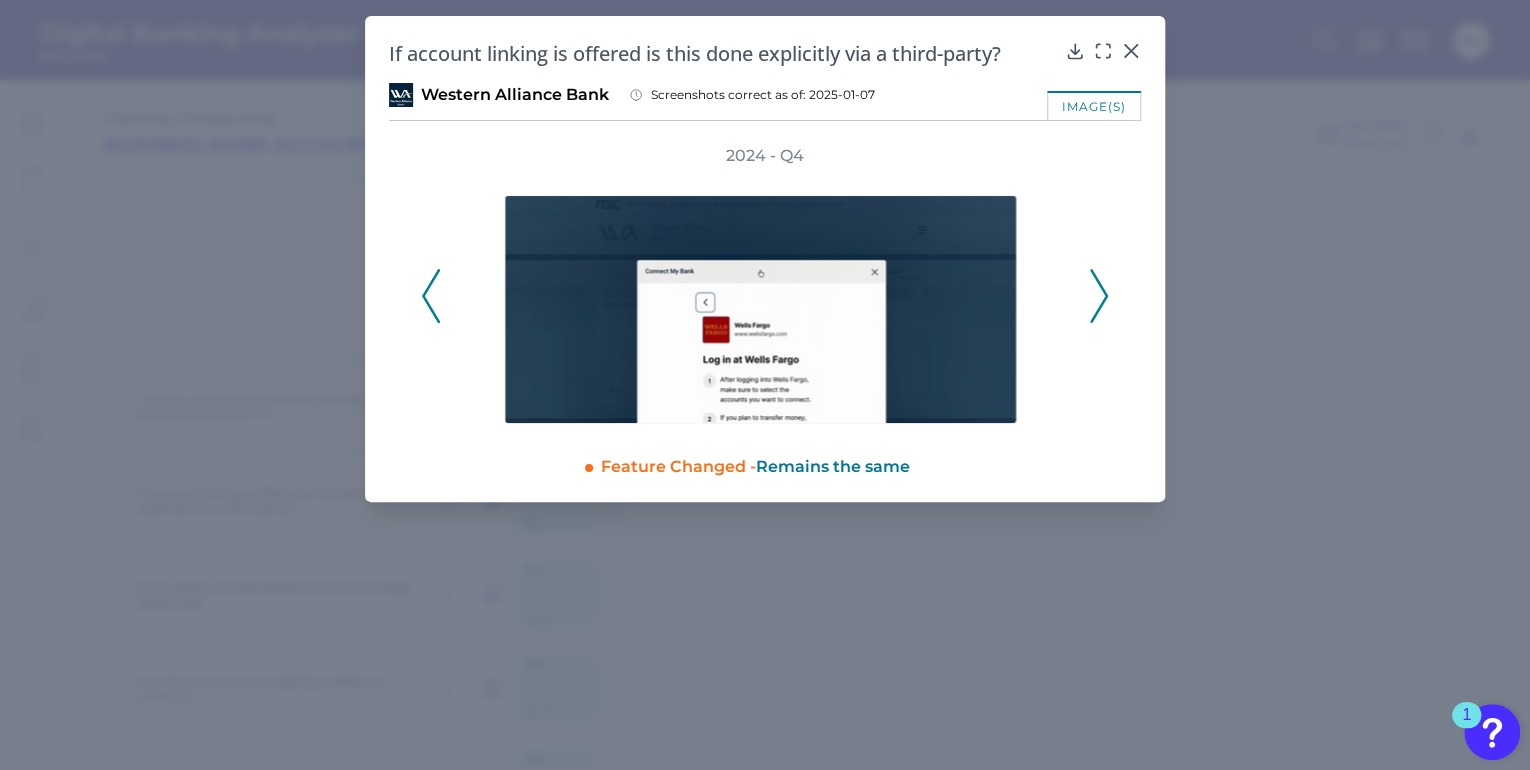 click 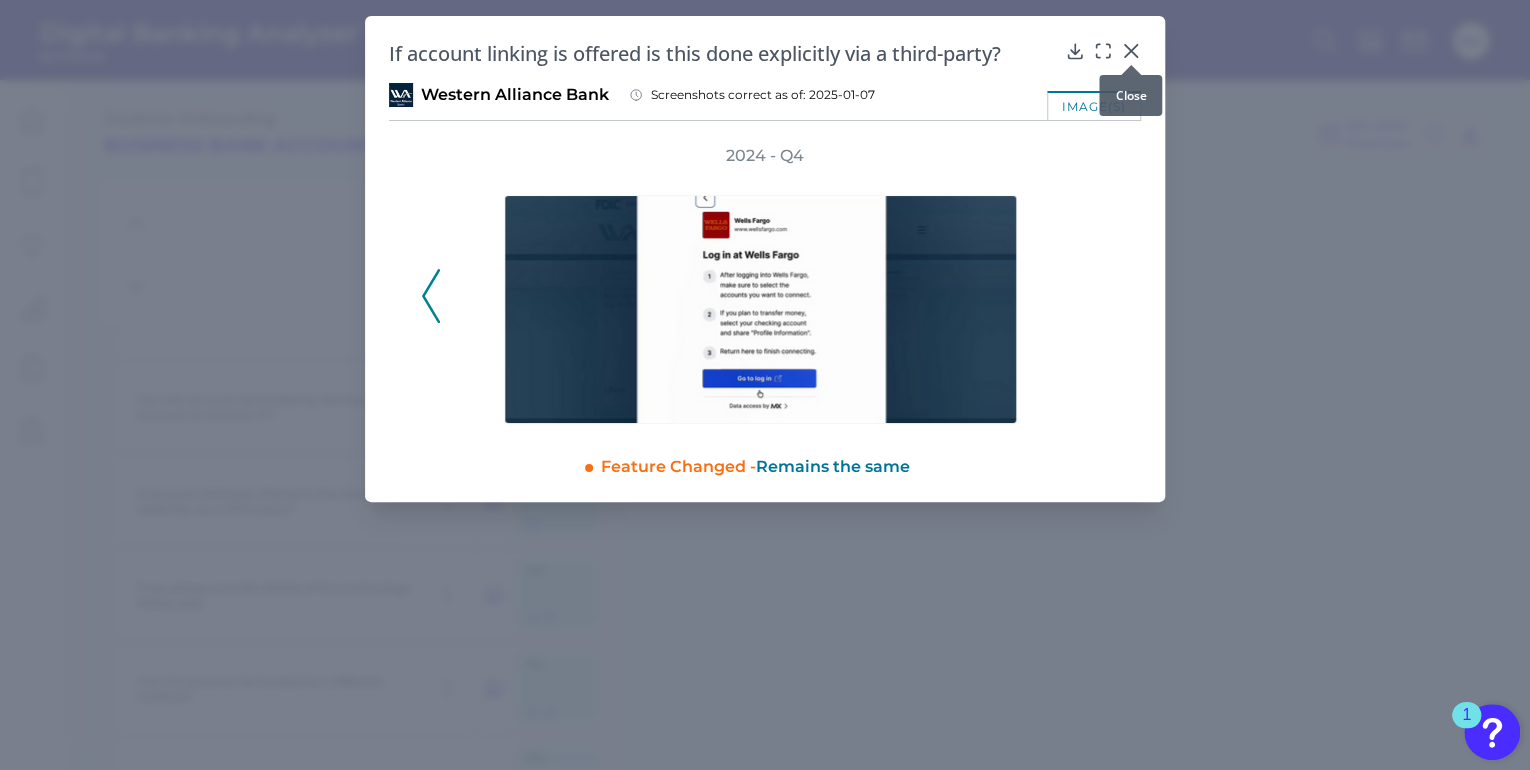click 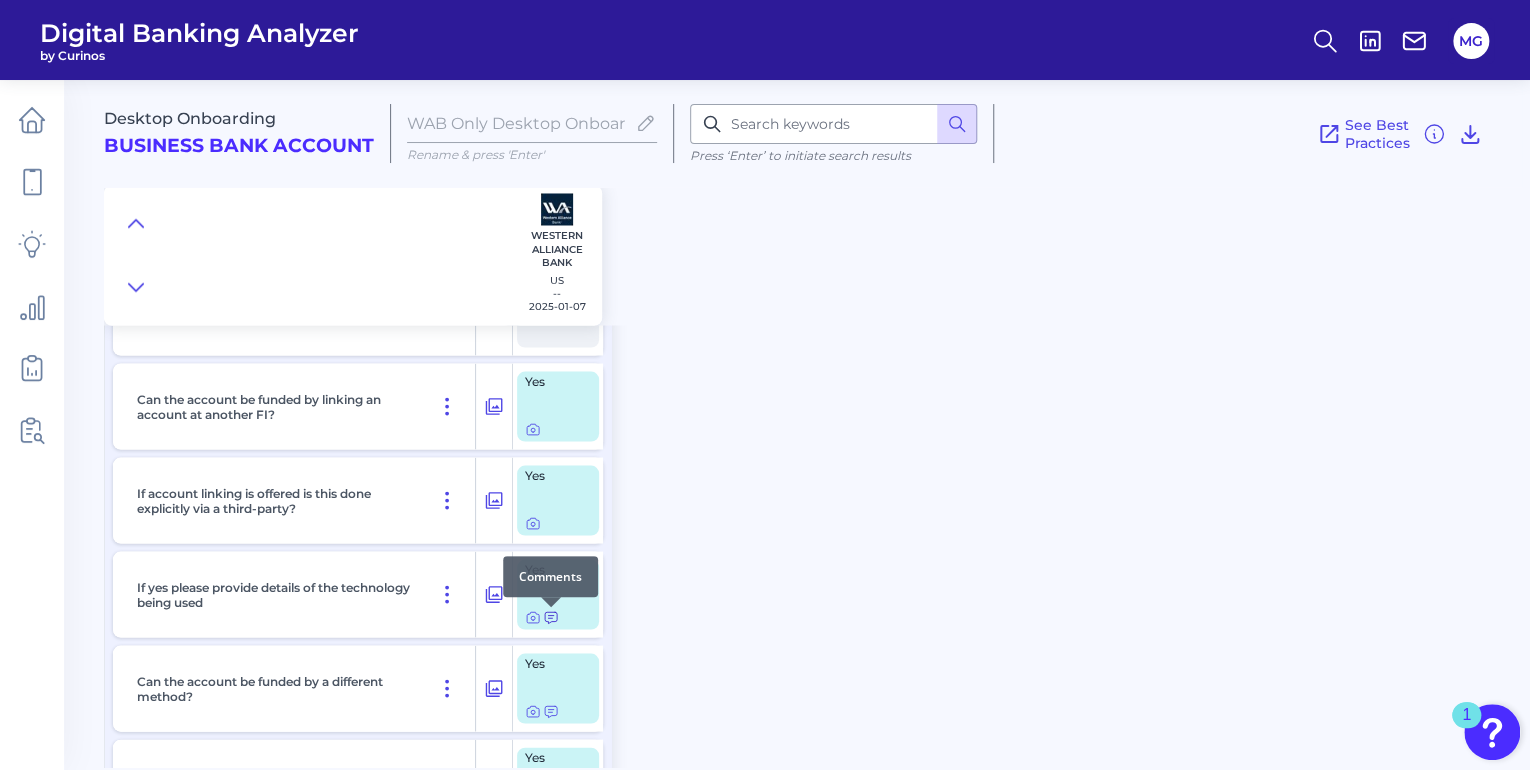 click 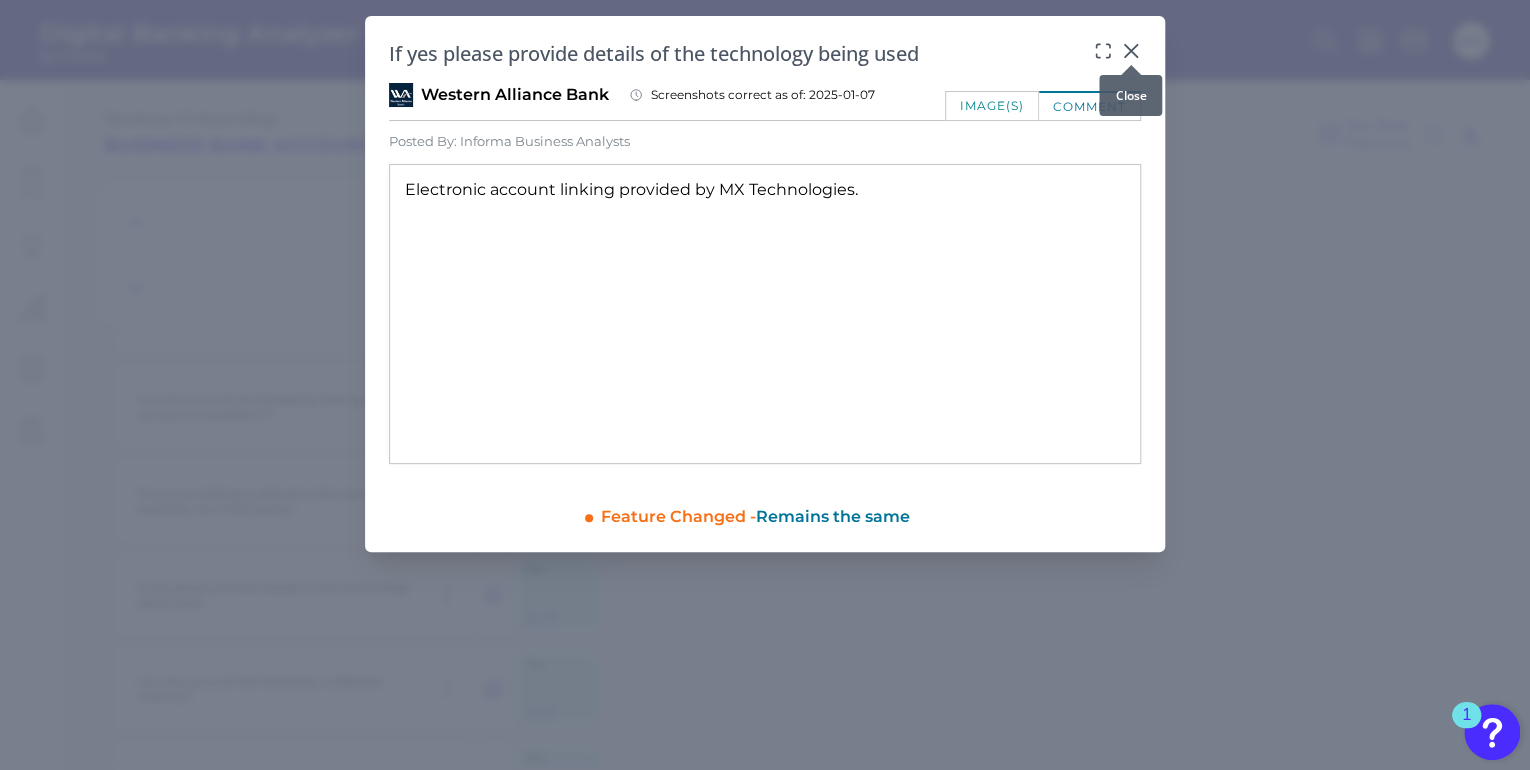 click 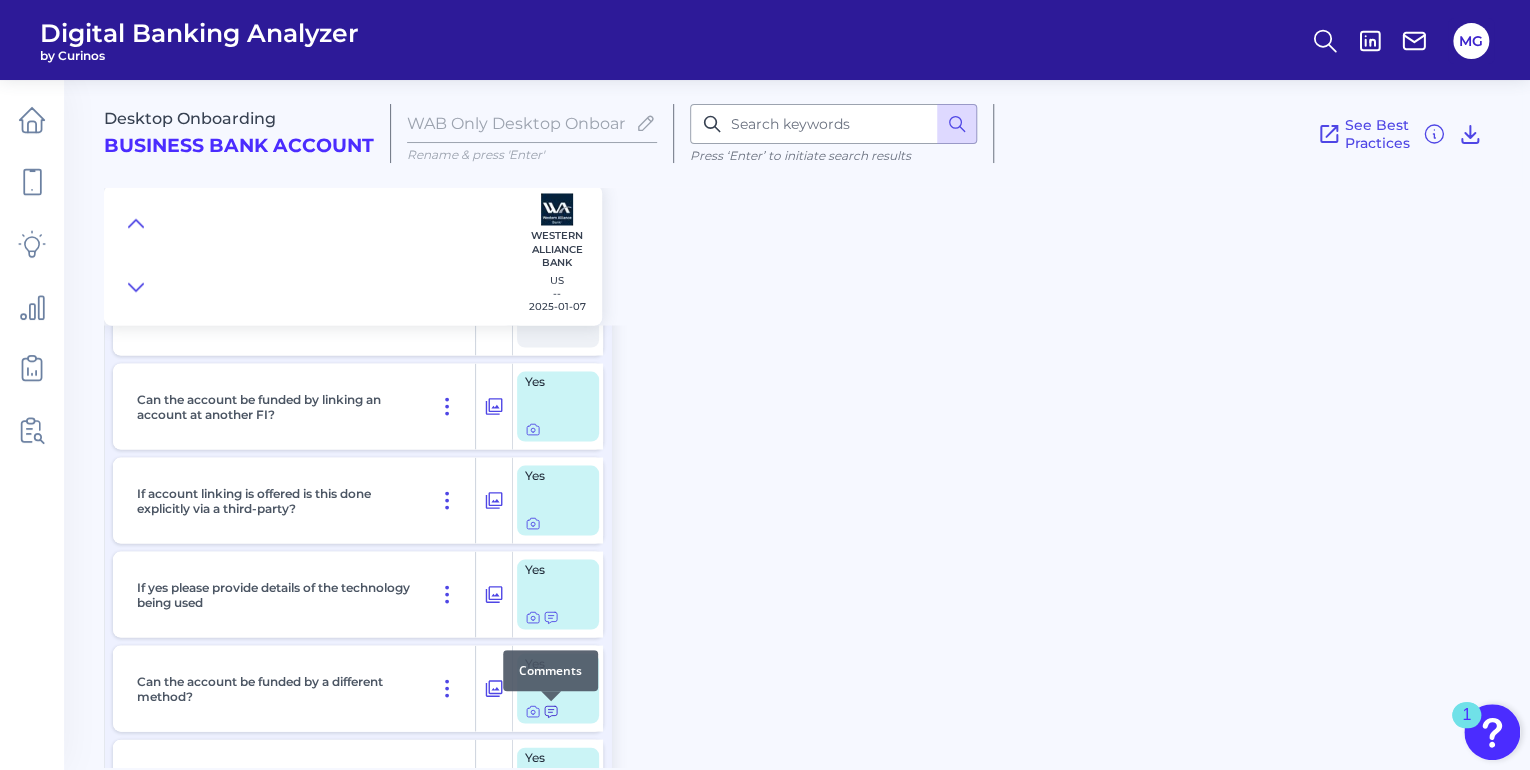 click 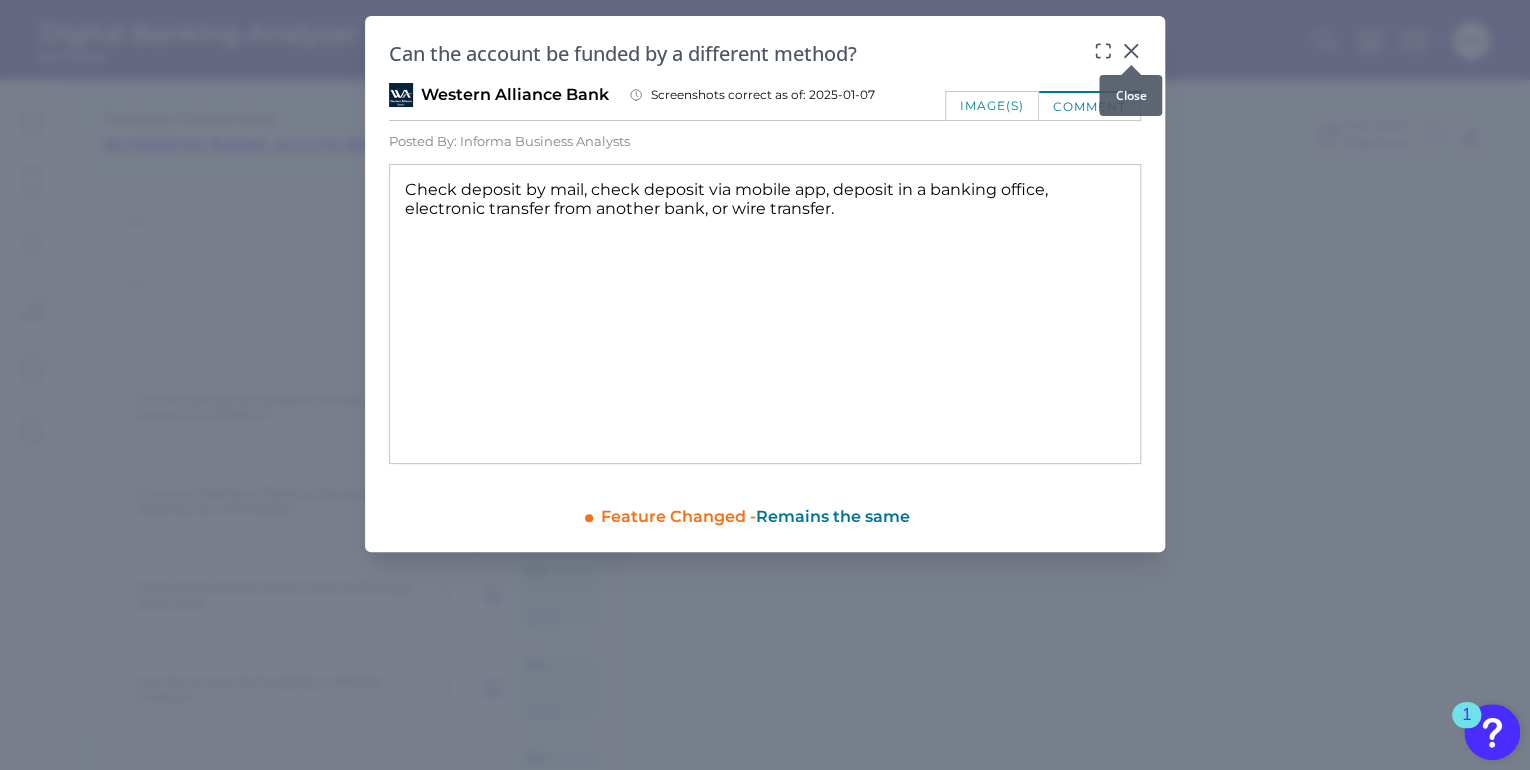 click 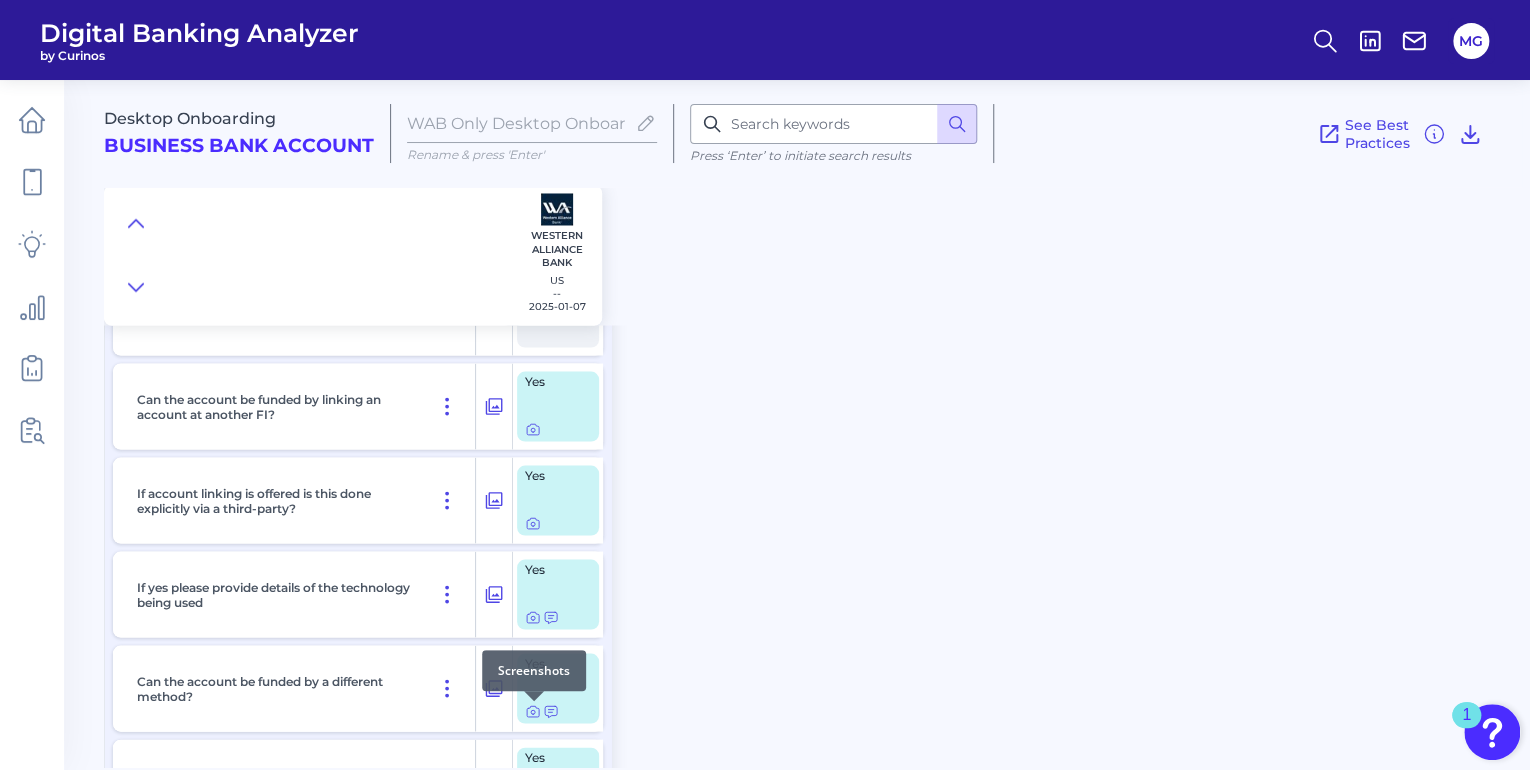 click at bounding box center (534, 701) 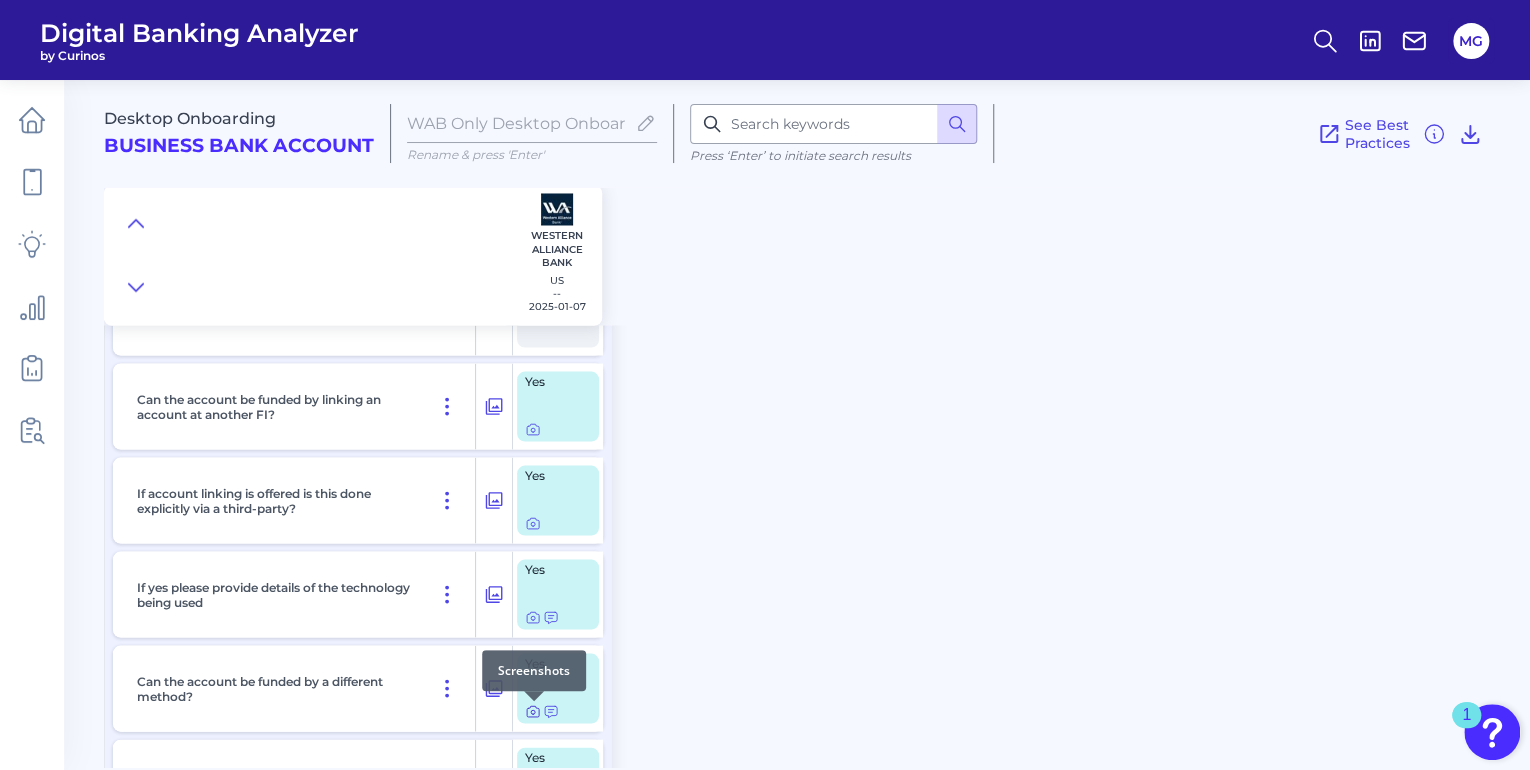 click 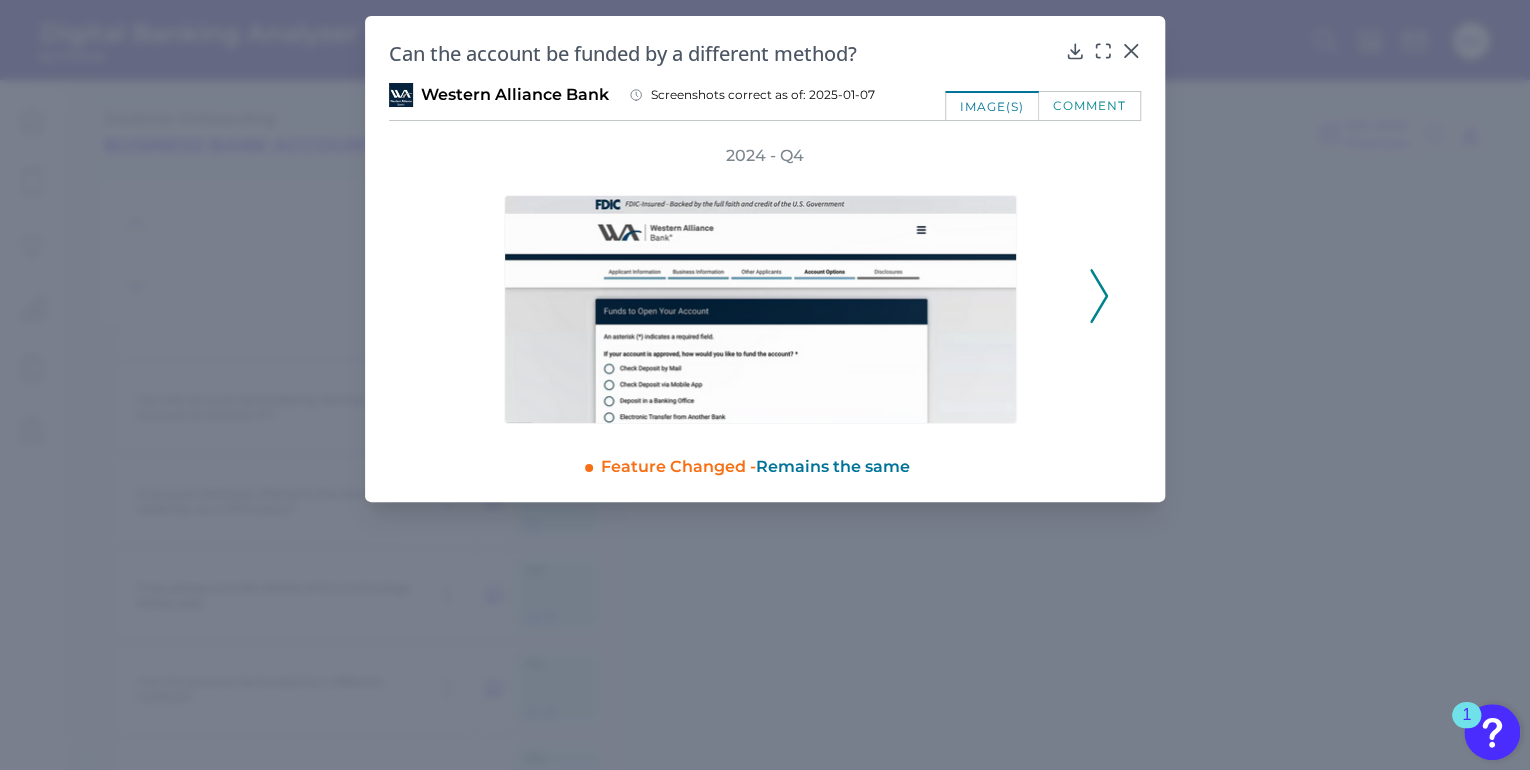 click on "2024 - Q4" at bounding box center (765, 284) 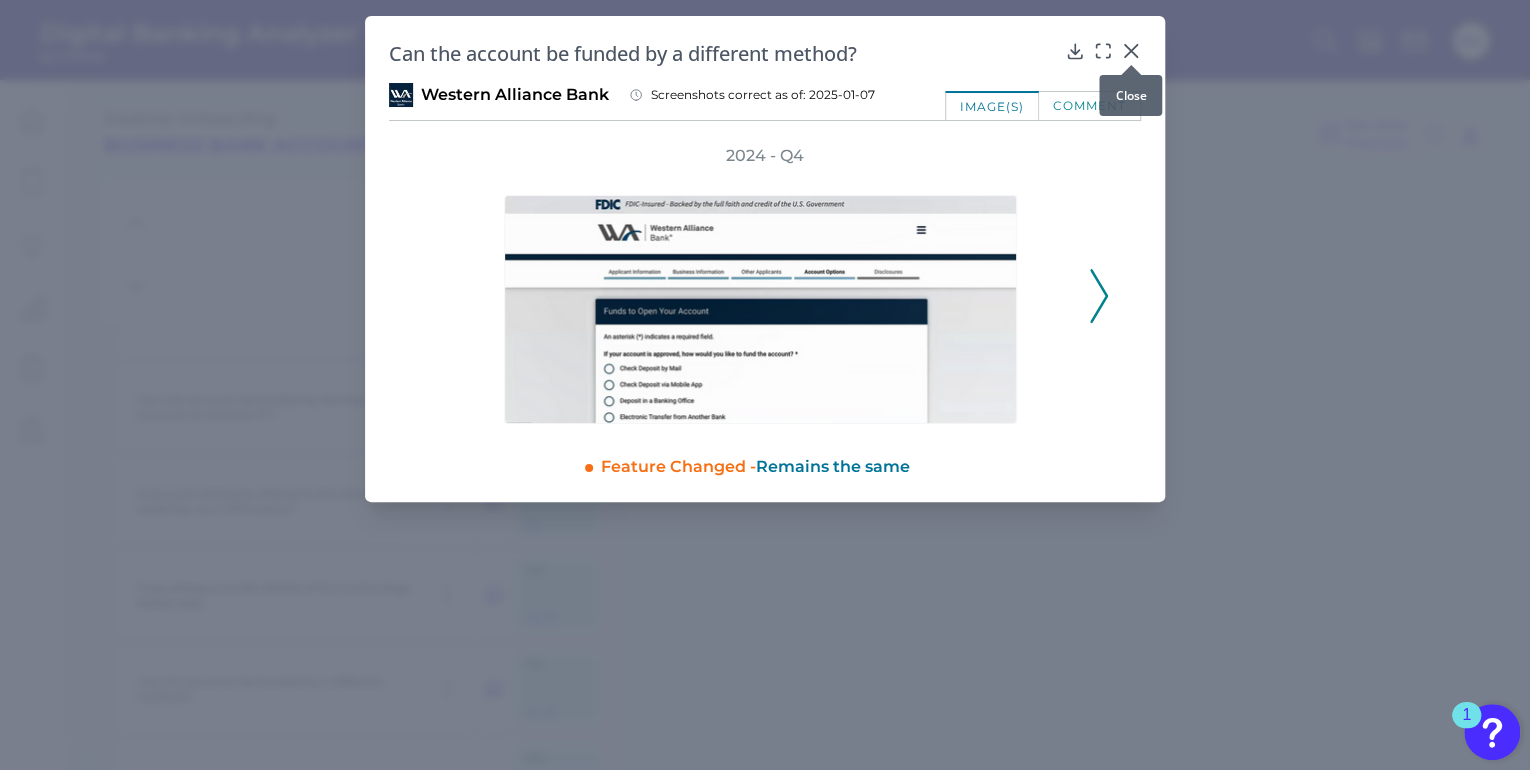 drag, startPoint x: 1127, startPoint y: 47, endPoint x: 1118, endPoint y: 108, distance: 61.66036 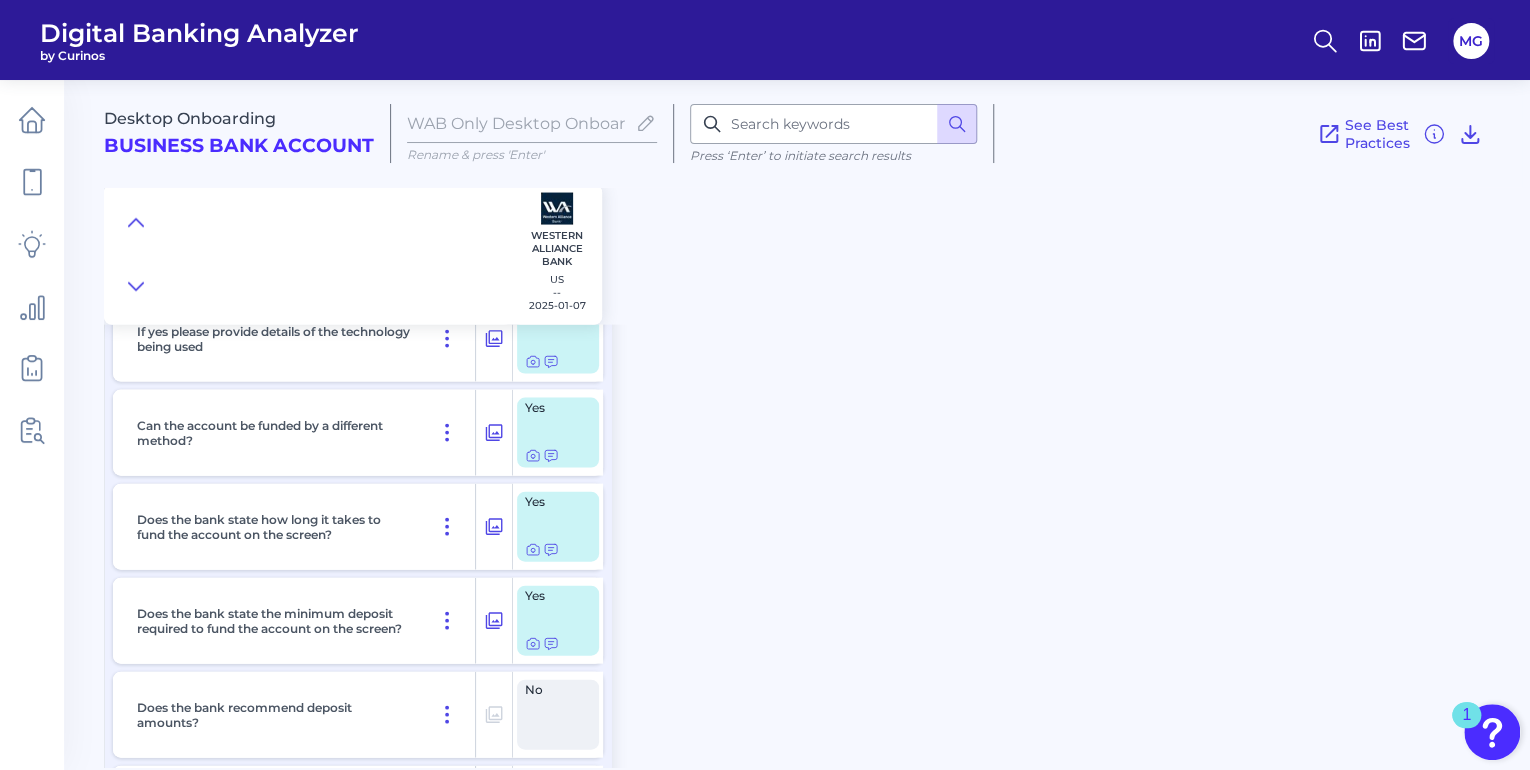 scroll, scrollTop: 13520, scrollLeft: 0, axis: vertical 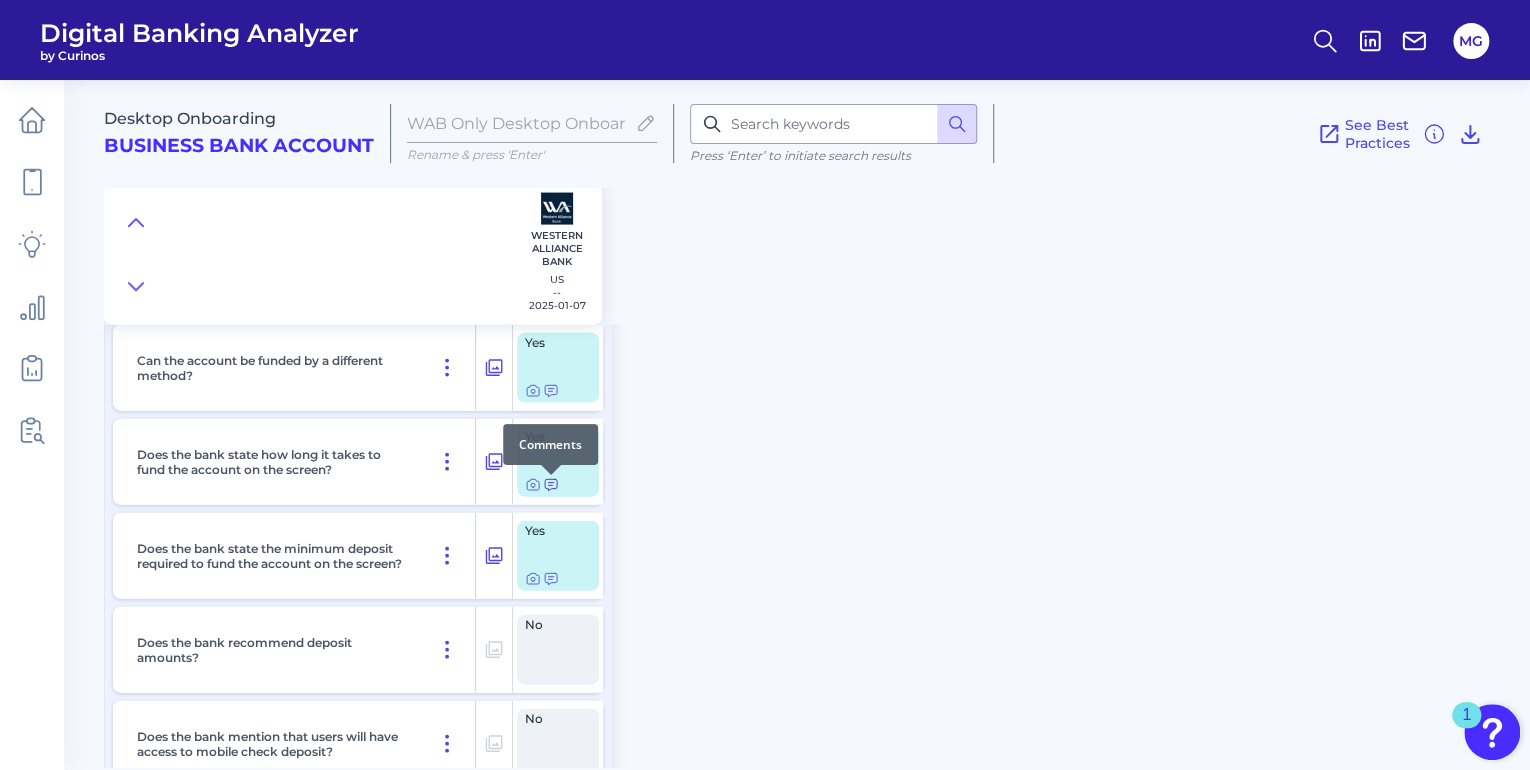 click 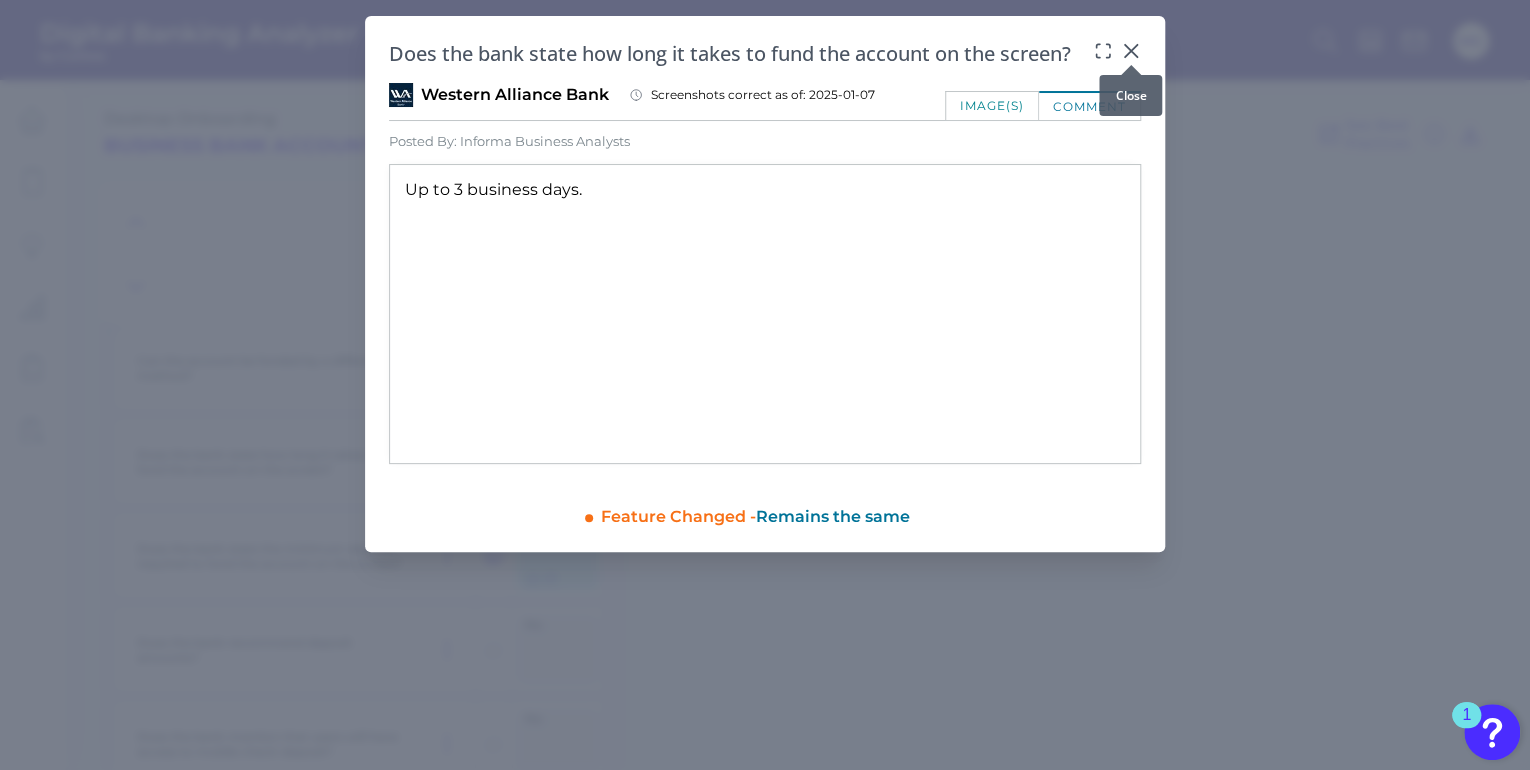 click 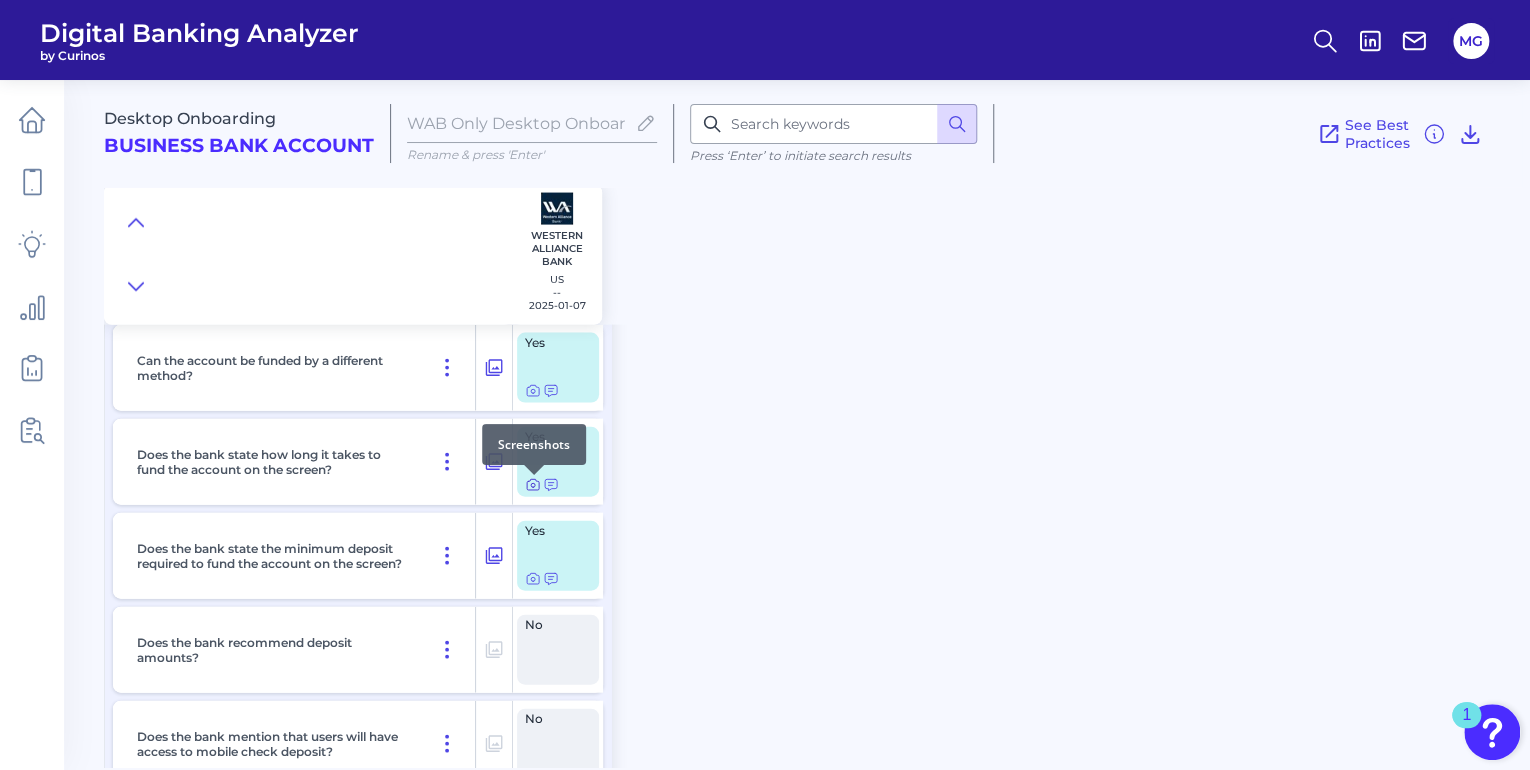 click 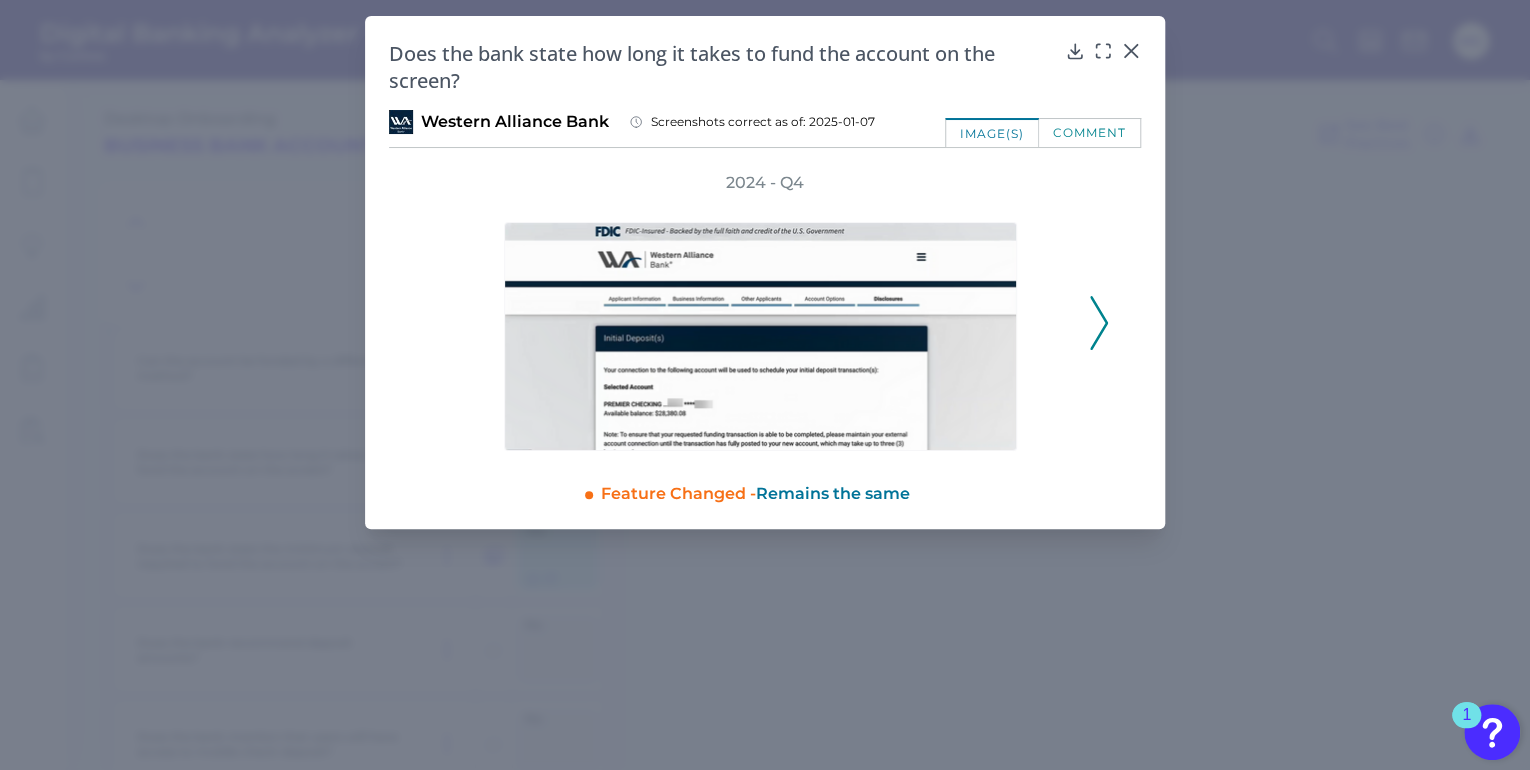click 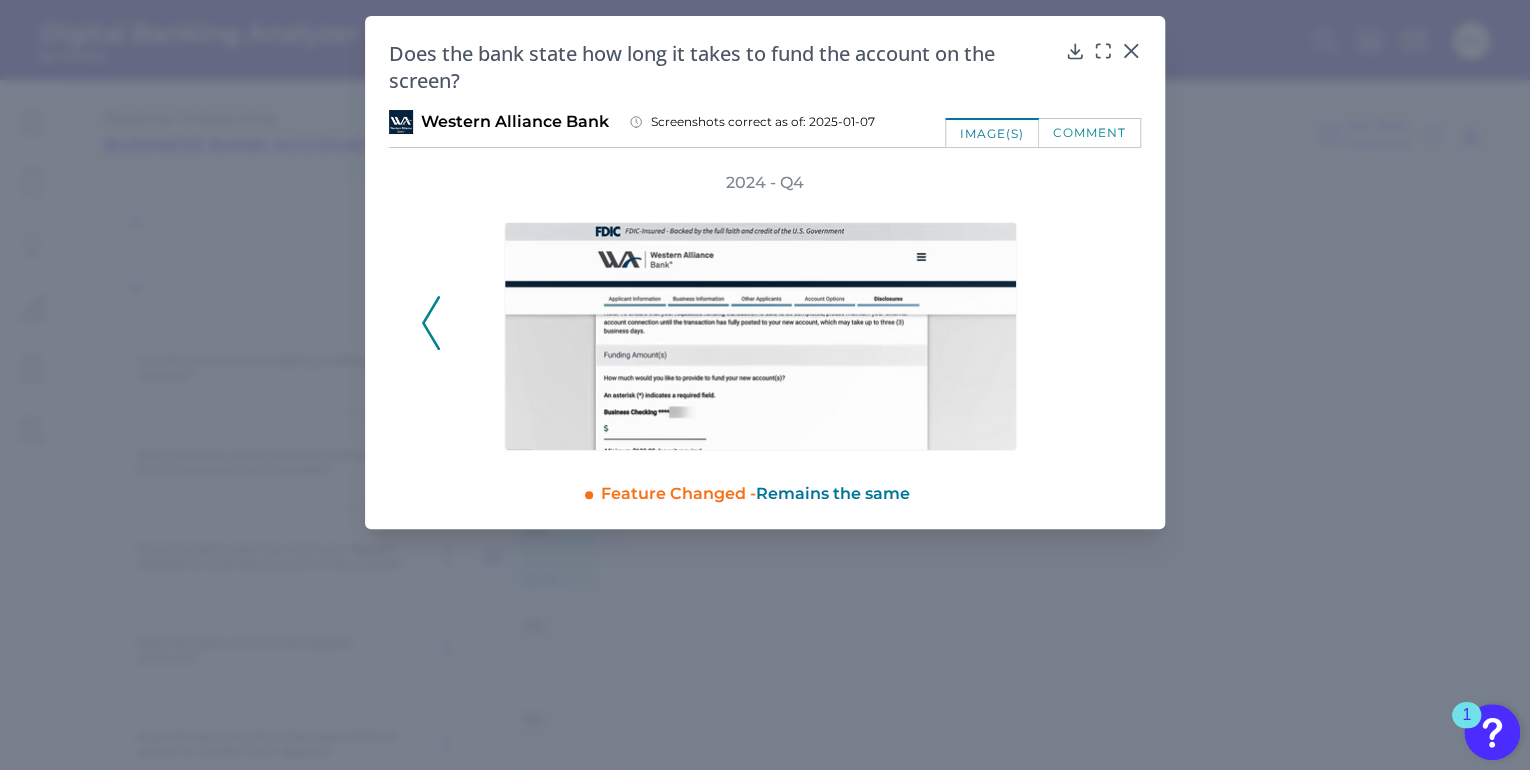 click 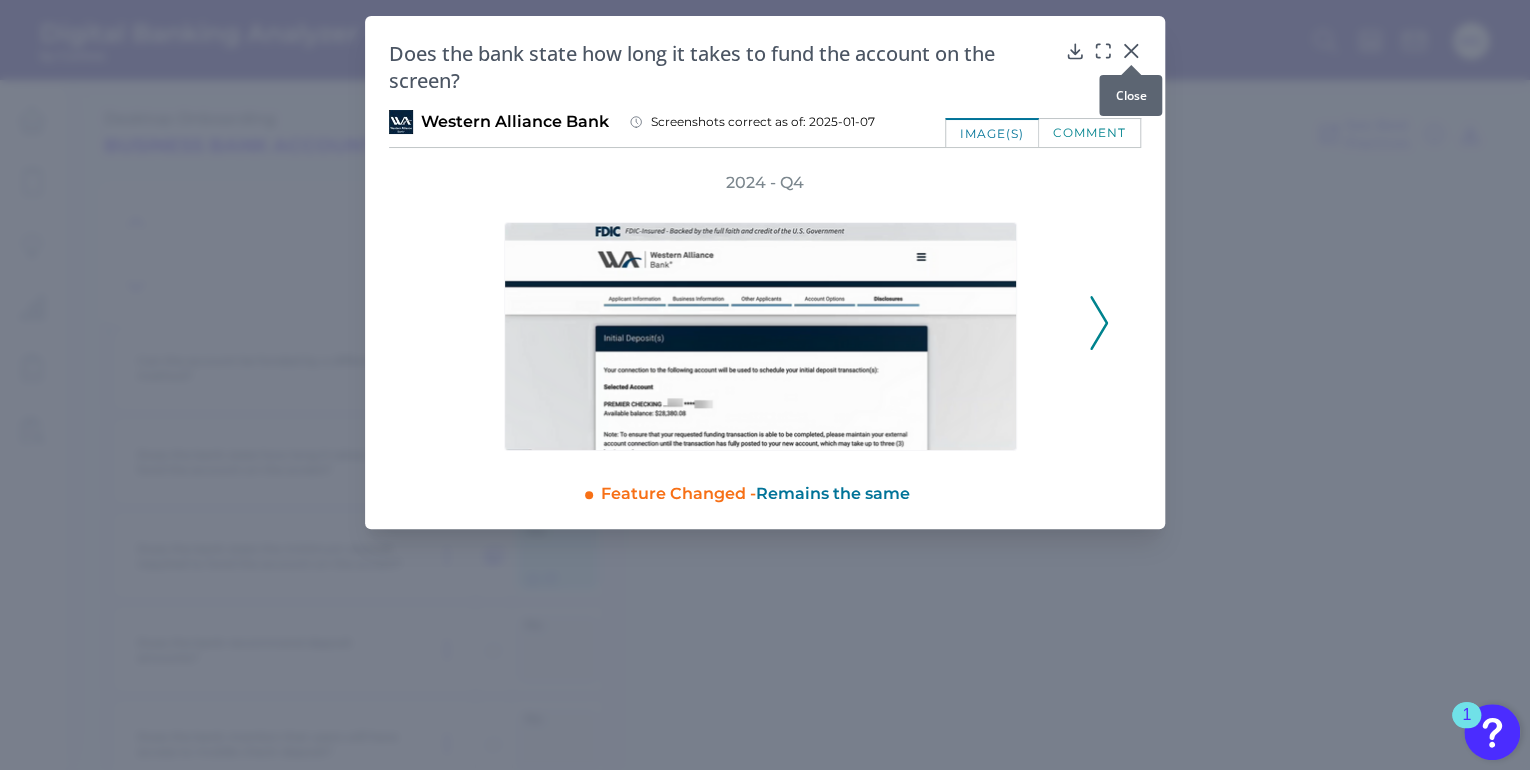 click at bounding box center (1131, 65) 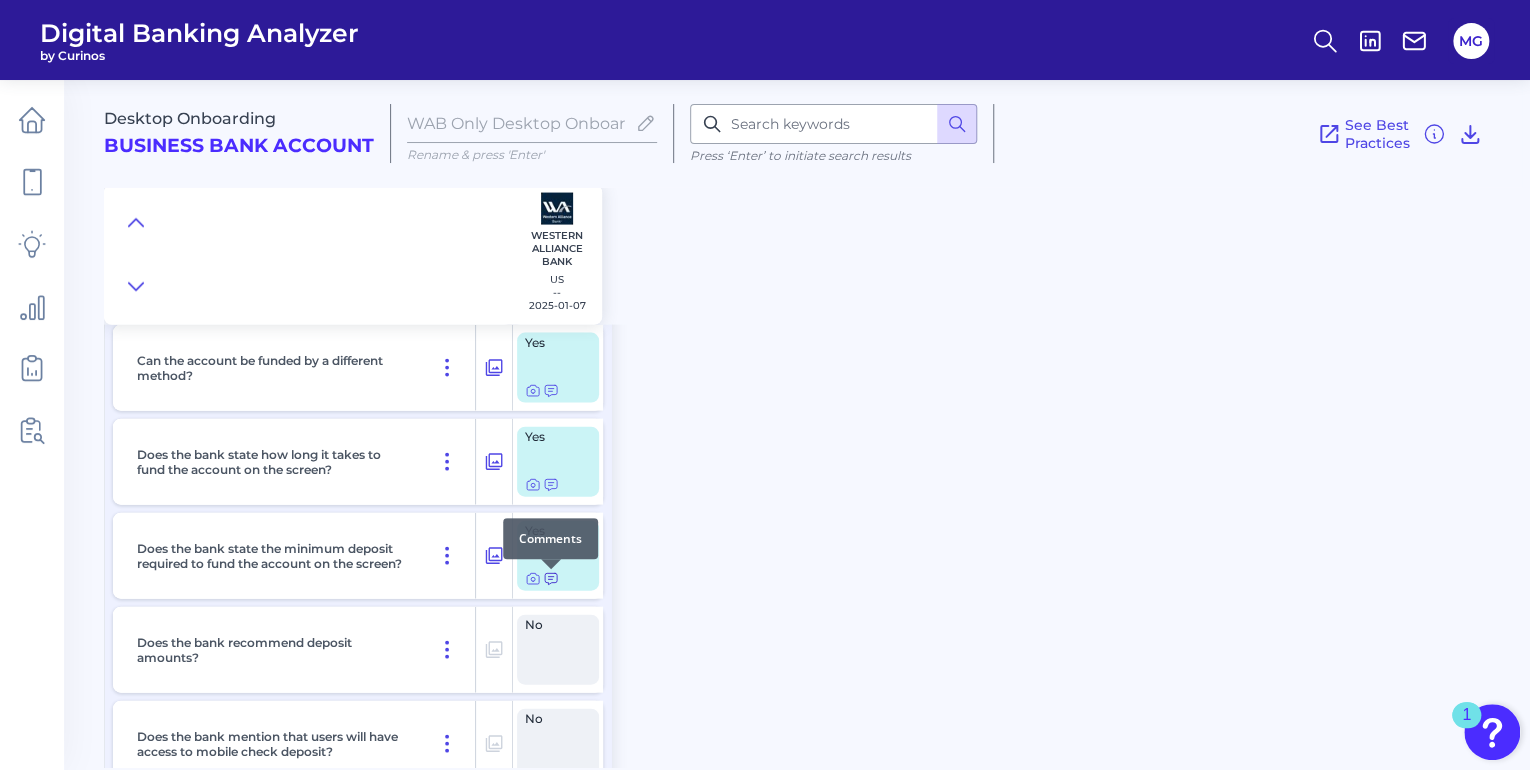 click 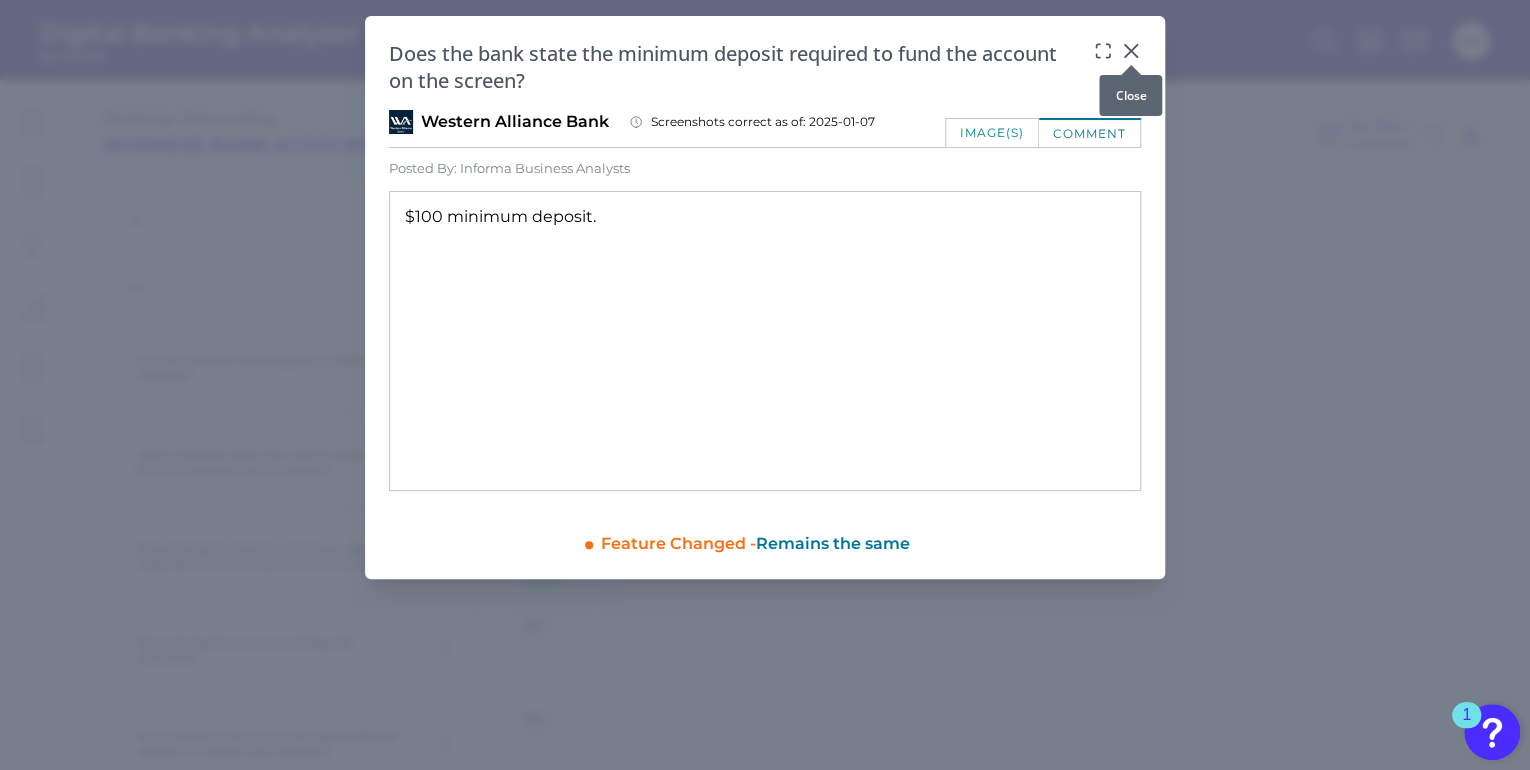 click 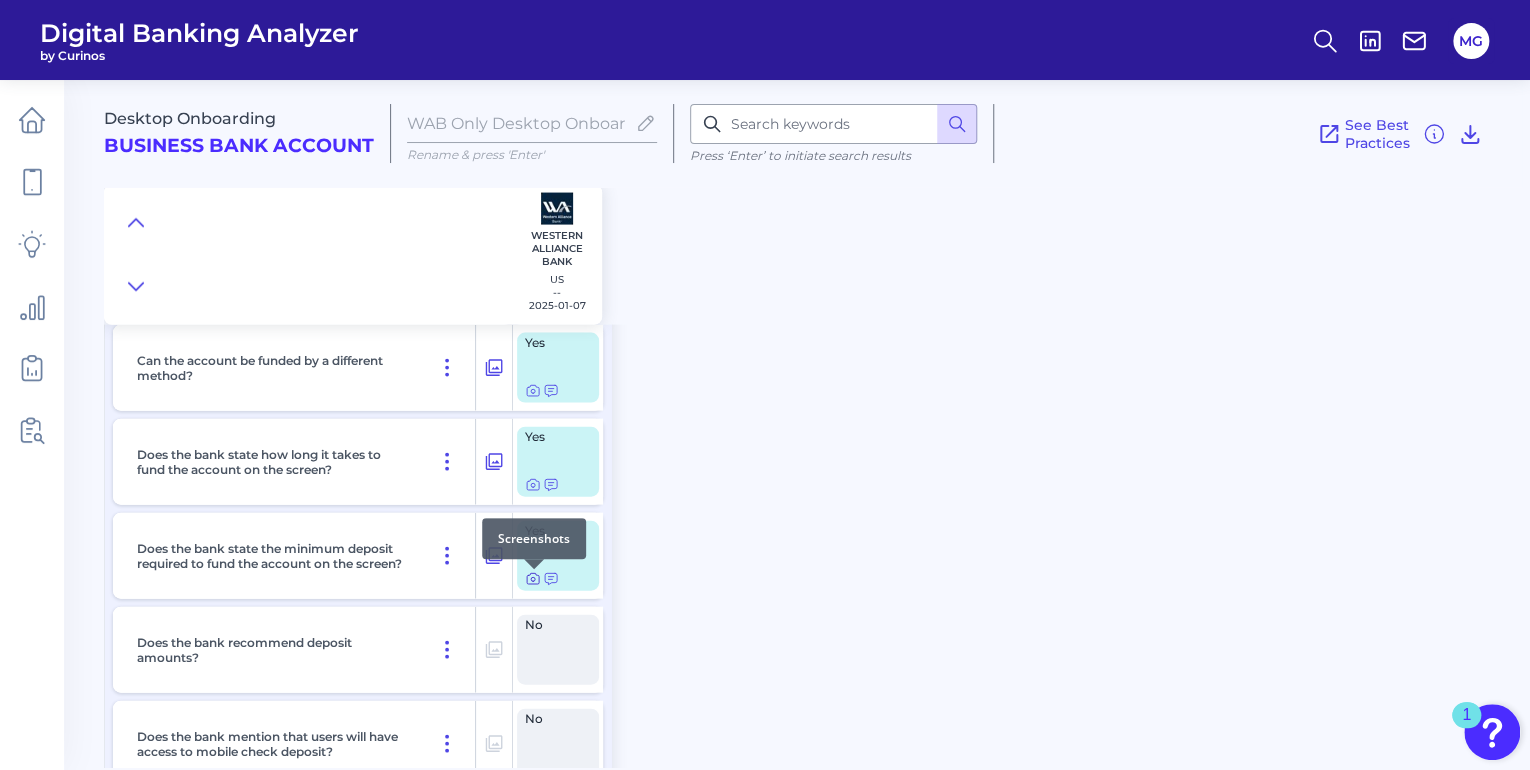 click 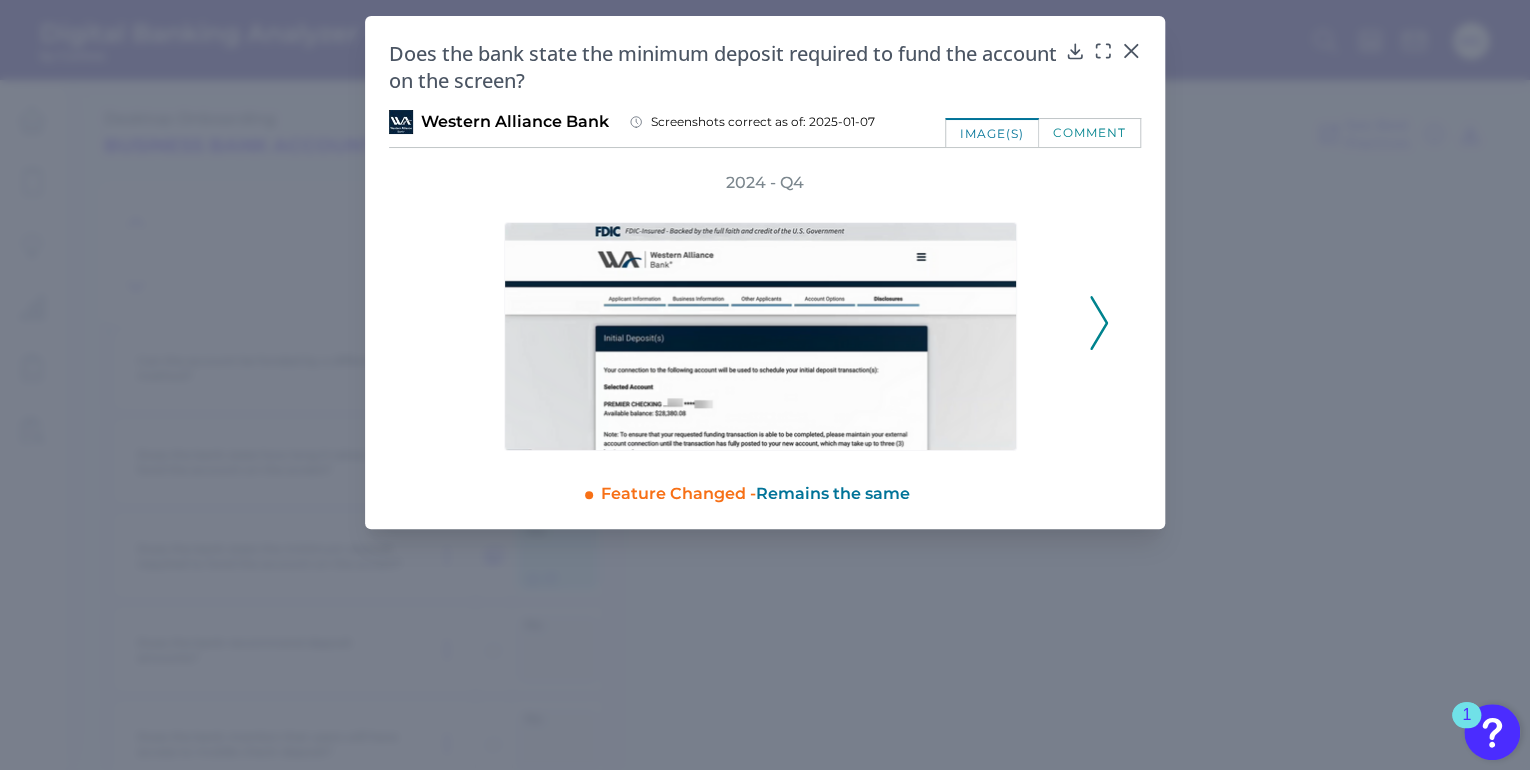 click 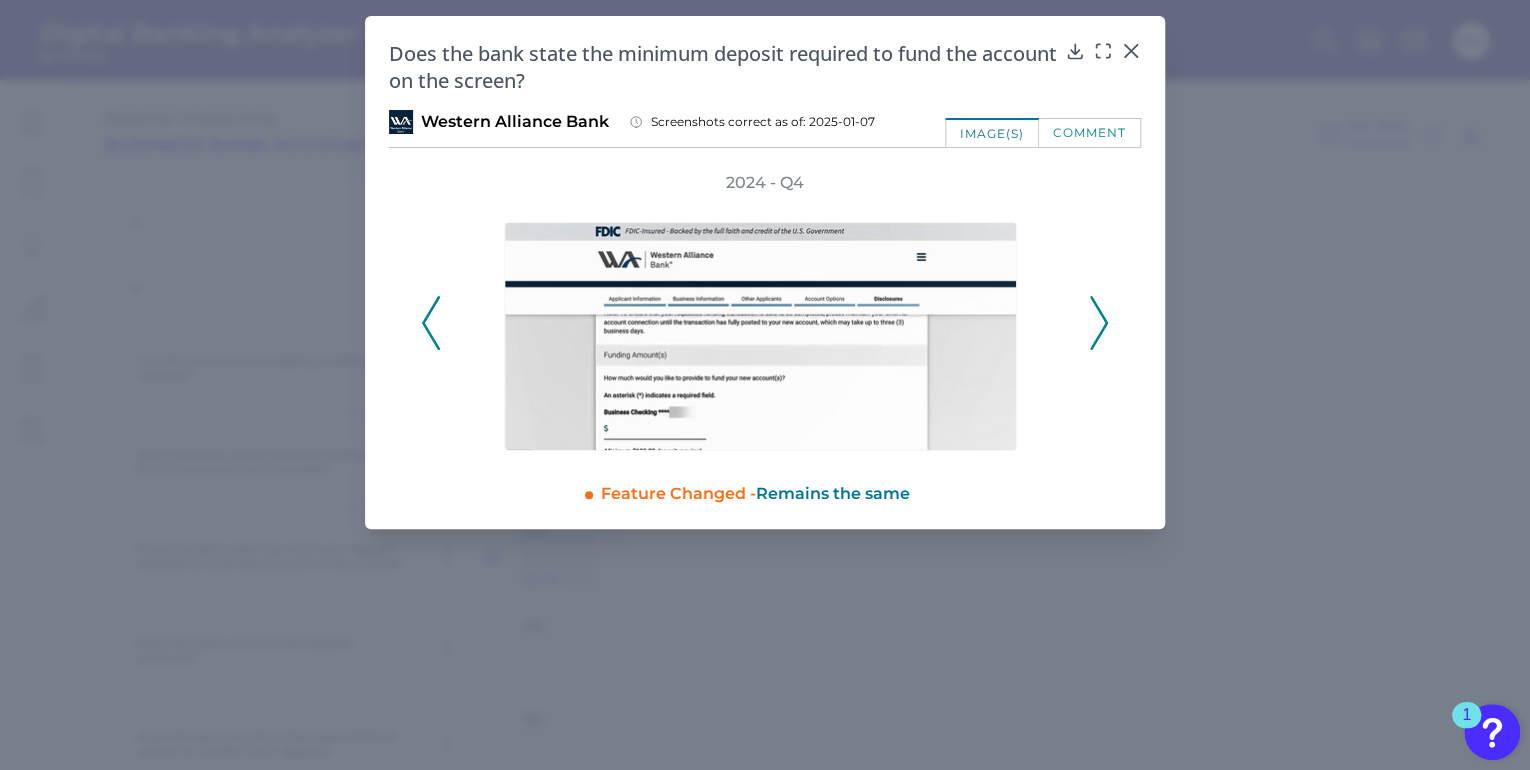 click 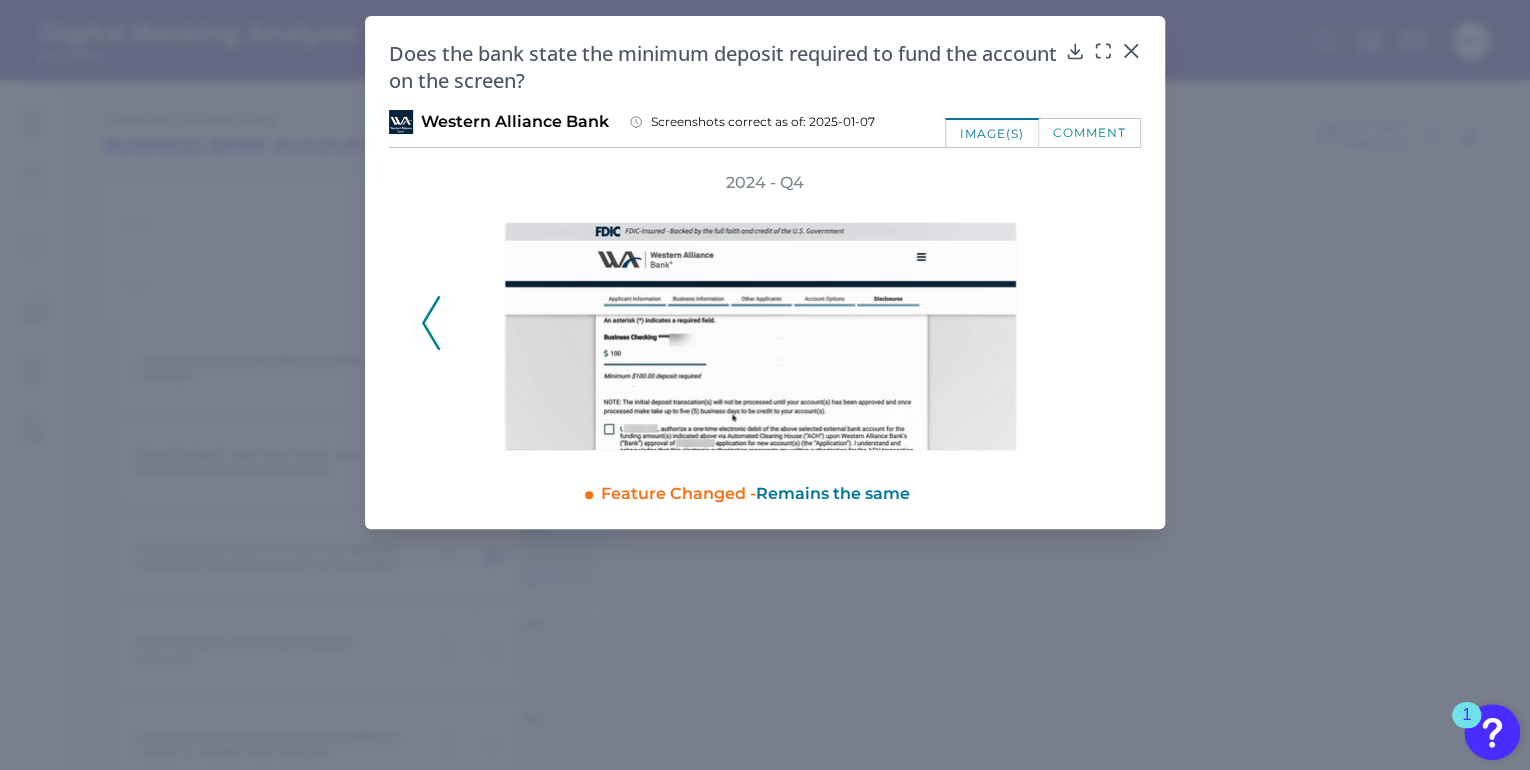 click 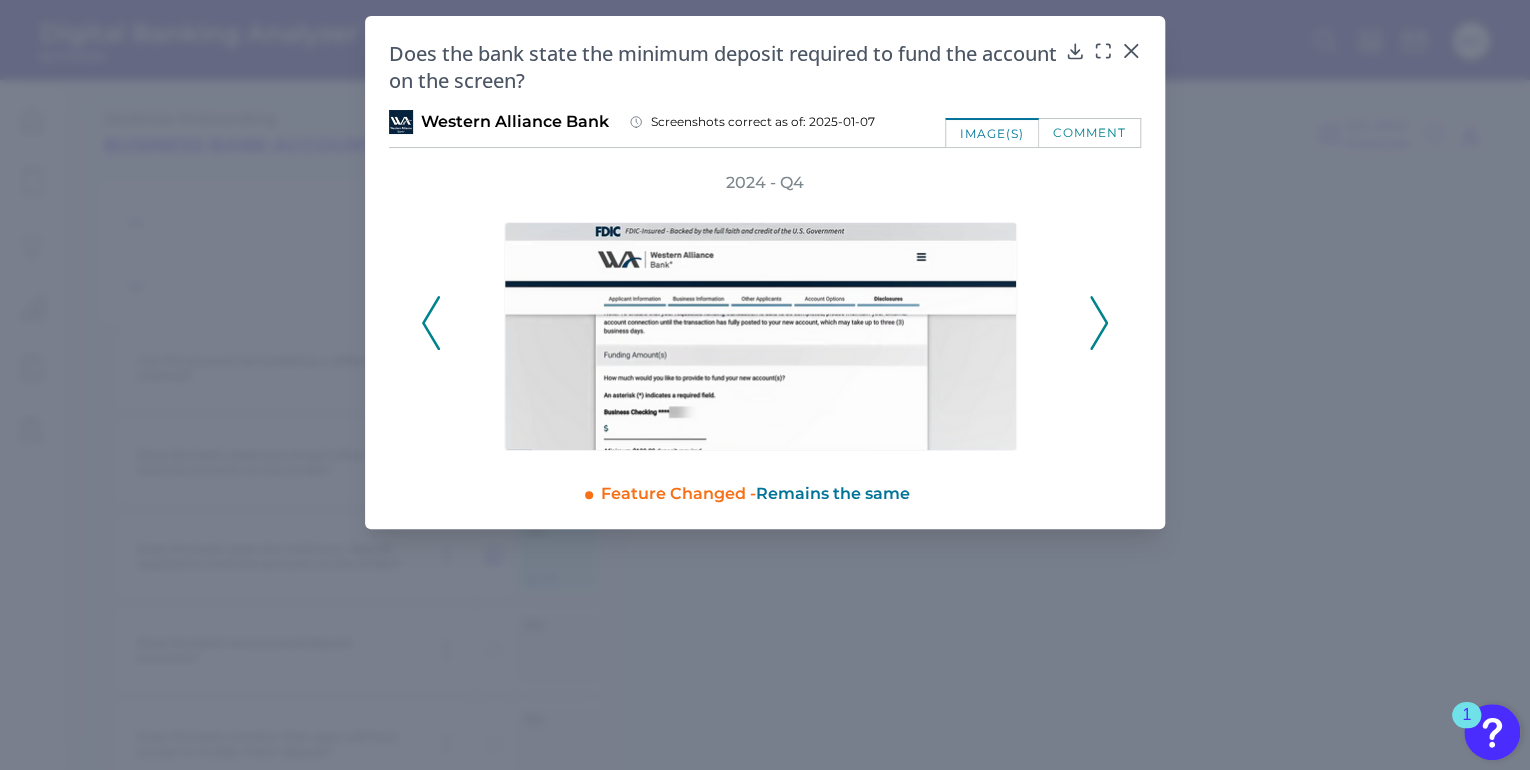 click 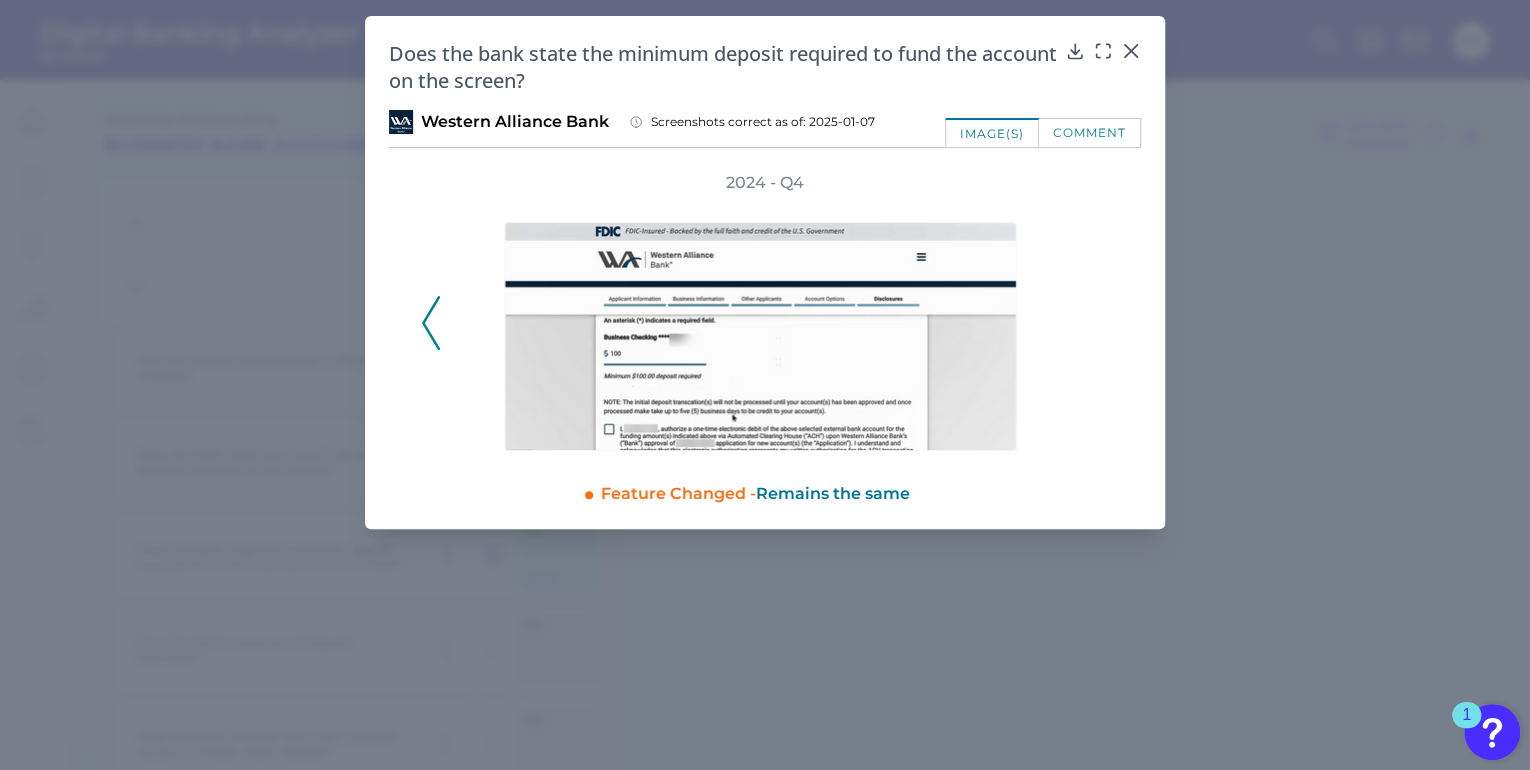 click 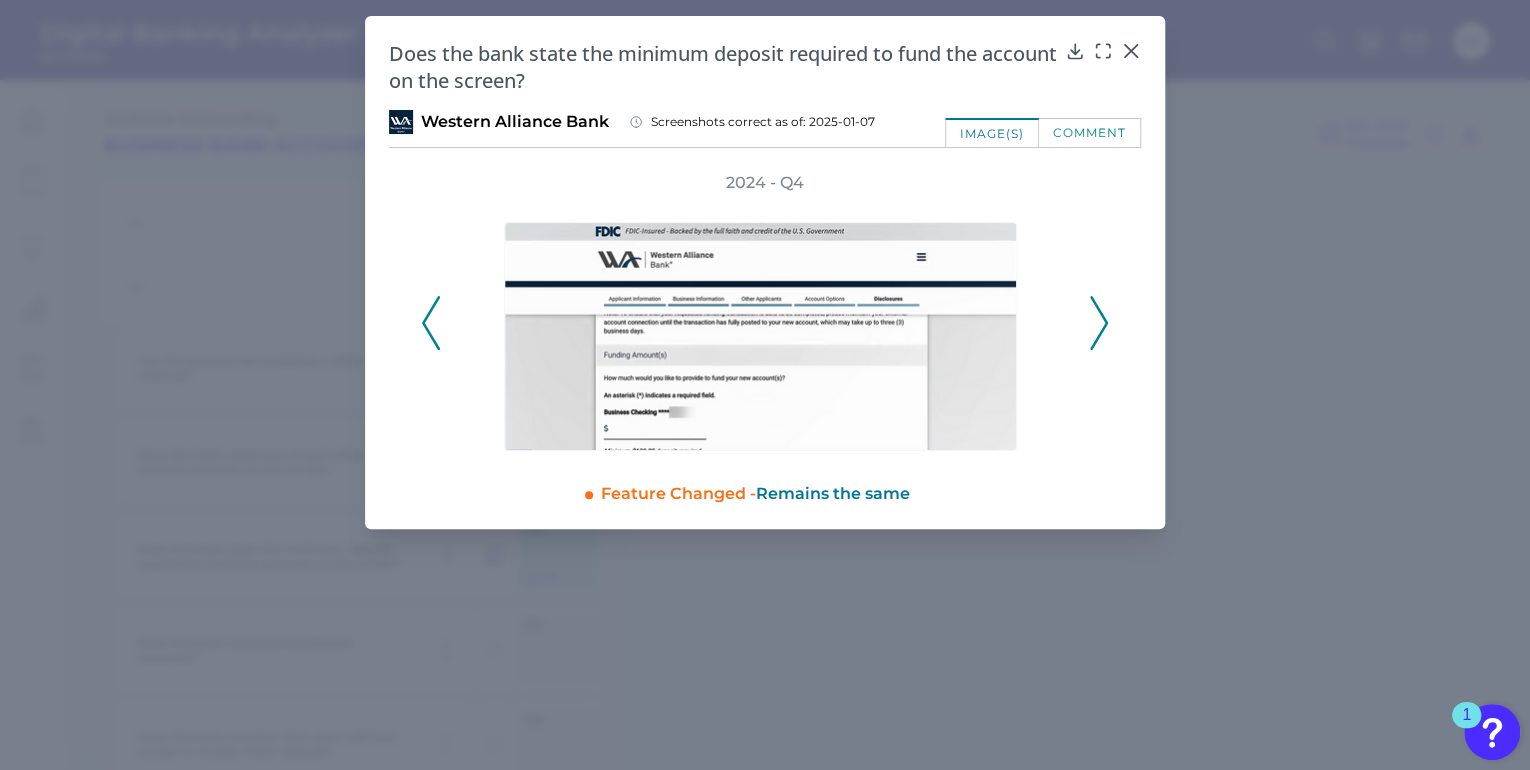 click on "2024 - Q4" at bounding box center (765, 311) 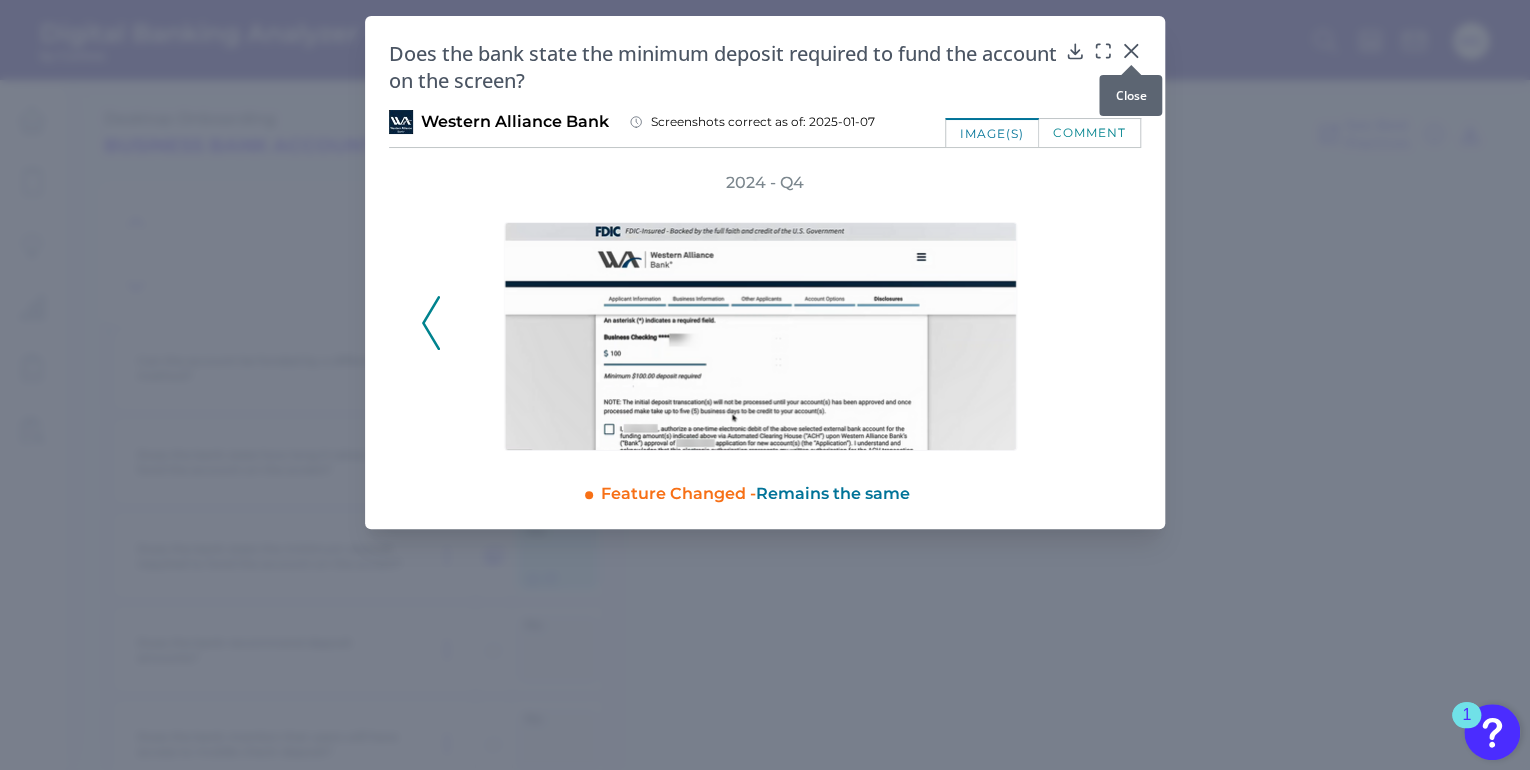 click 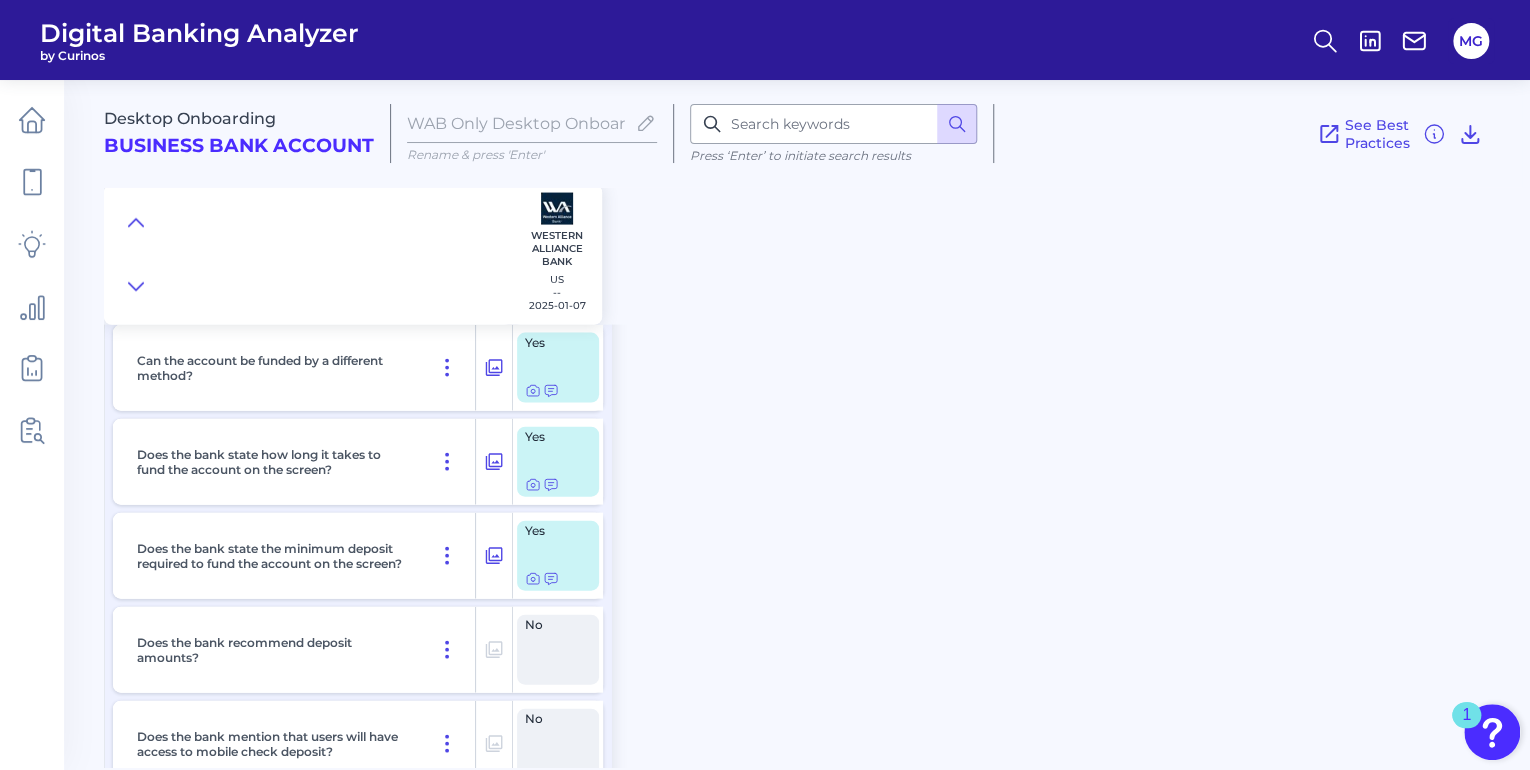 click on "Desktop Onboarding Business Bank Account WAB Only Desktop Onboarding to Validate[DATE] Rename & press 'Enter' Press ‘Enter’ to initiate search results See Best Practices Western Alliance Bank US -- [DATE] Channel Channel Can you apply for the PRODUCT as a new to brand customer on ANY digital channel? Yes As a brand new customer, can you apply for the PRODUCT through the public website? Yes In which channel(s) was the application completed? Yes Where did the applicant initiate their application? Yes If the applicant could initiate the application on the web platform, was the whole application up to and including submission and document verification housed online? Yes If the applicant was moved to mobile app during the application, at which stage did this happen? N/A Does the customer have to go in branch to complete application? No If the applicant was moved offline during the application, at which stage did this happen? N/A Does the application deliver an instant decision? No Help and Support No" at bounding box center [817, 416] 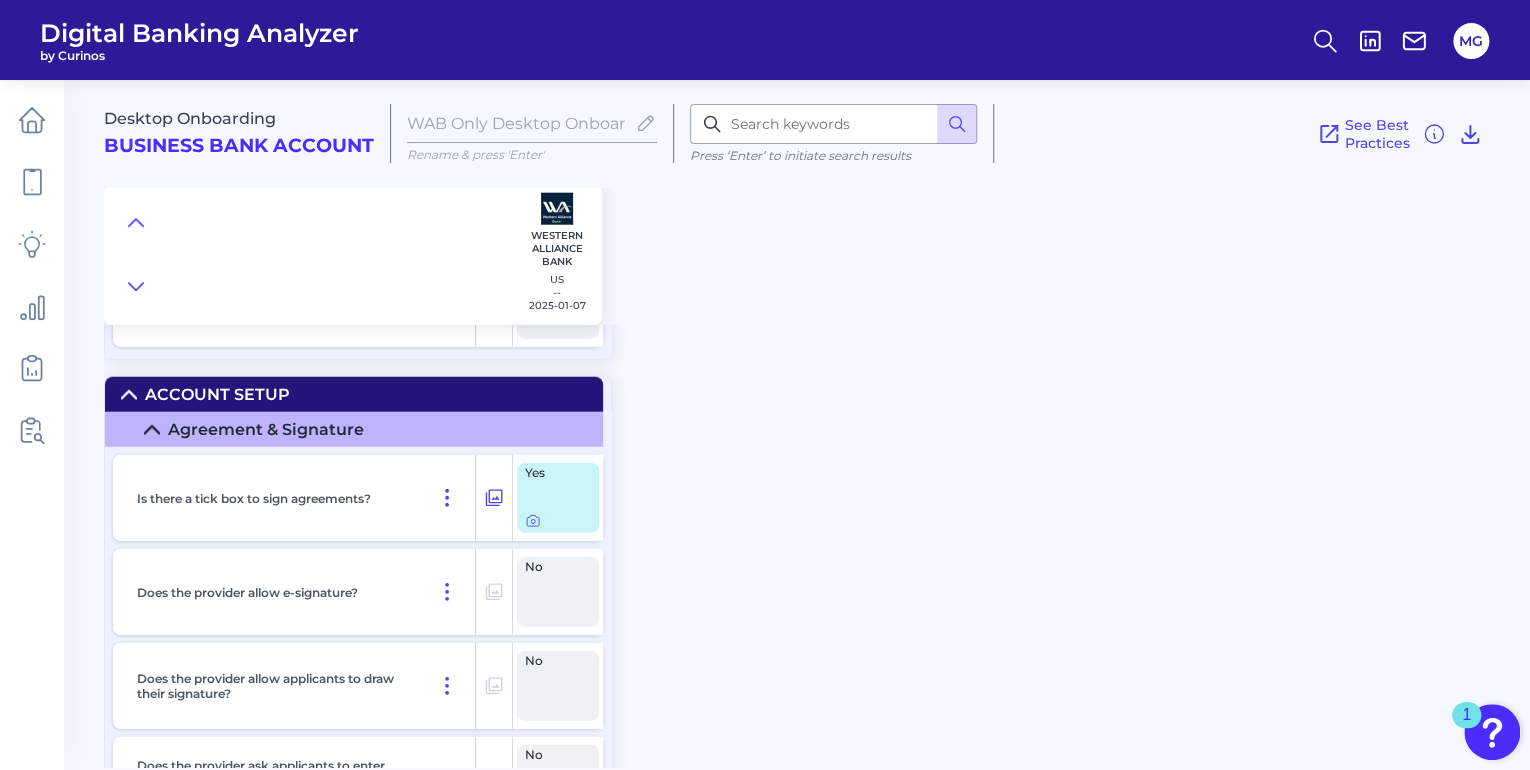 scroll, scrollTop: 14000, scrollLeft: 0, axis: vertical 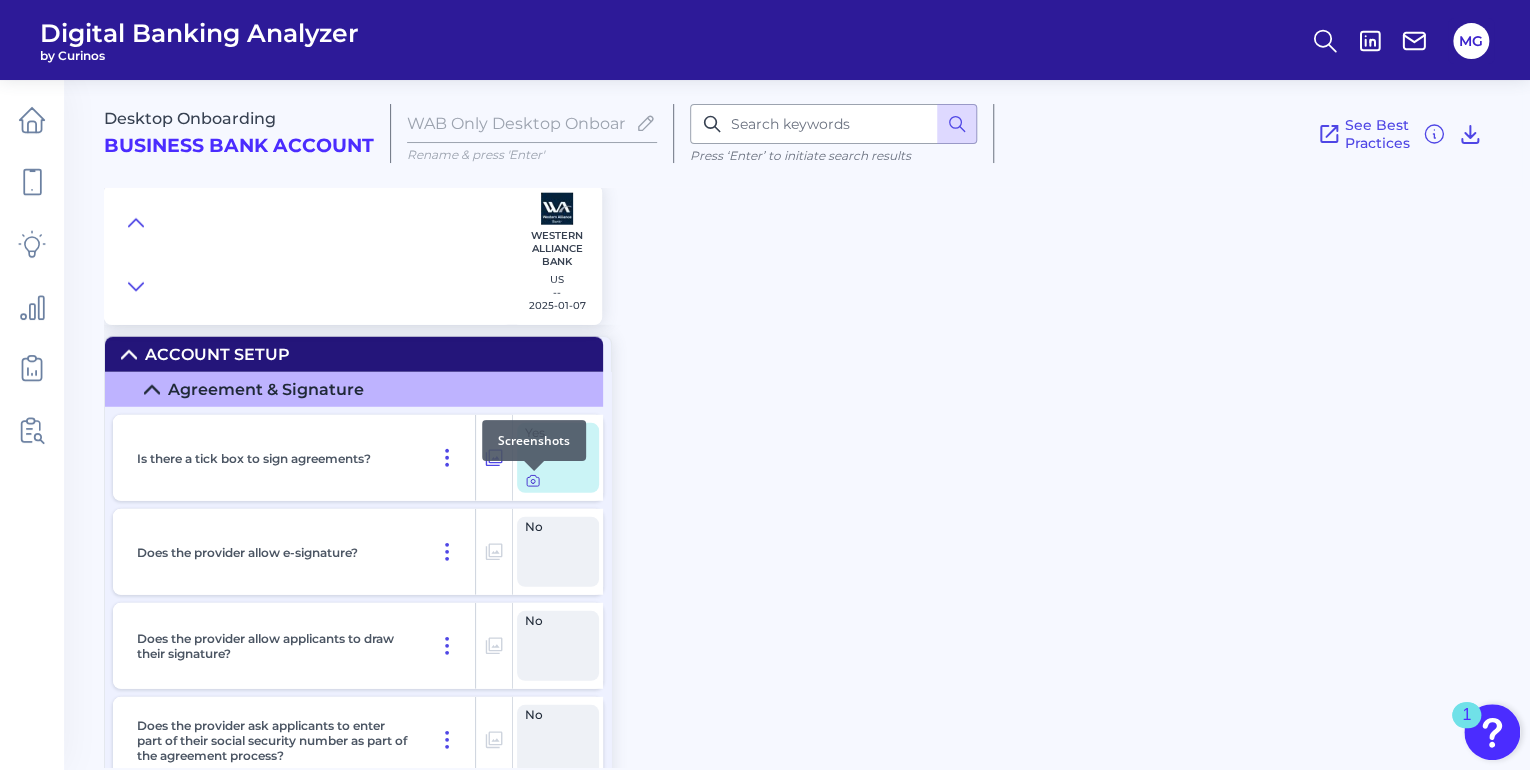 click 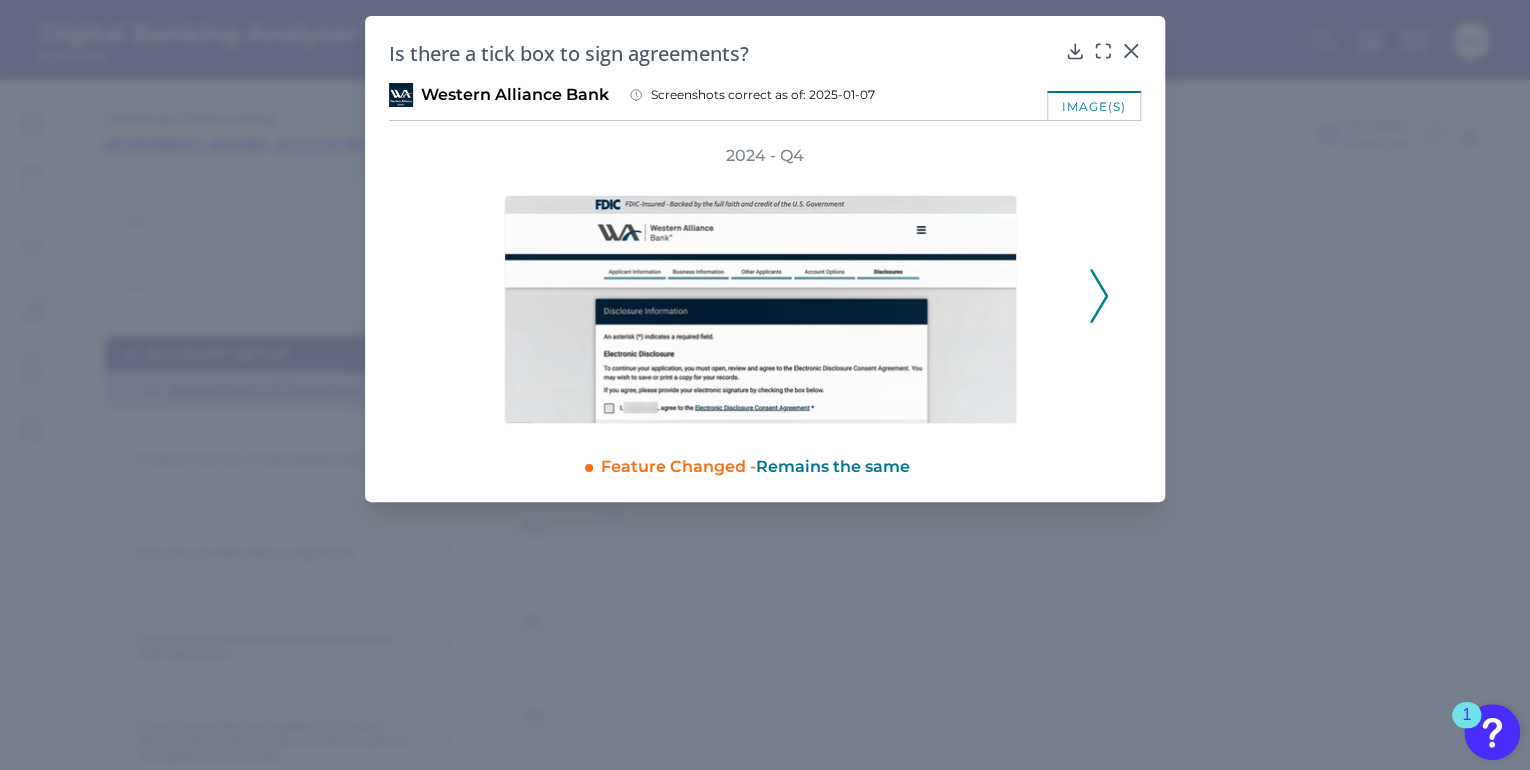 click 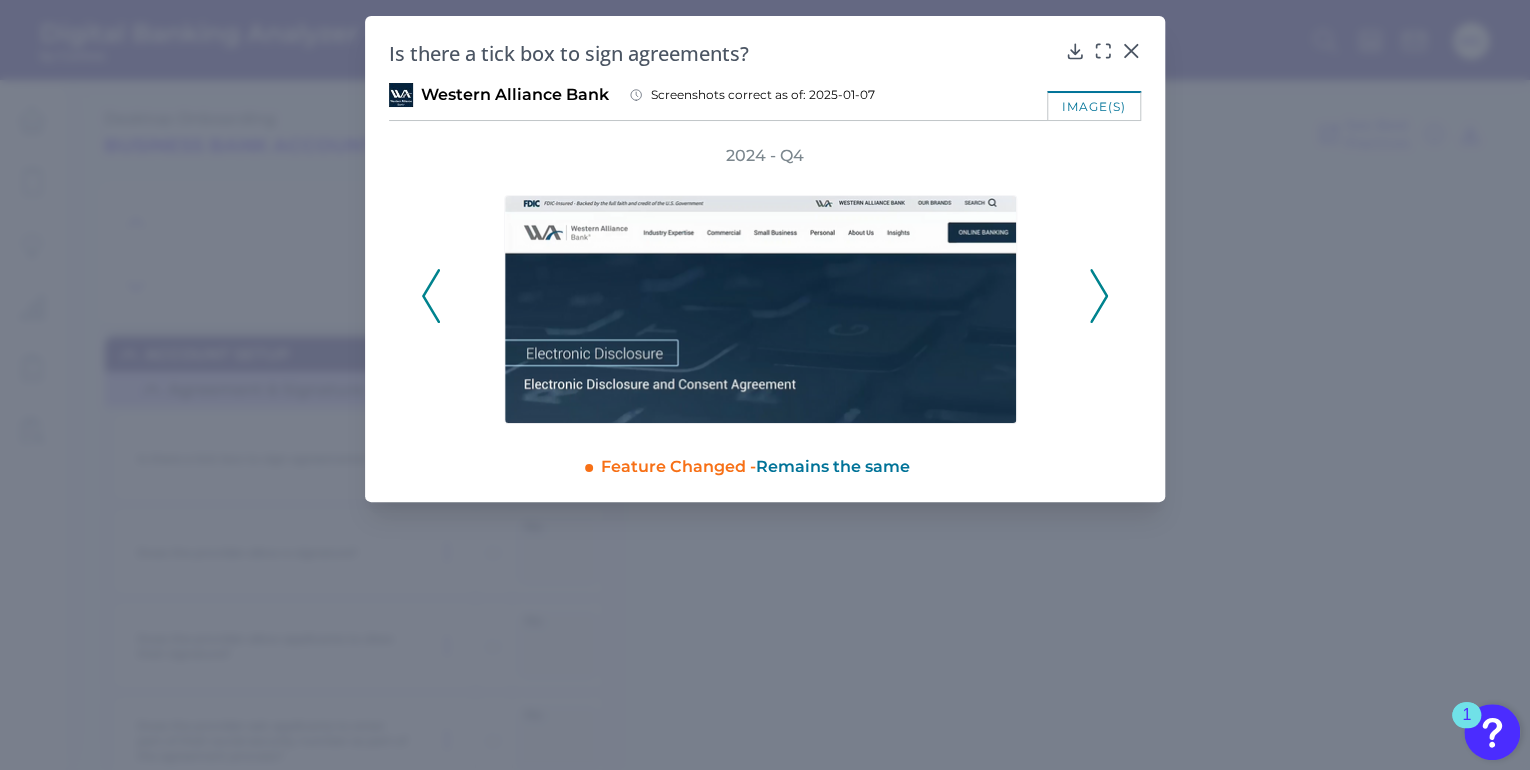 click 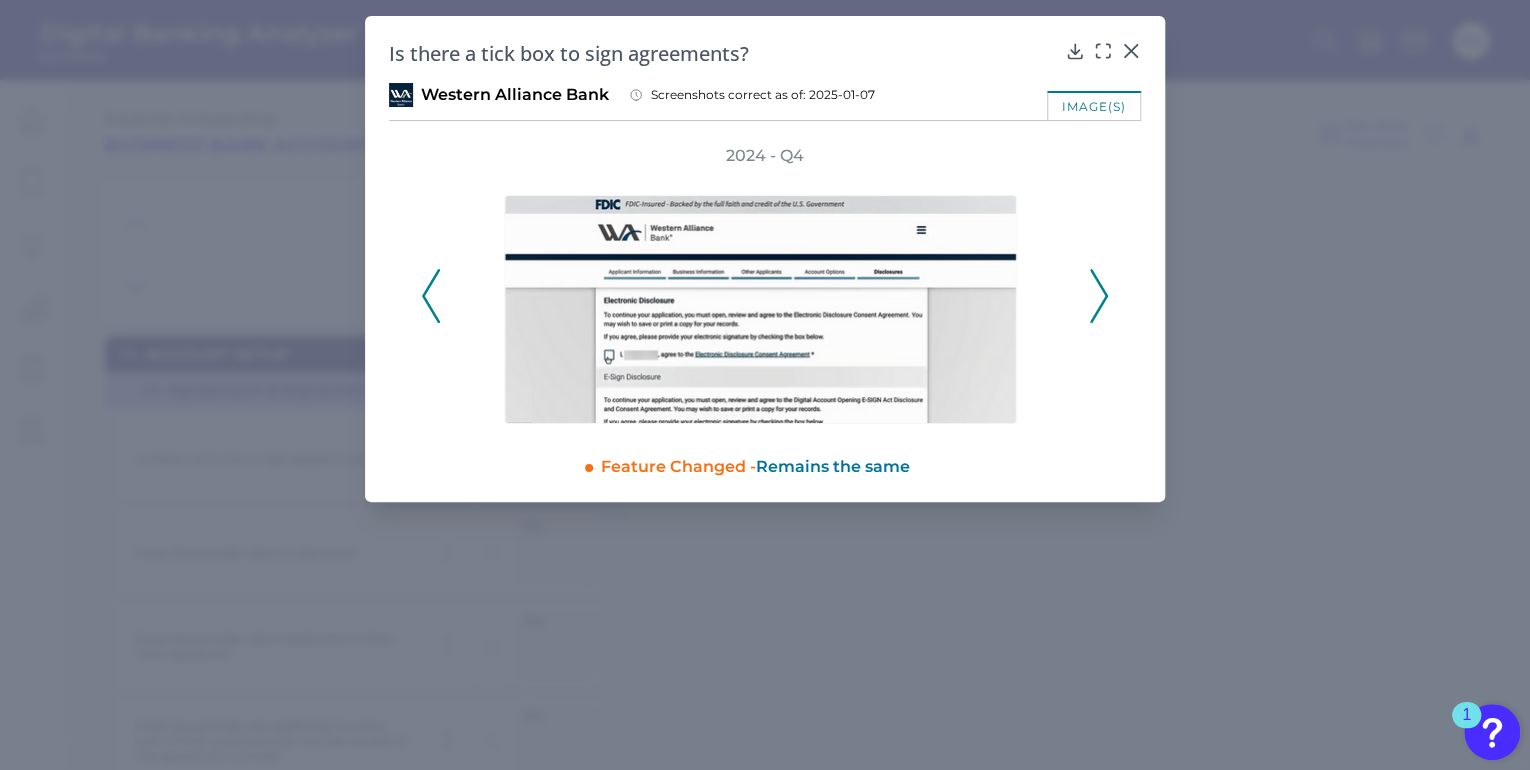 click 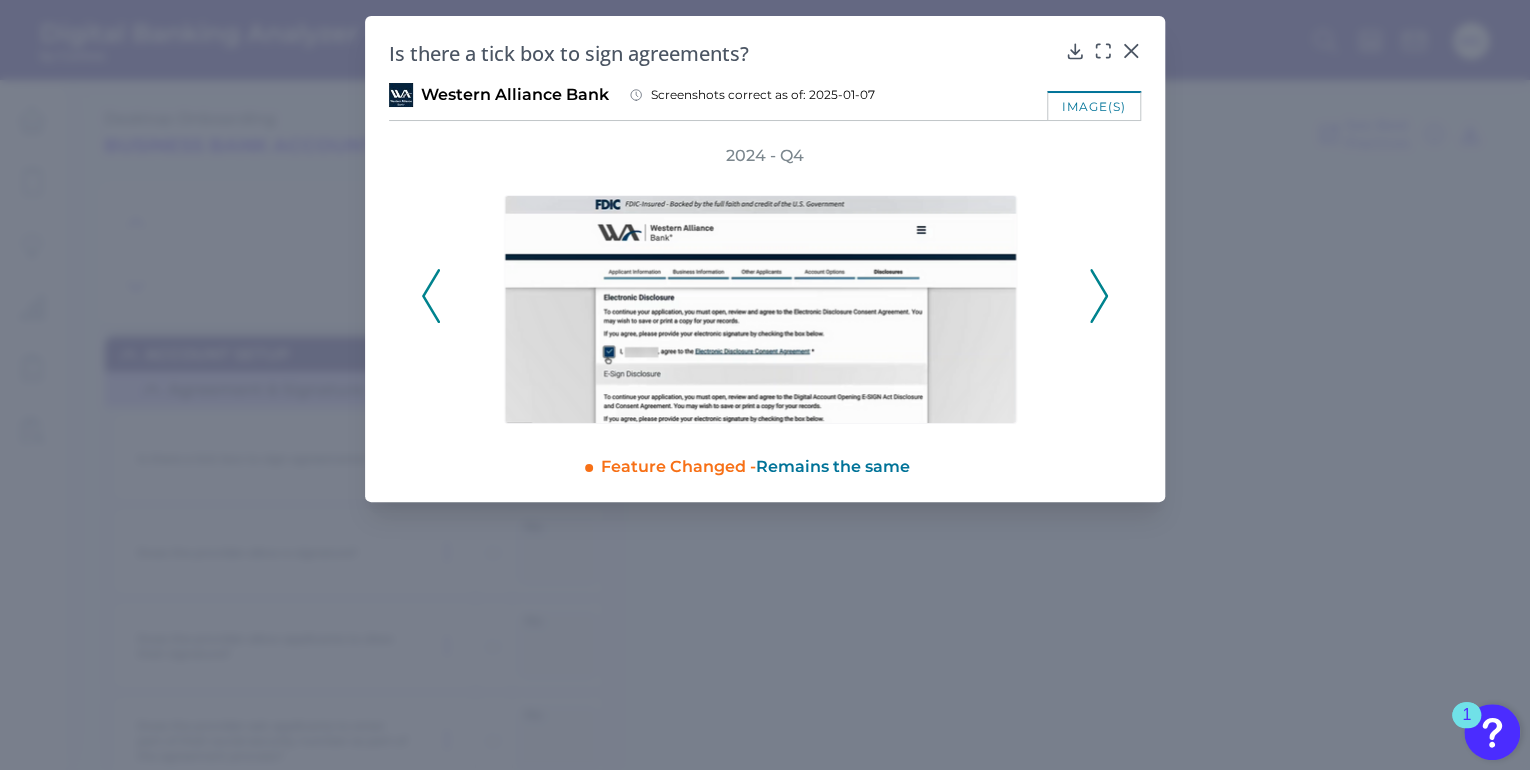 click 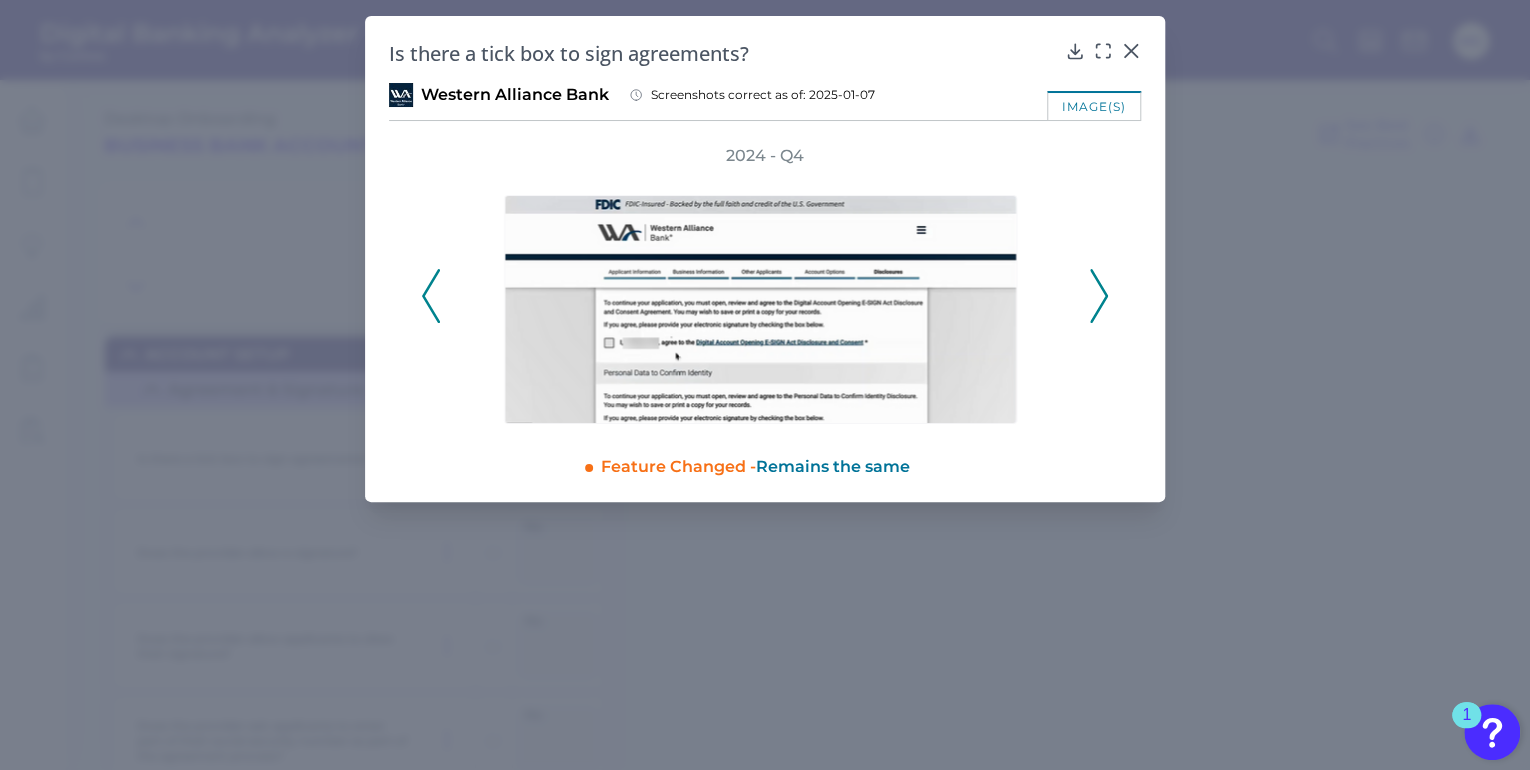 click 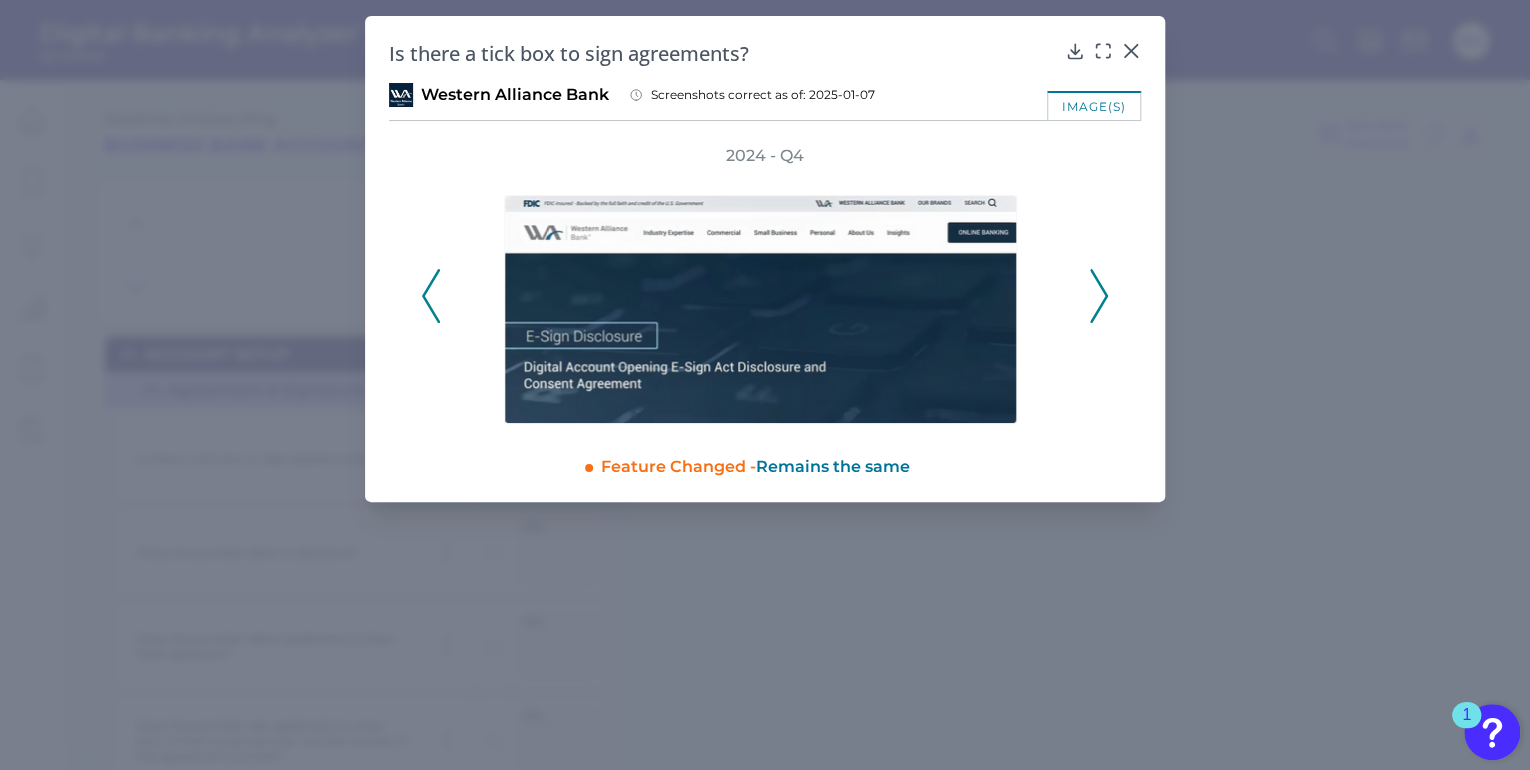 click 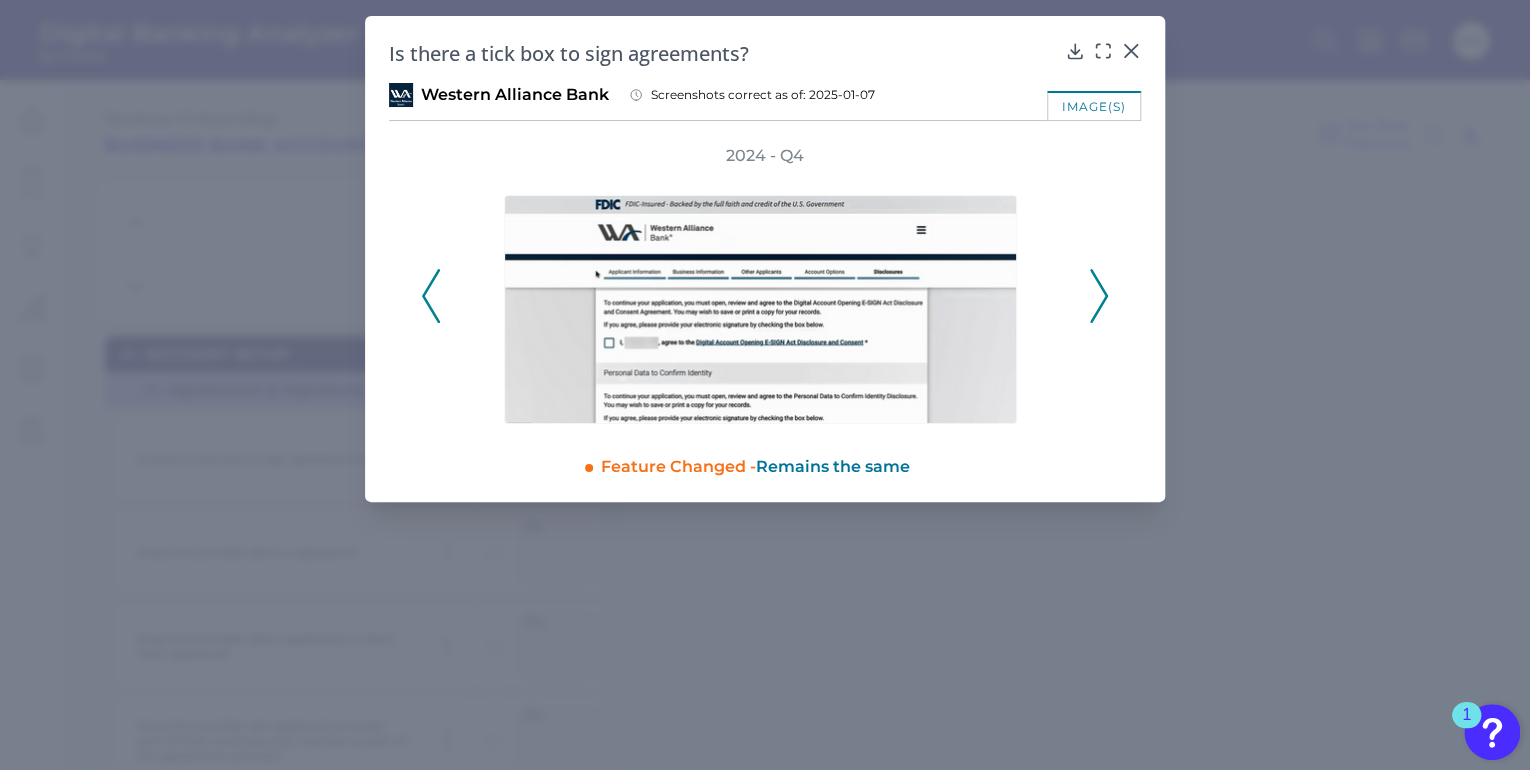 click 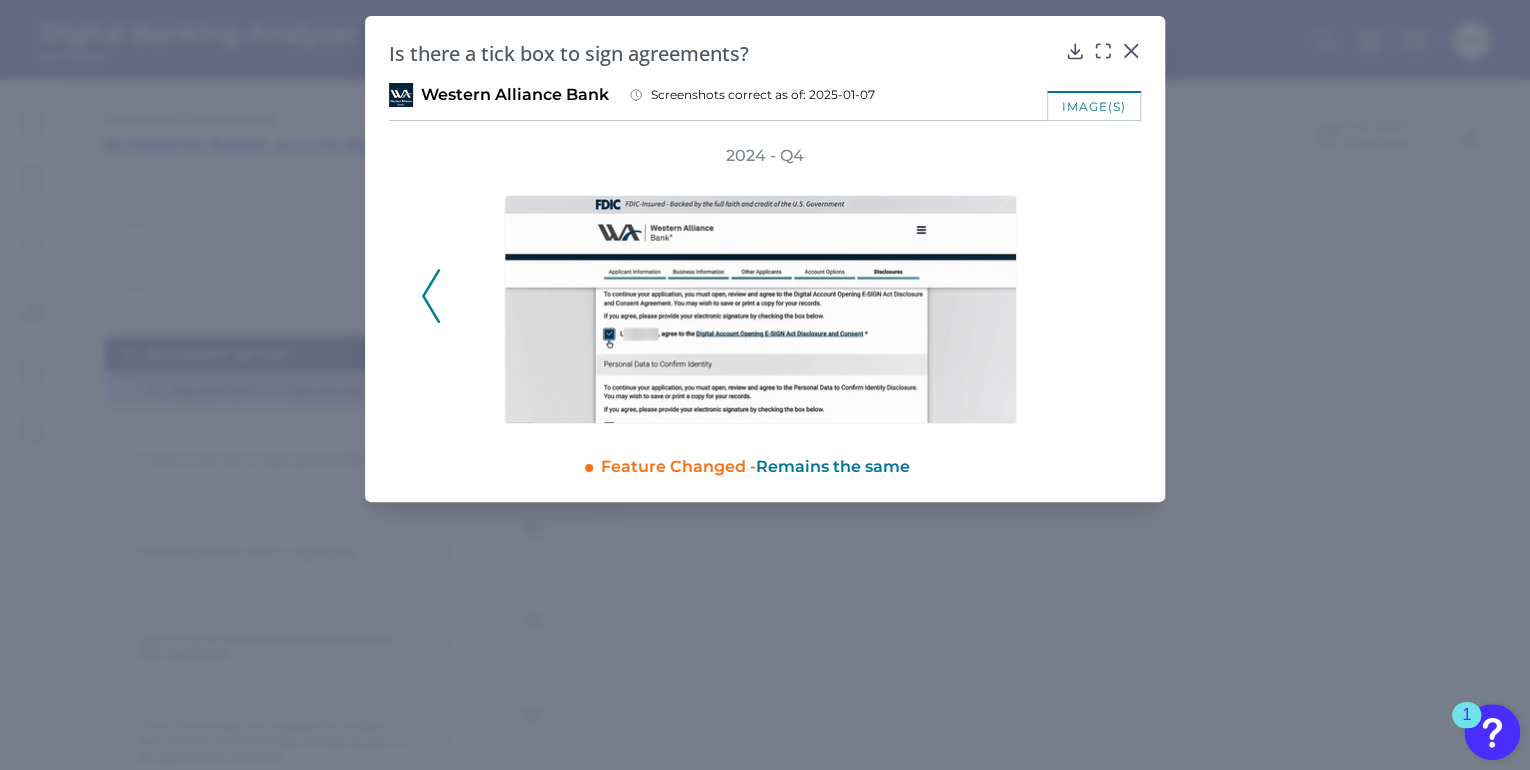click on "2024 - Q4" at bounding box center [765, 284] 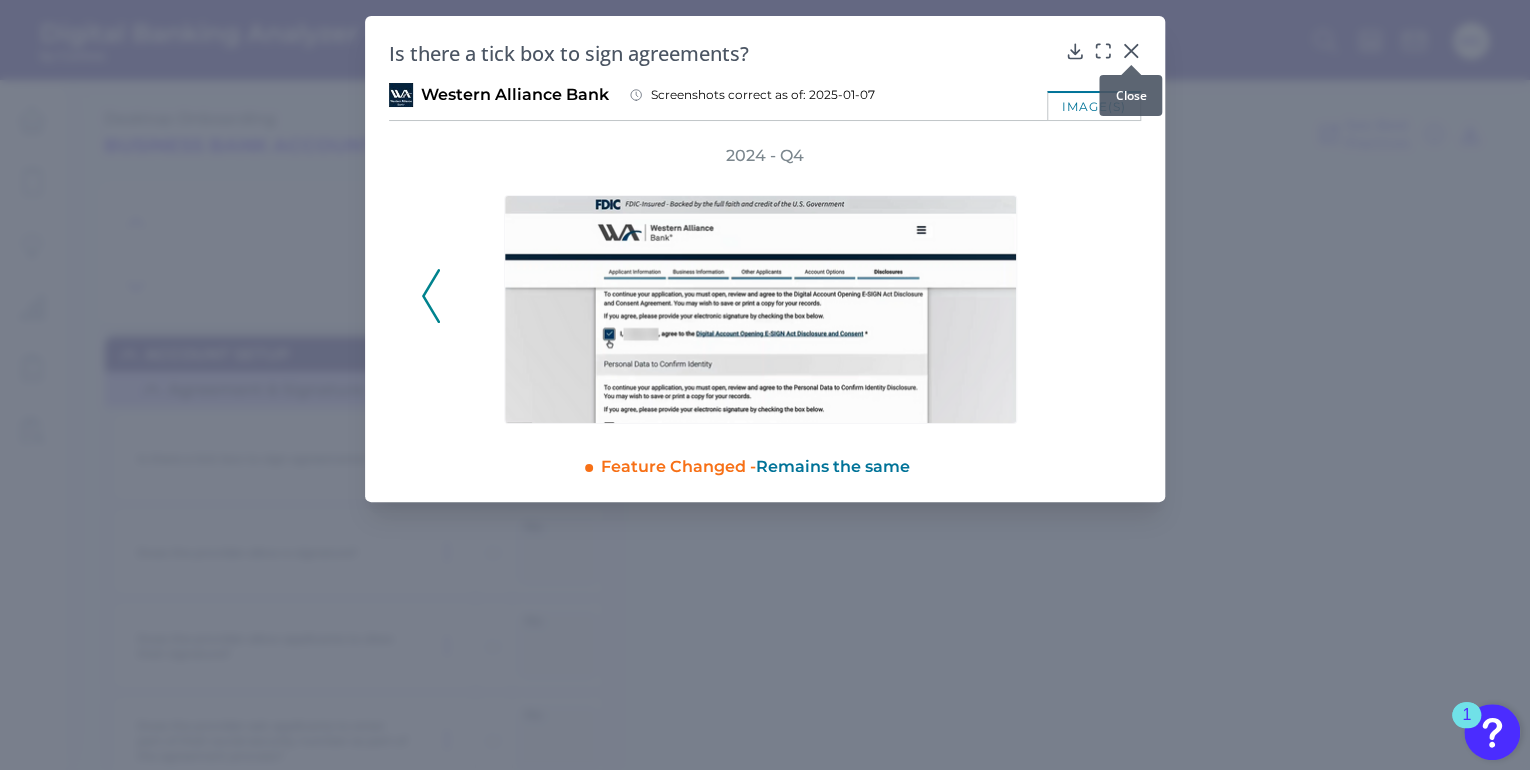 click 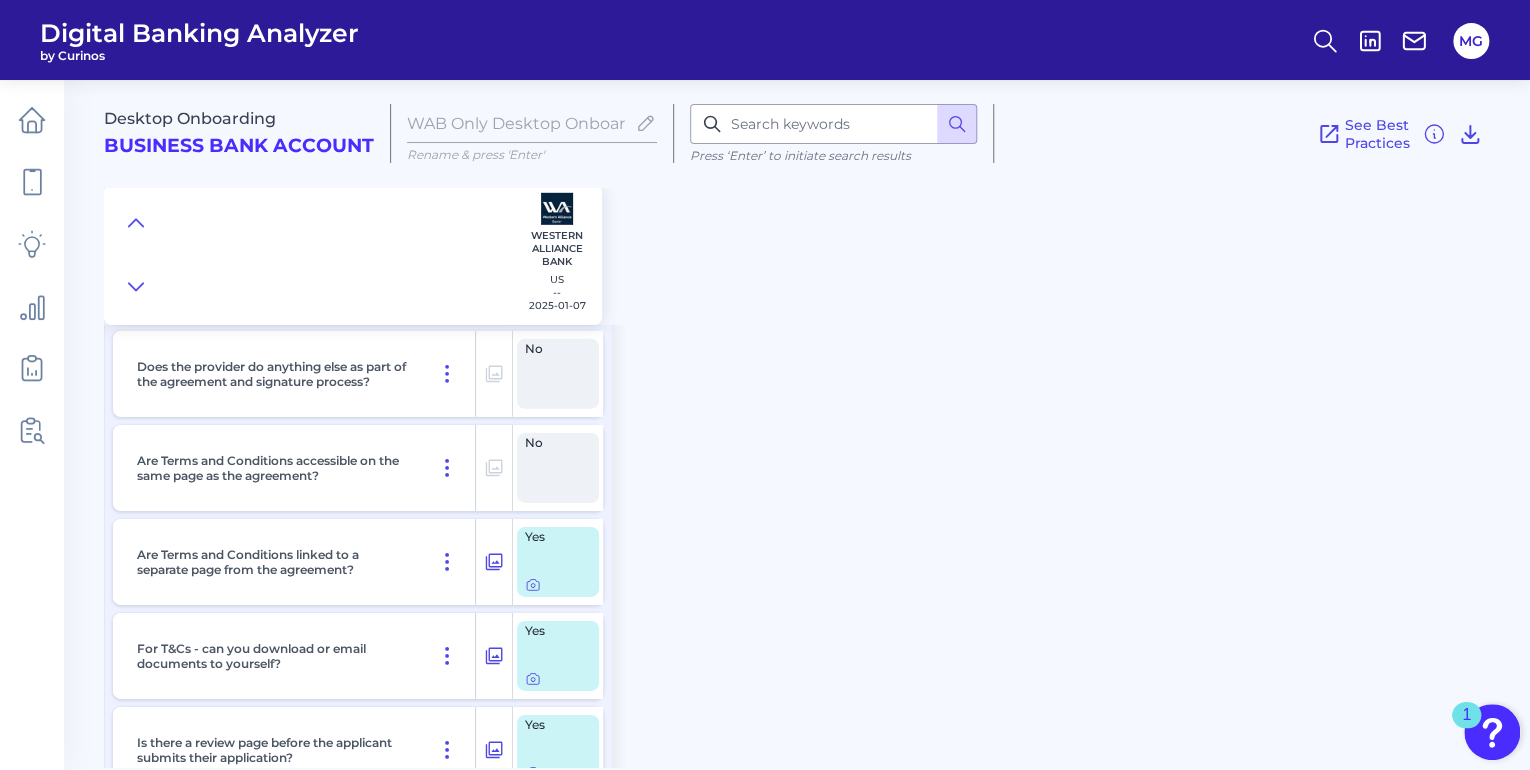 scroll, scrollTop: 14480, scrollLeft: 0, axis: vertical 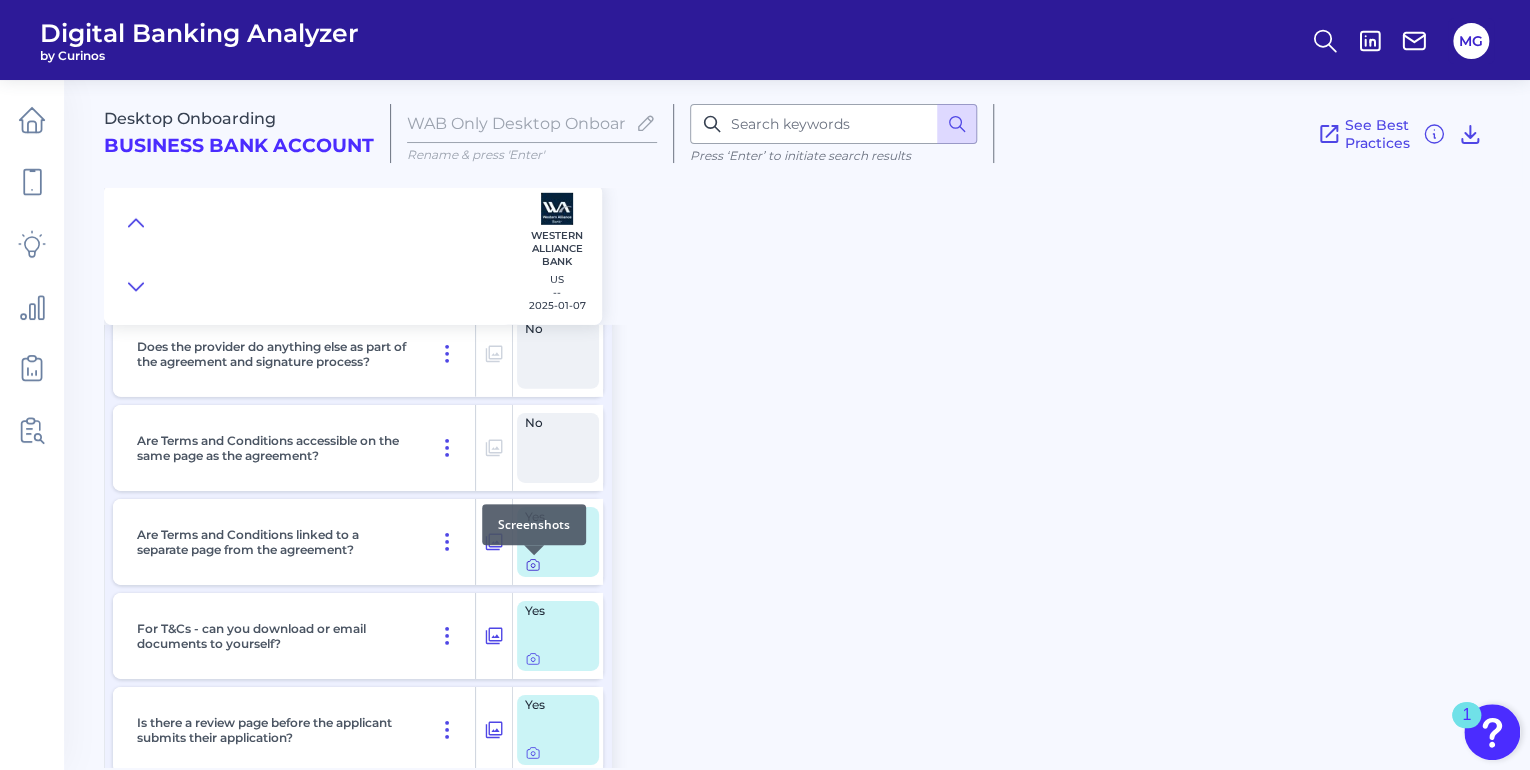 click 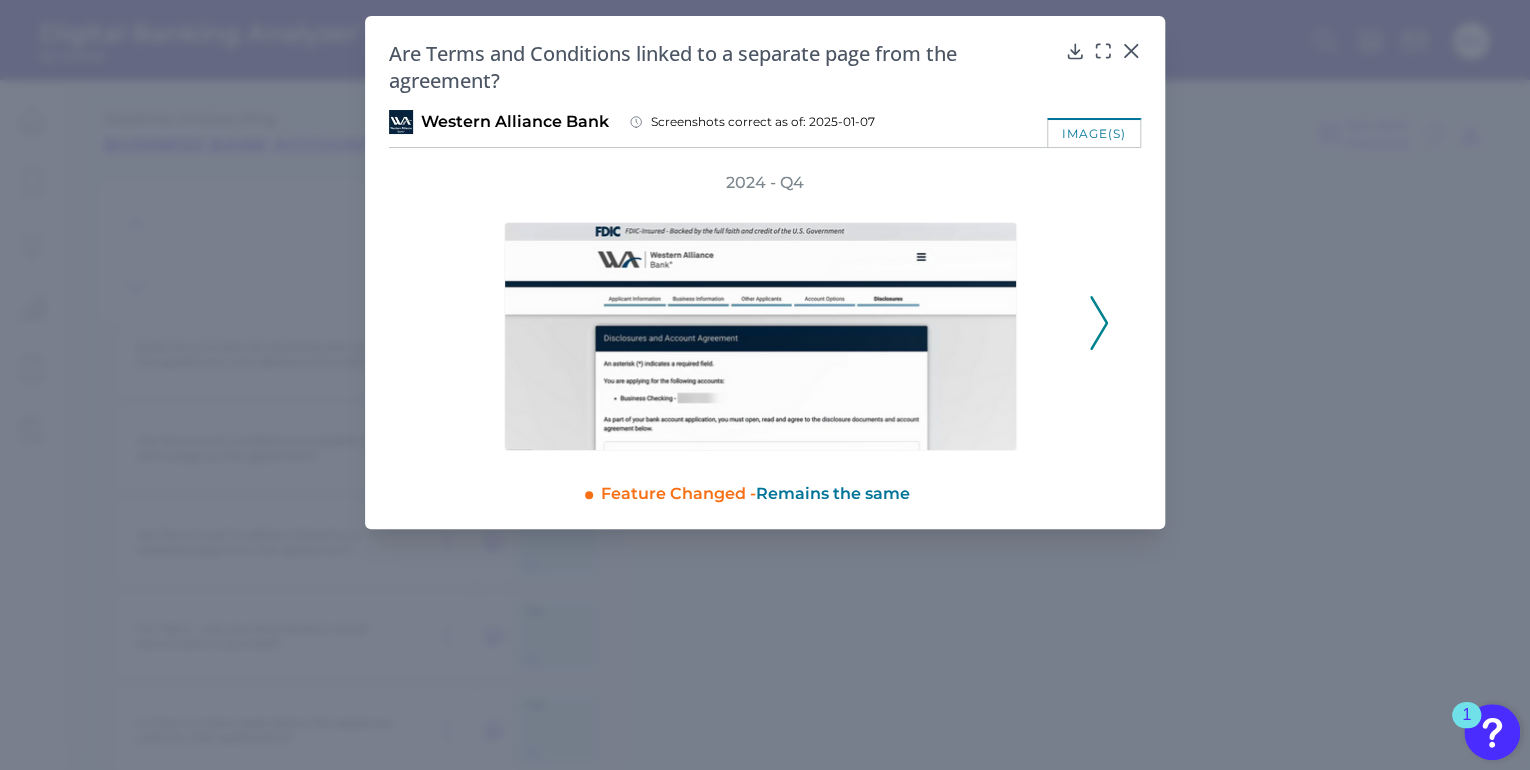 click 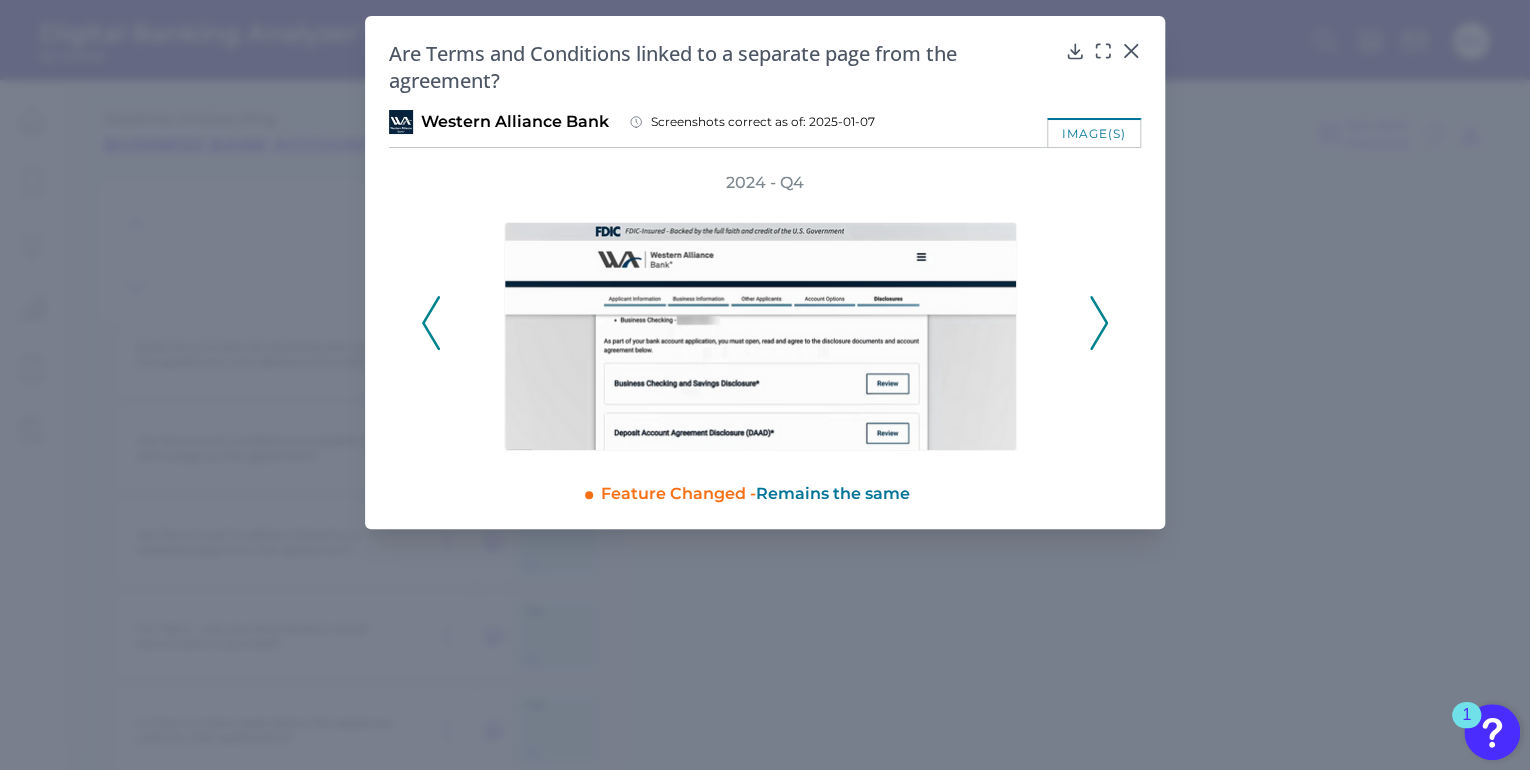 click 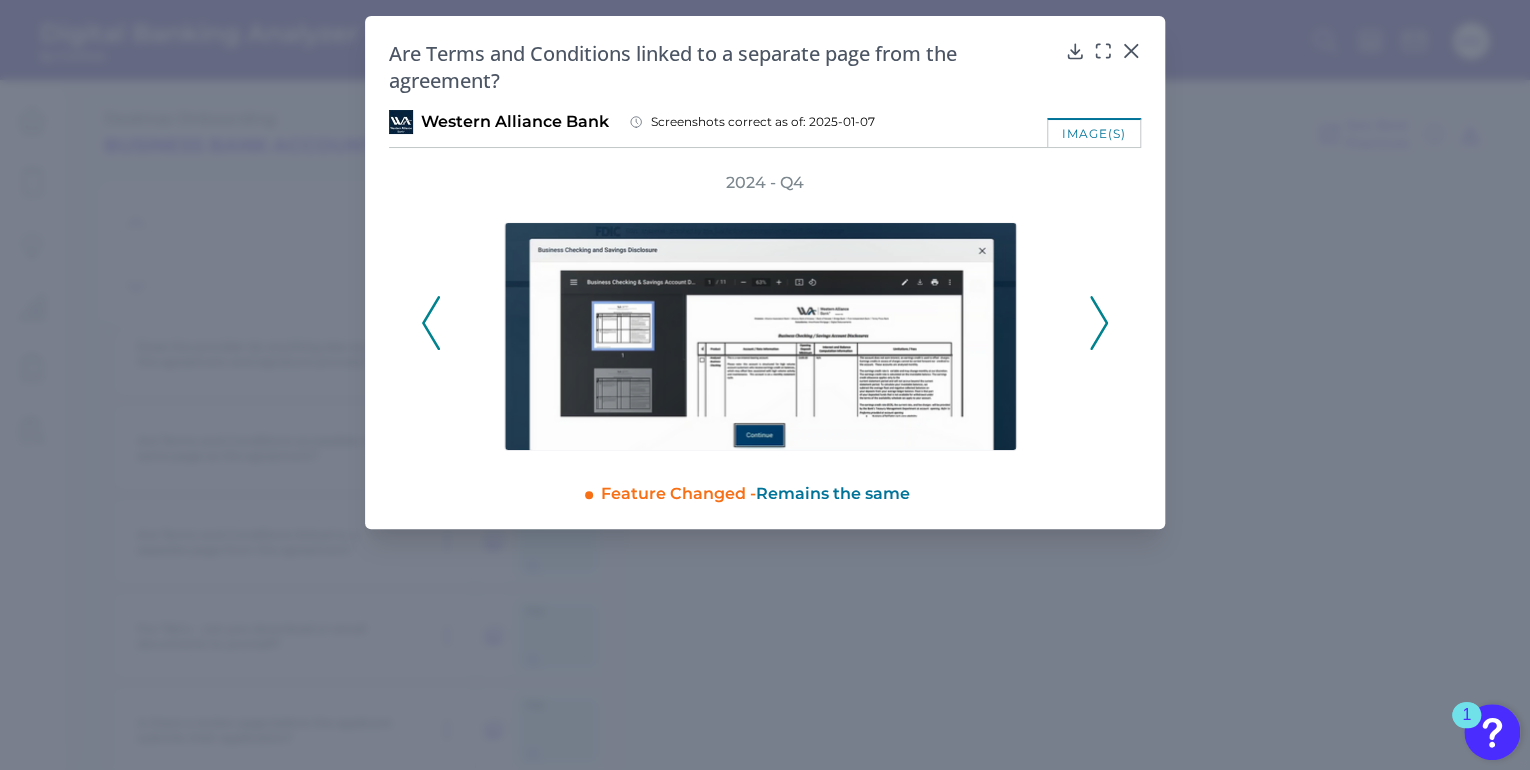 click 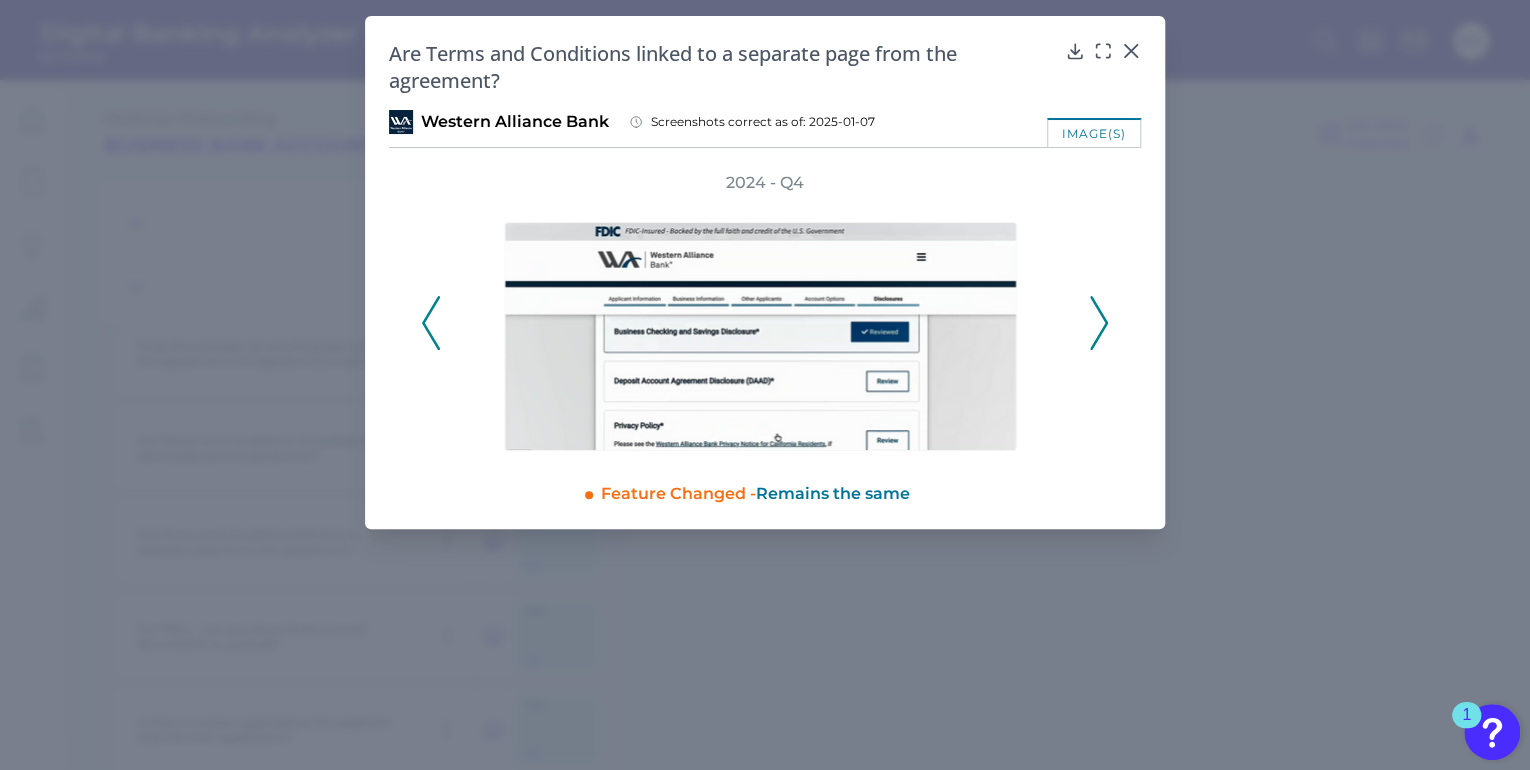 click 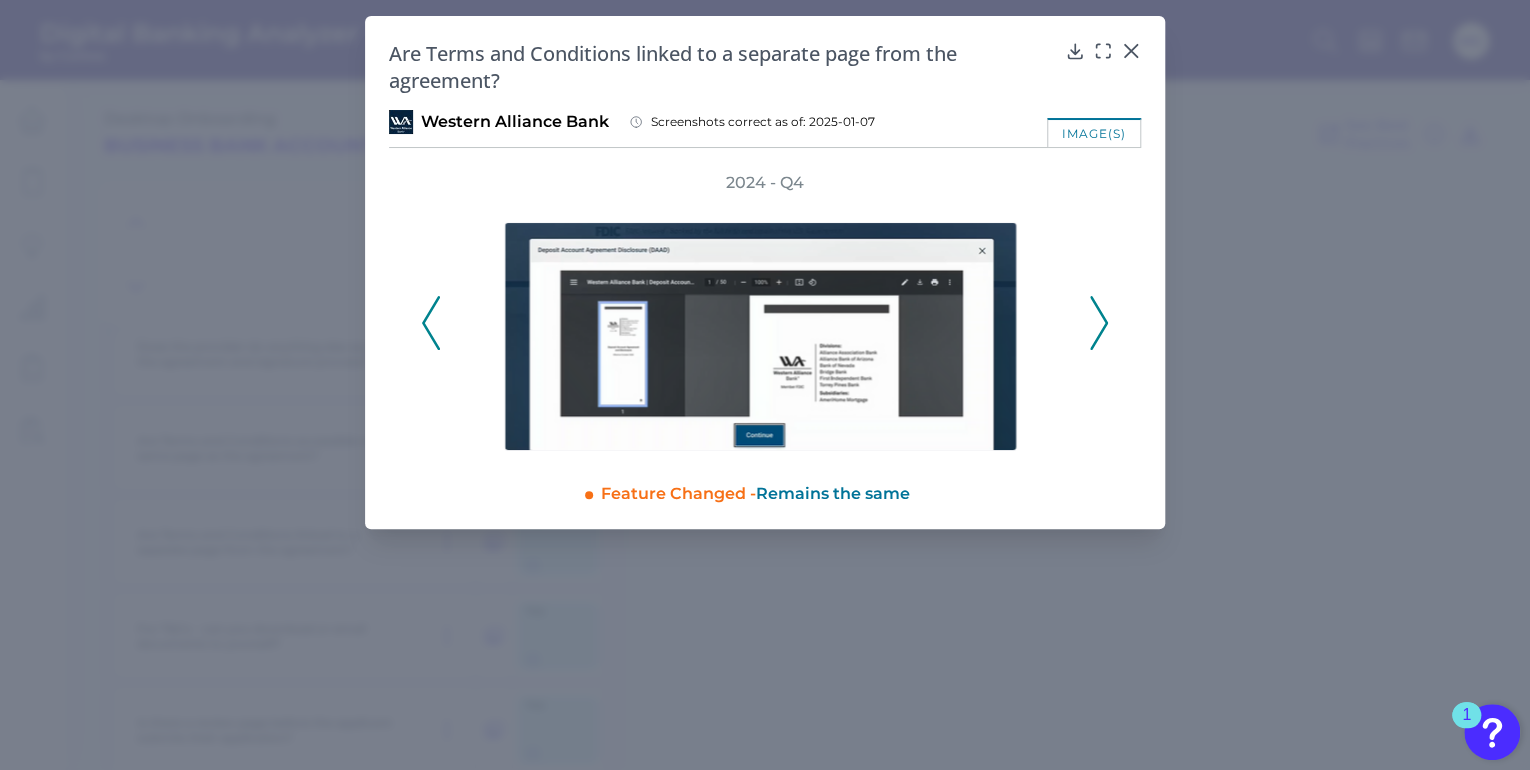 click 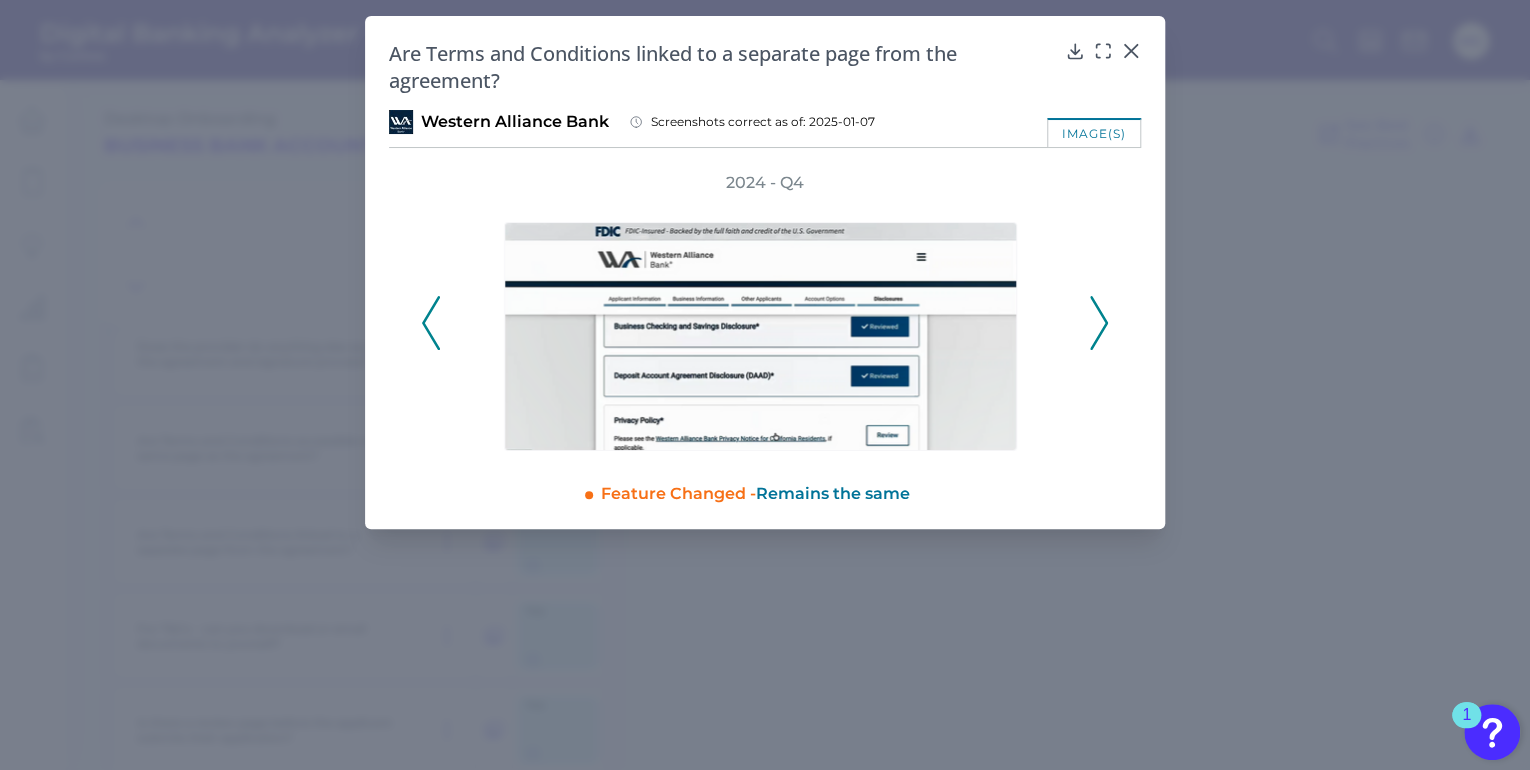 click 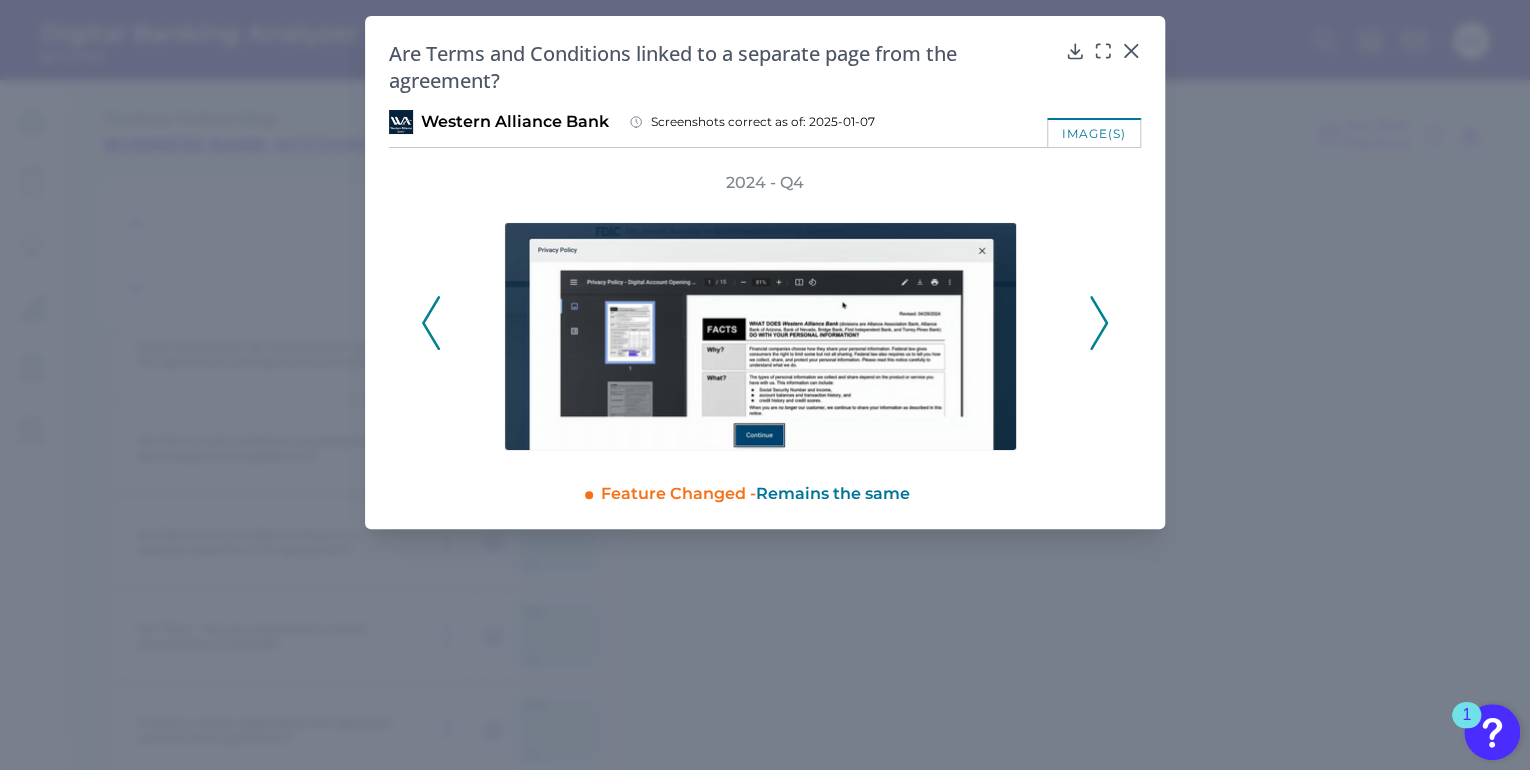 click 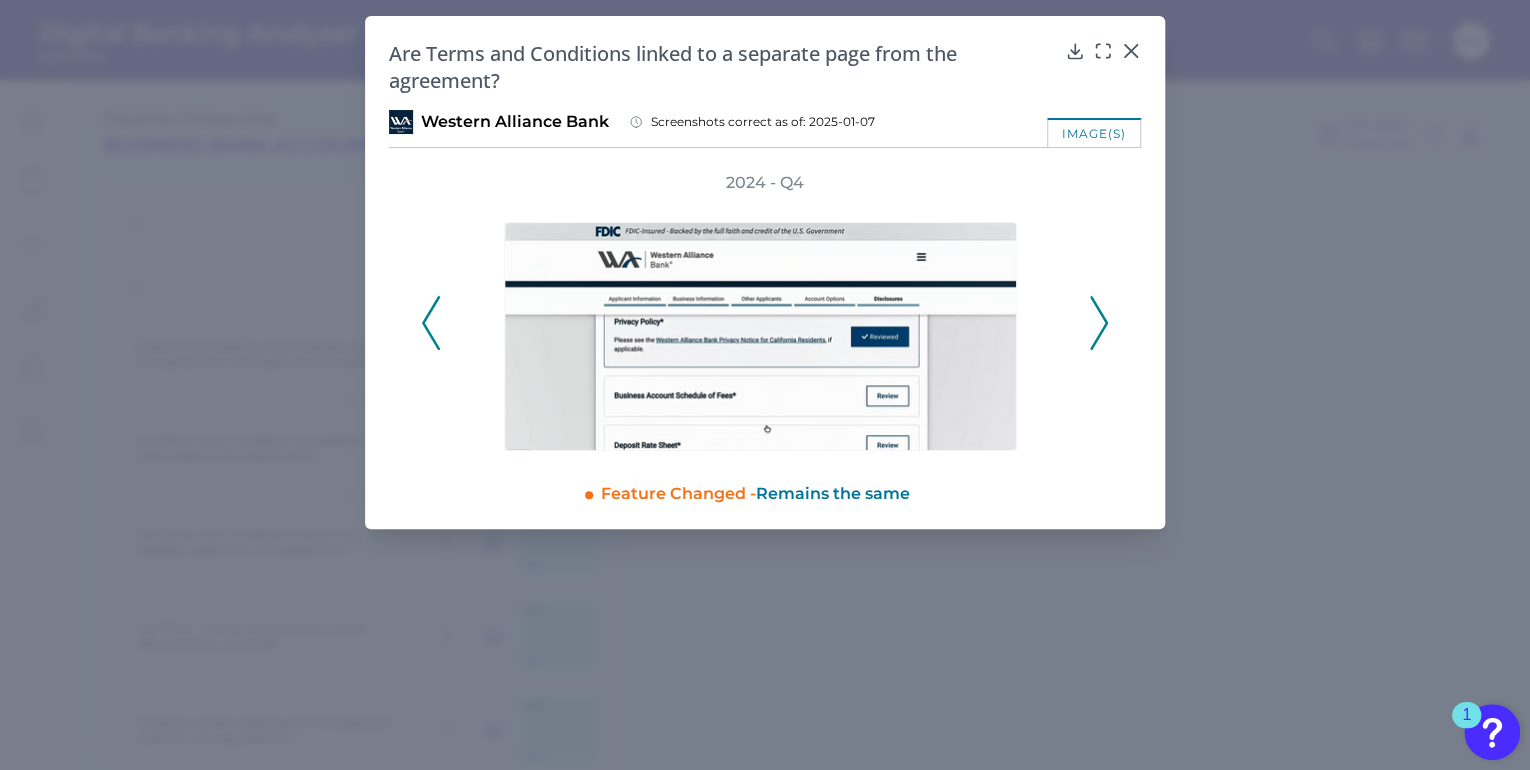 click 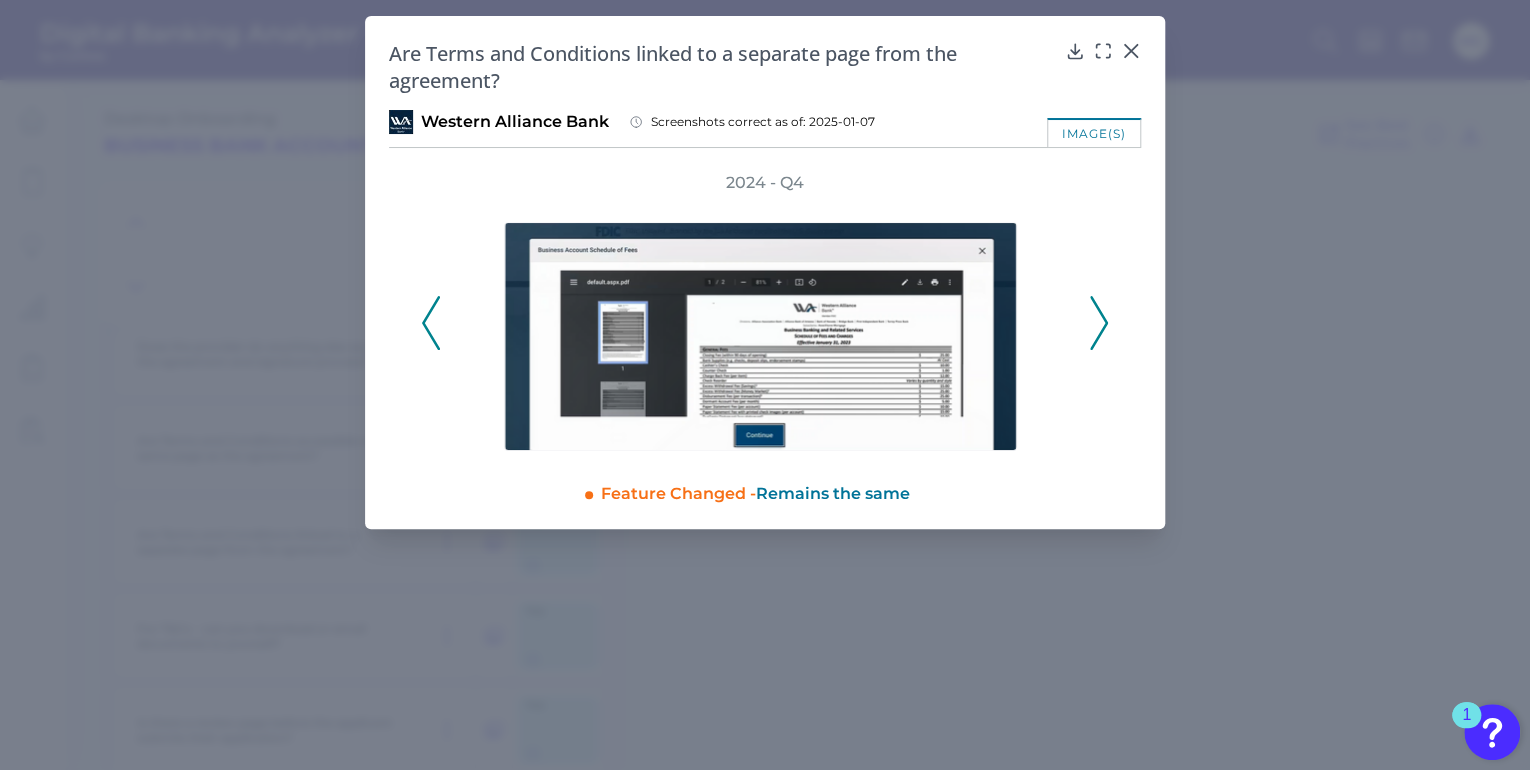 click 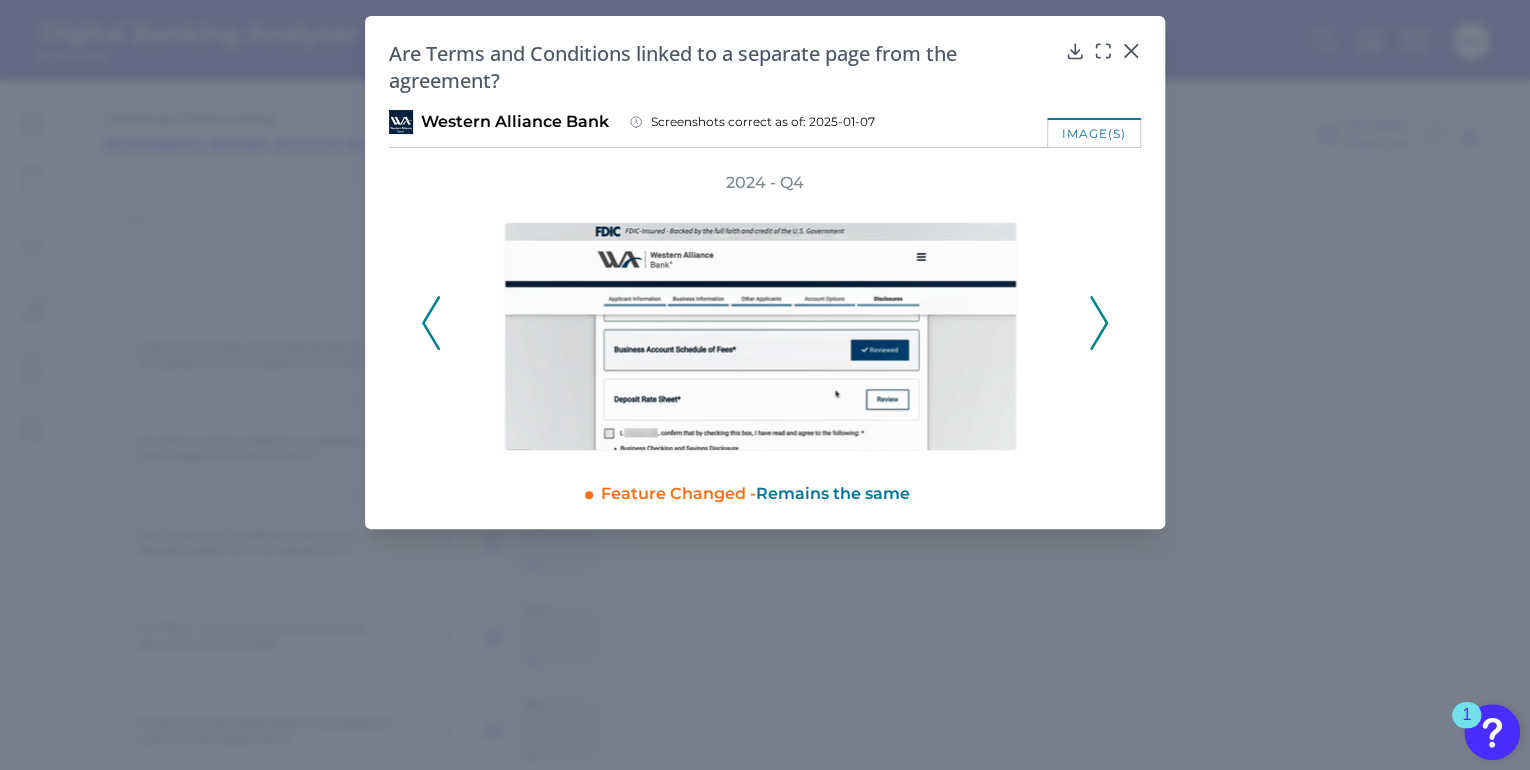 click 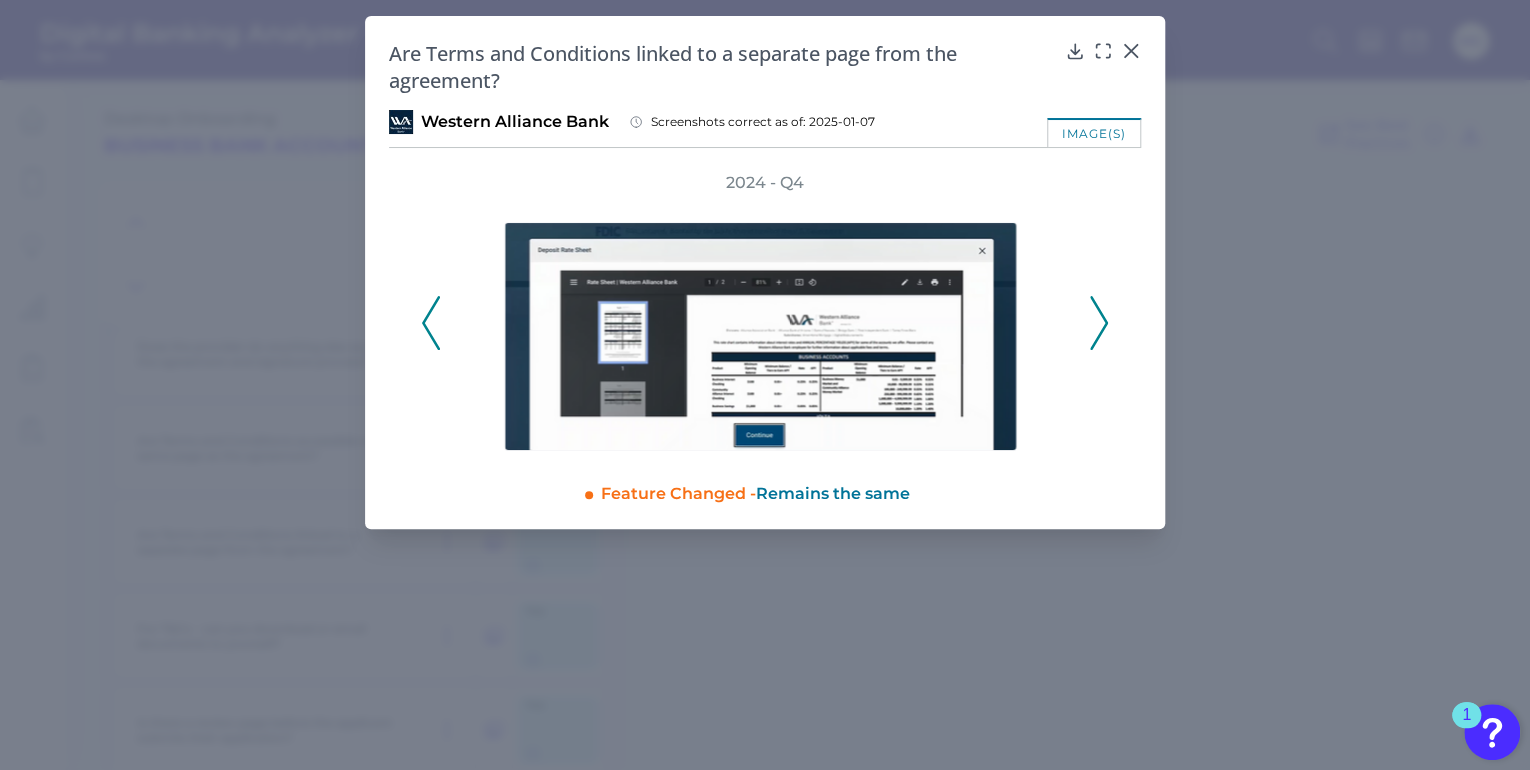 click 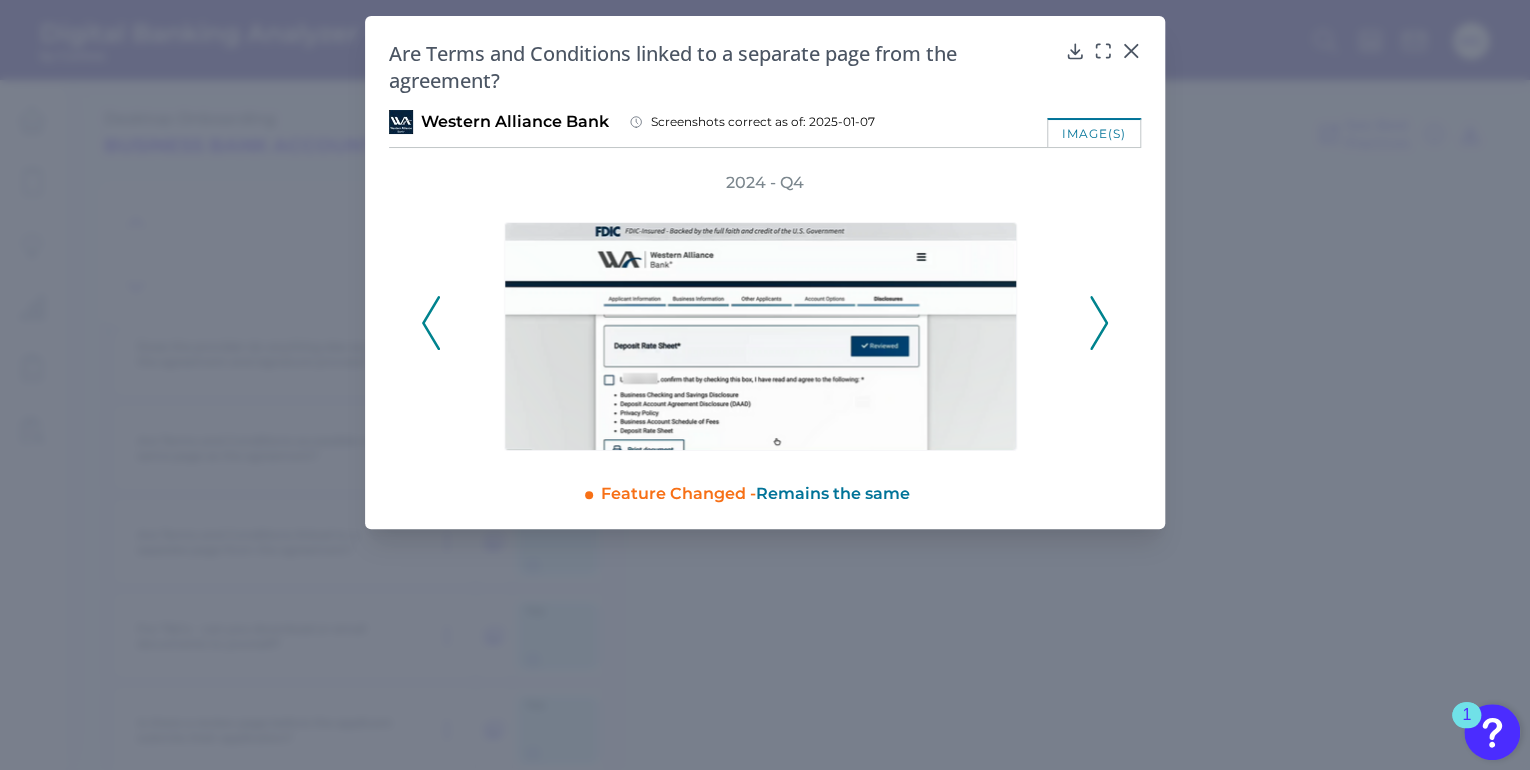 click 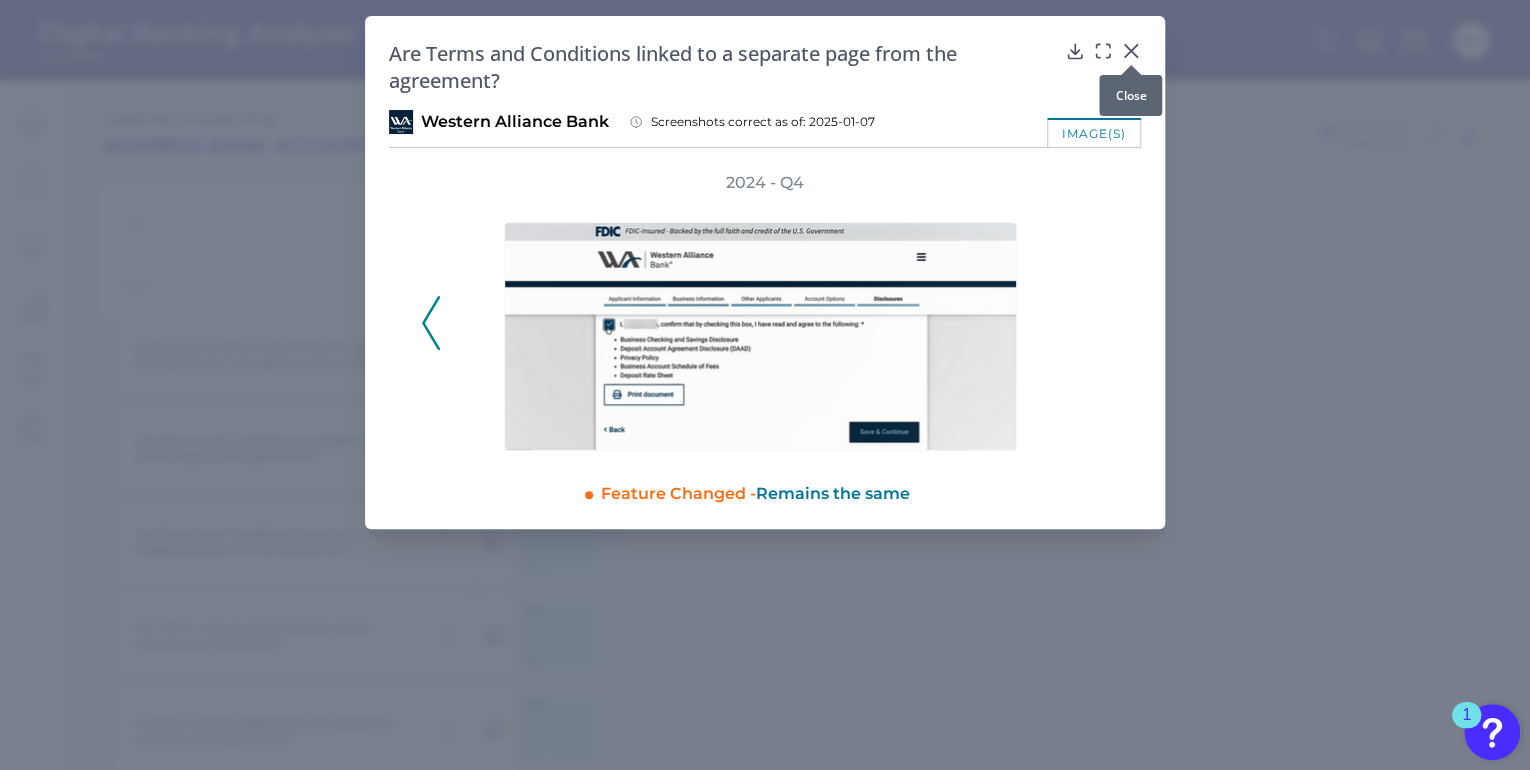 click 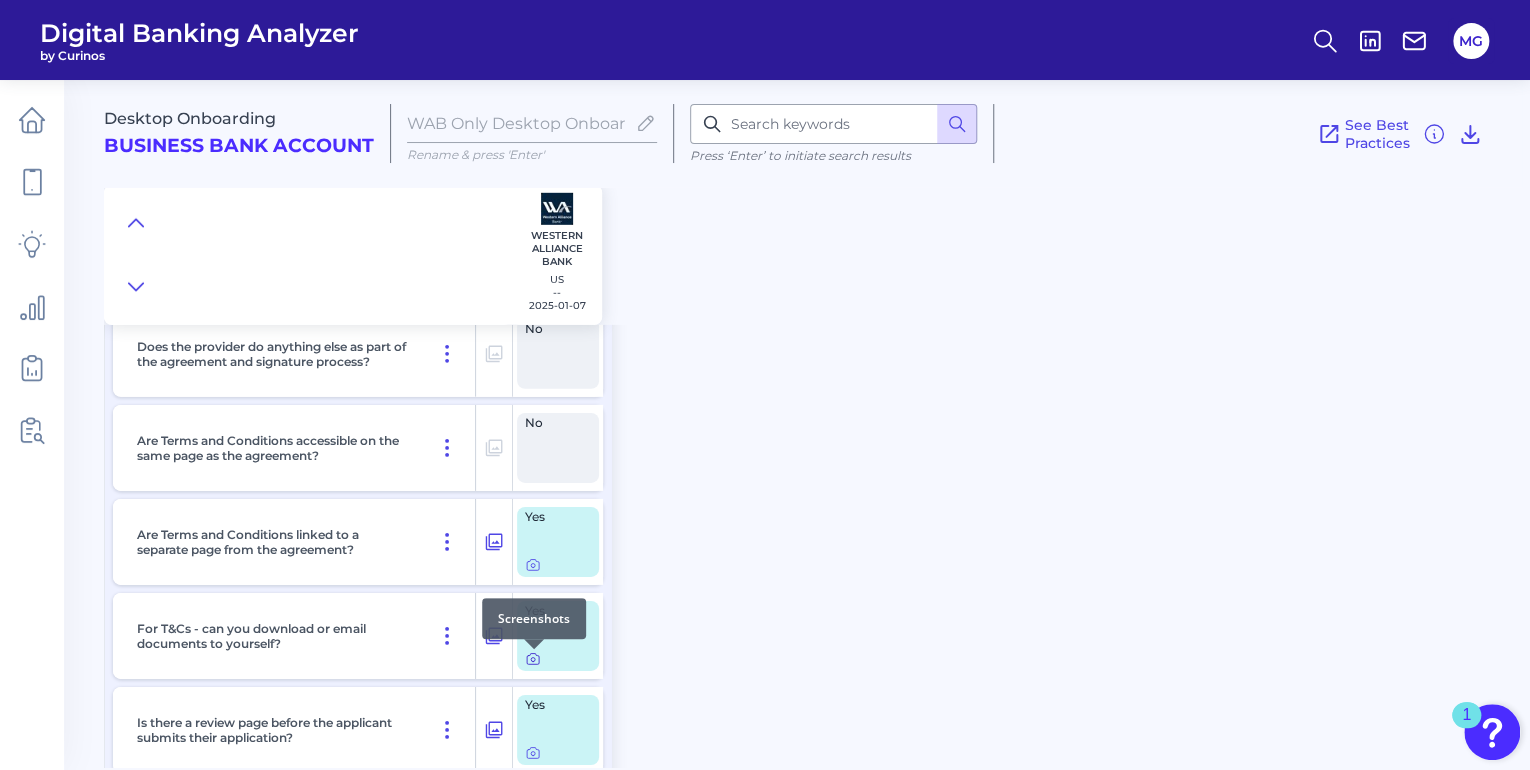 click 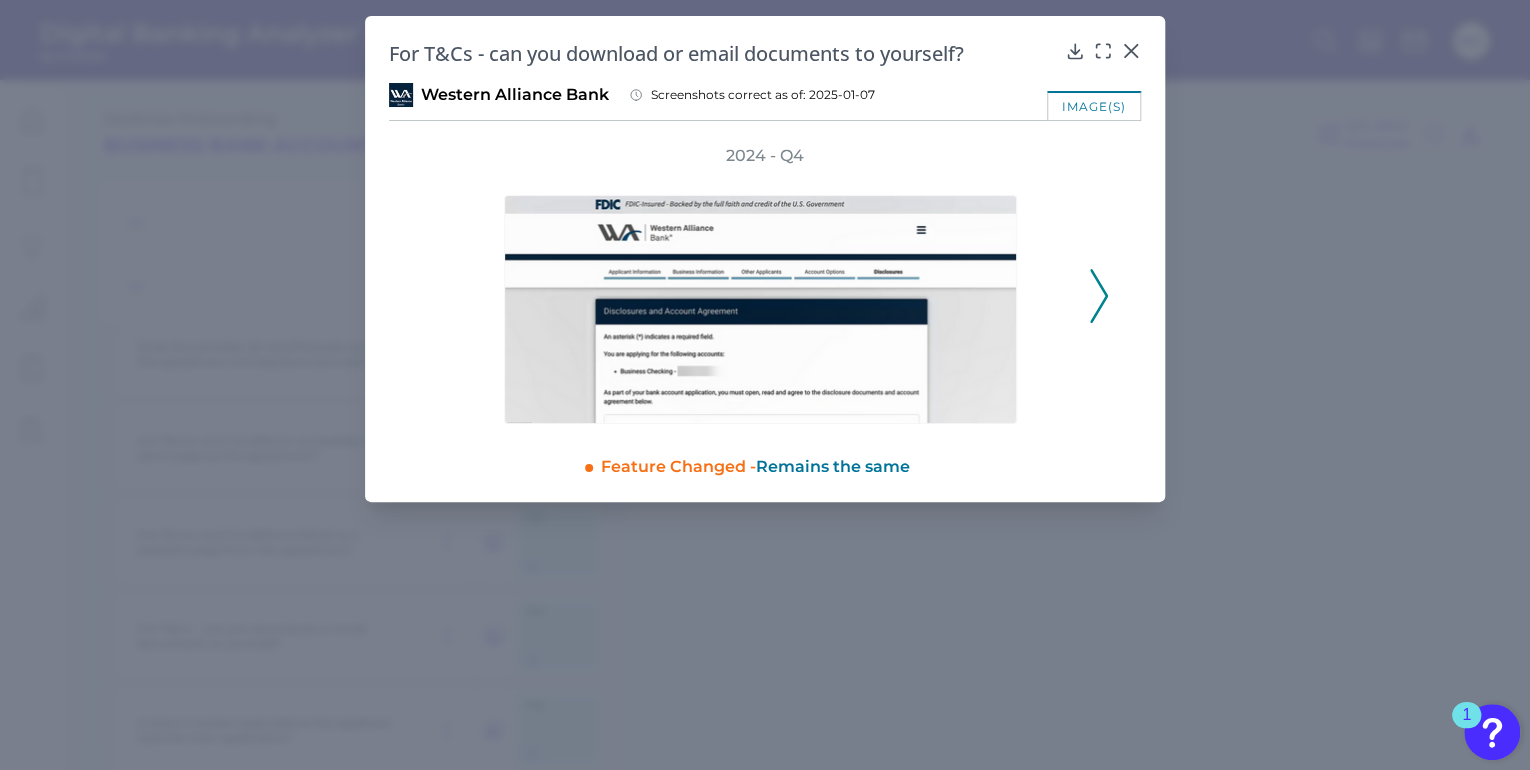 click 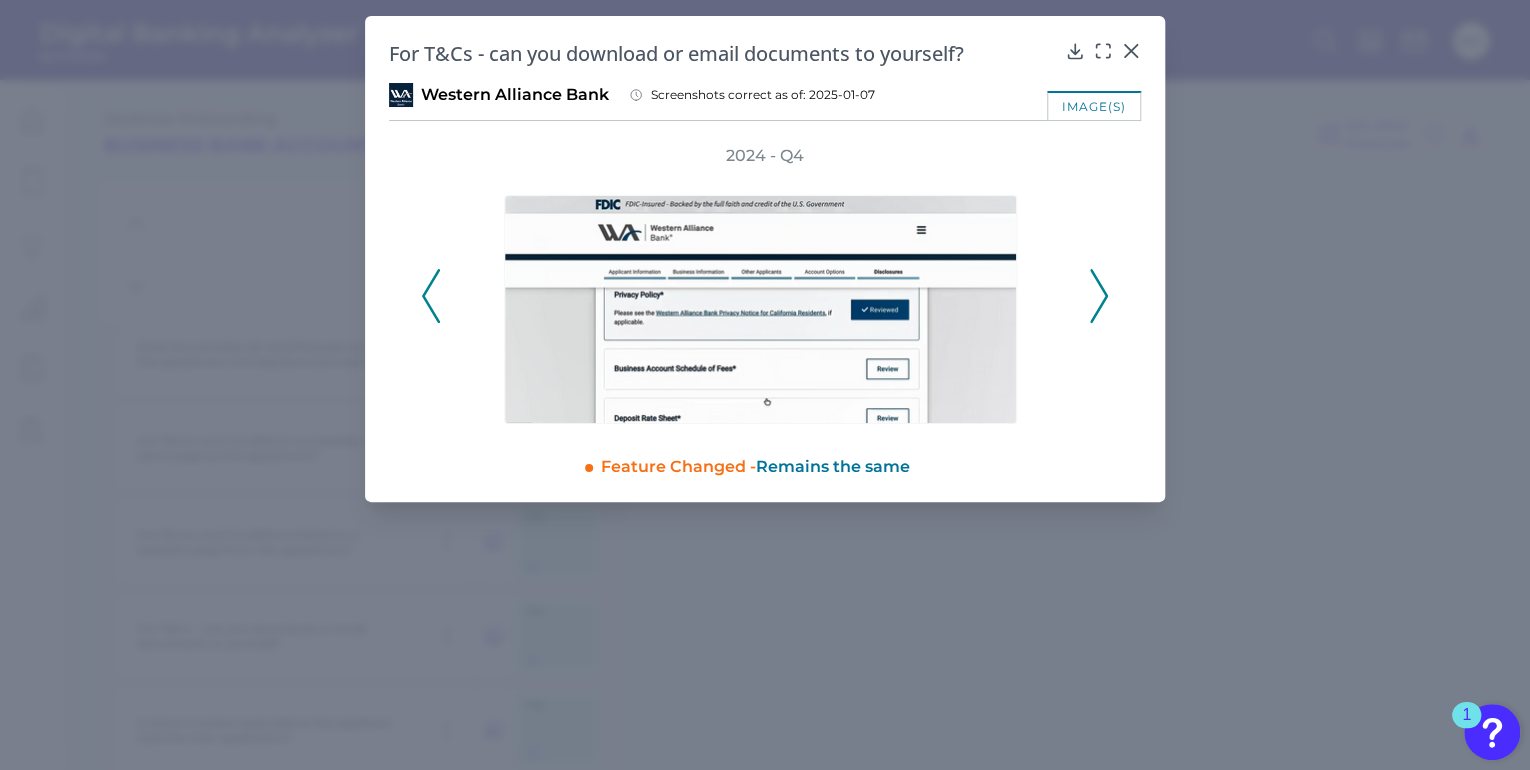 click 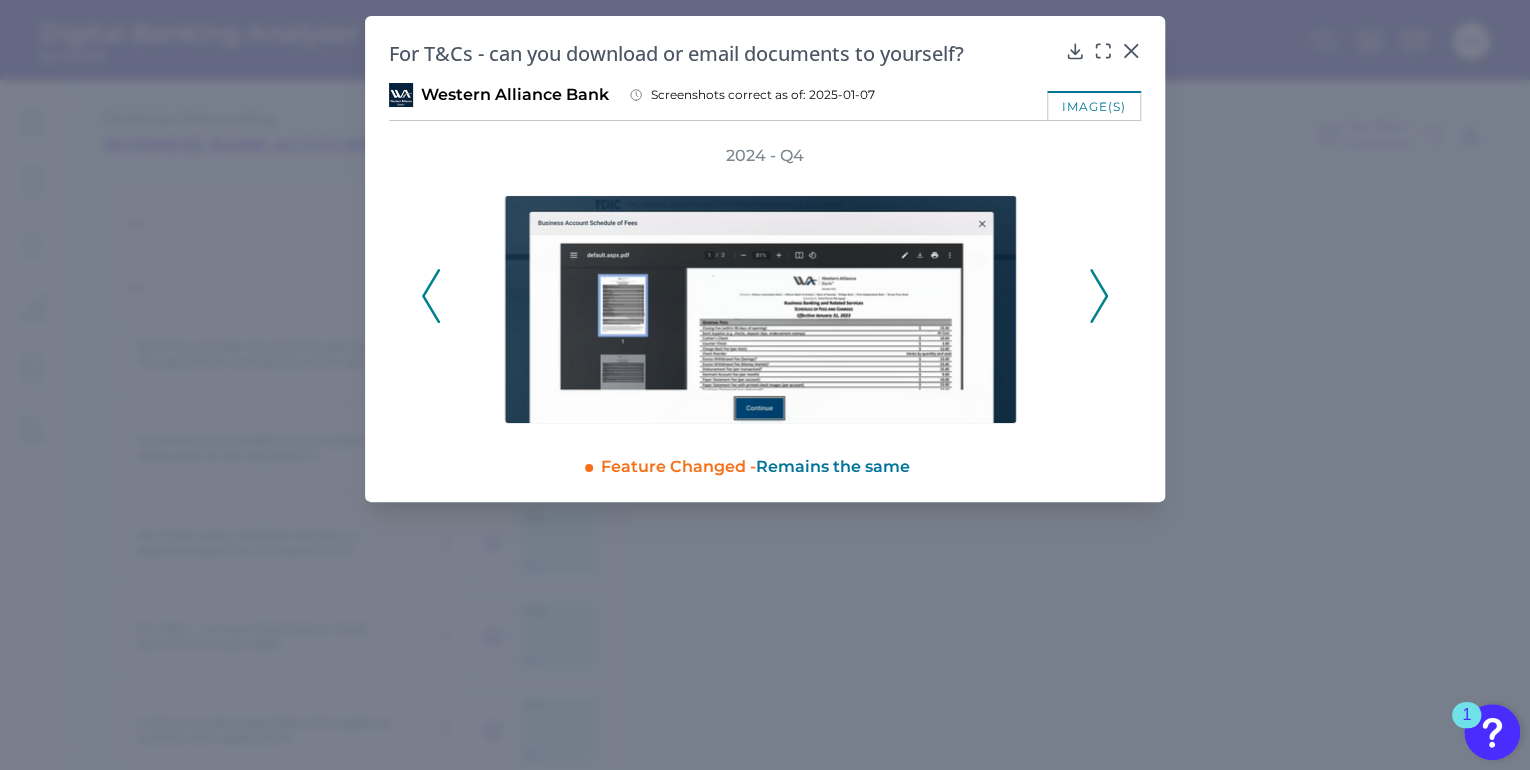 click 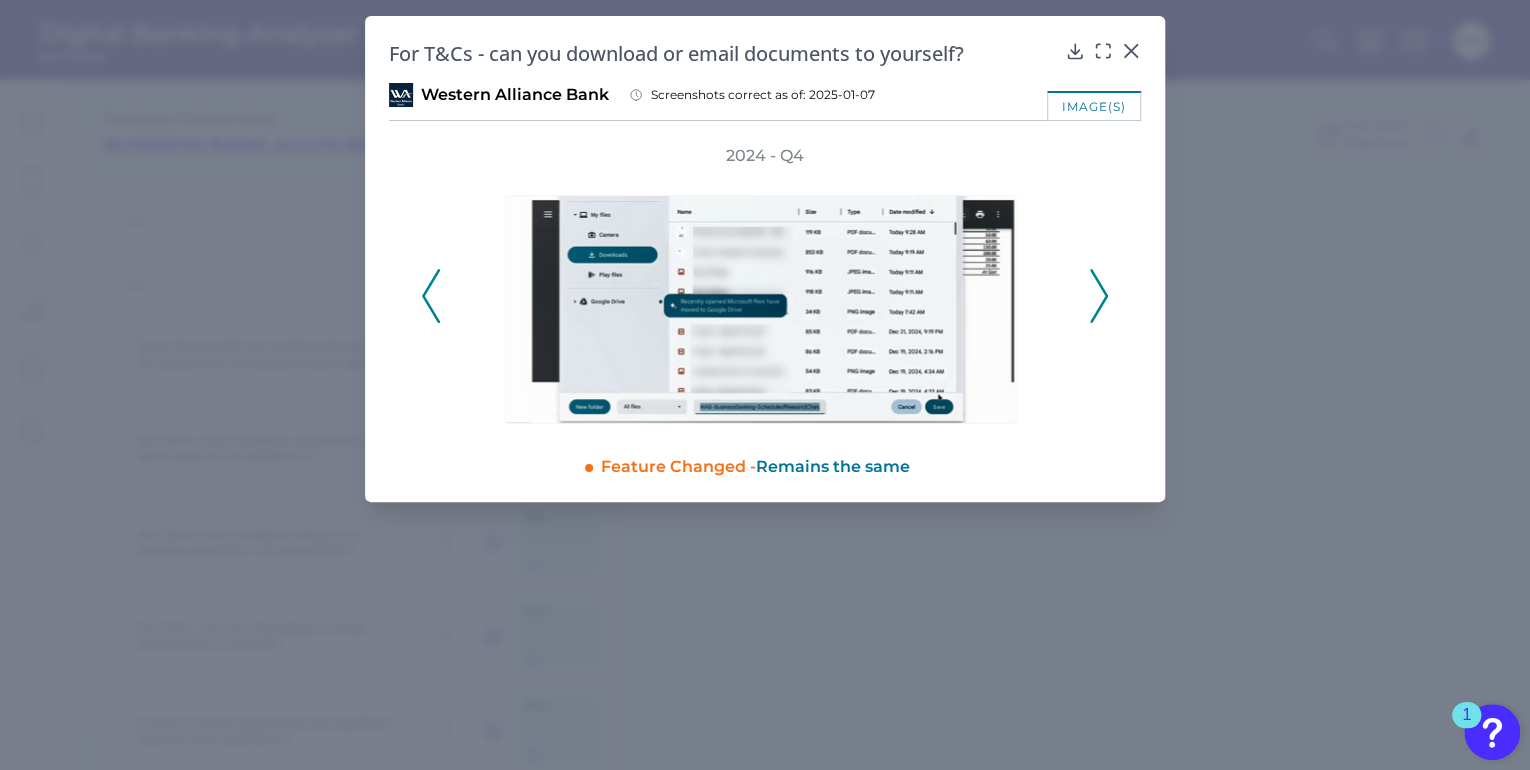 click 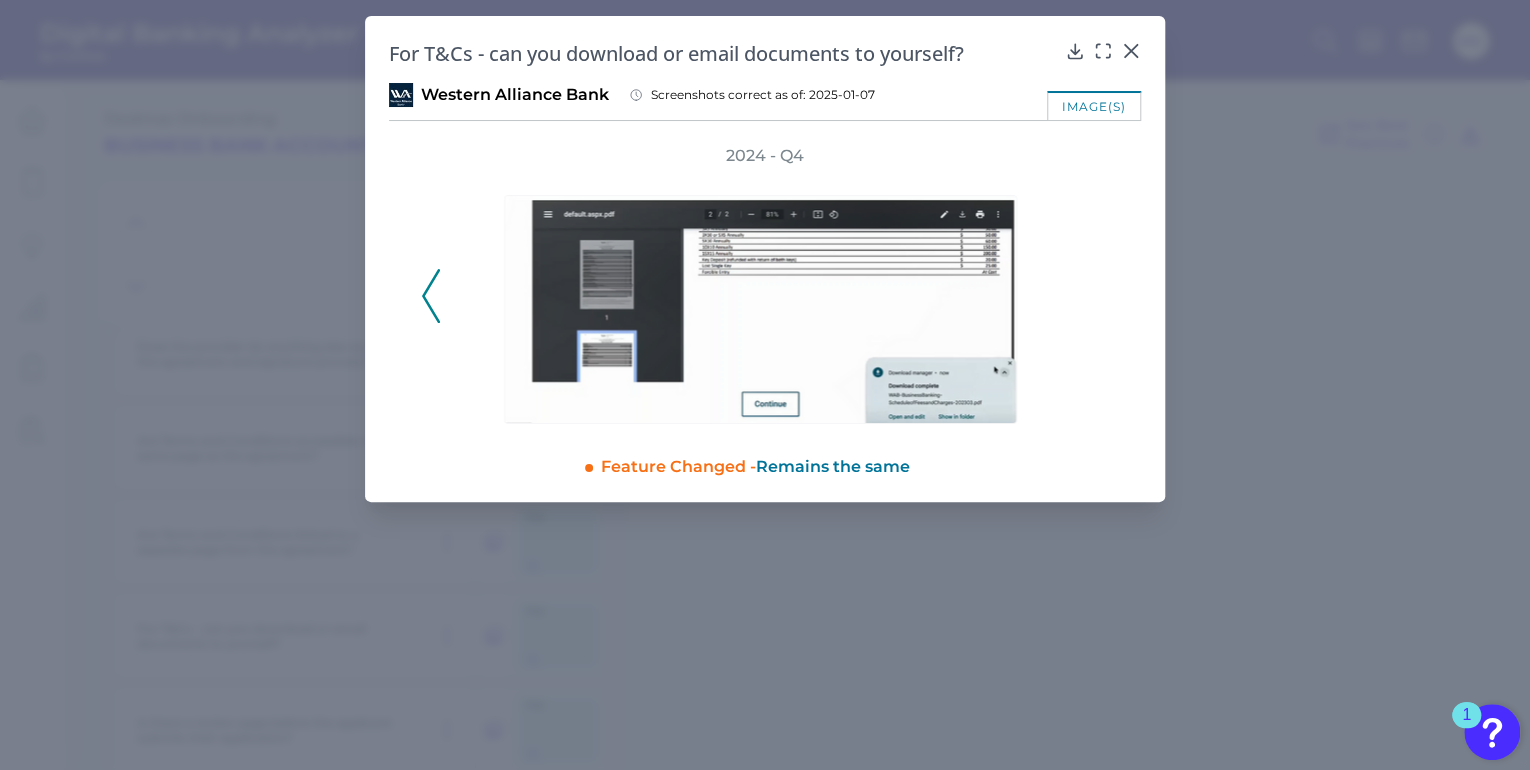 click on "2024 - Q4" at bounding box center (765, 284) 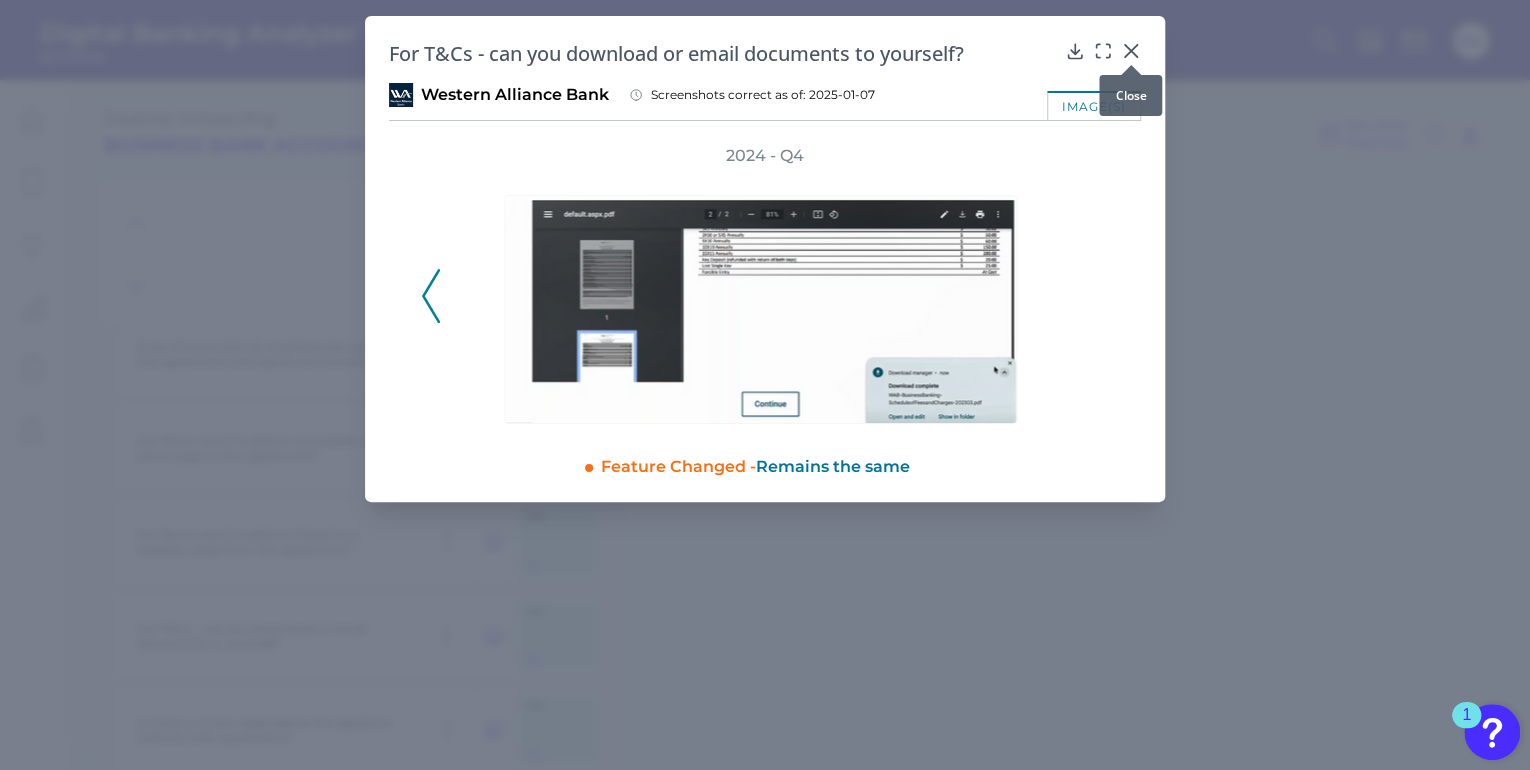 click 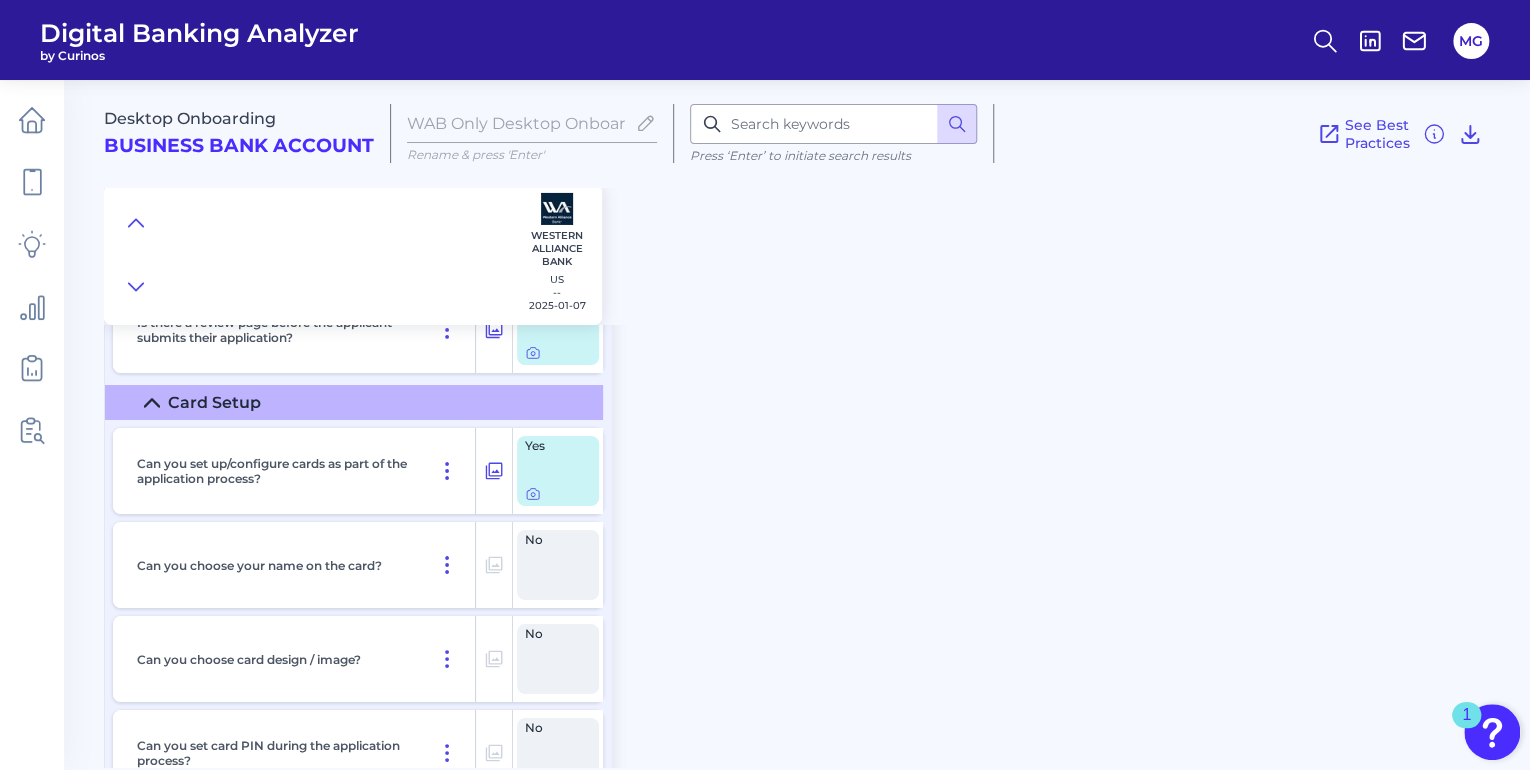 scroll, scrollTop: 14800, scrollLeft: 0, axis: vertical 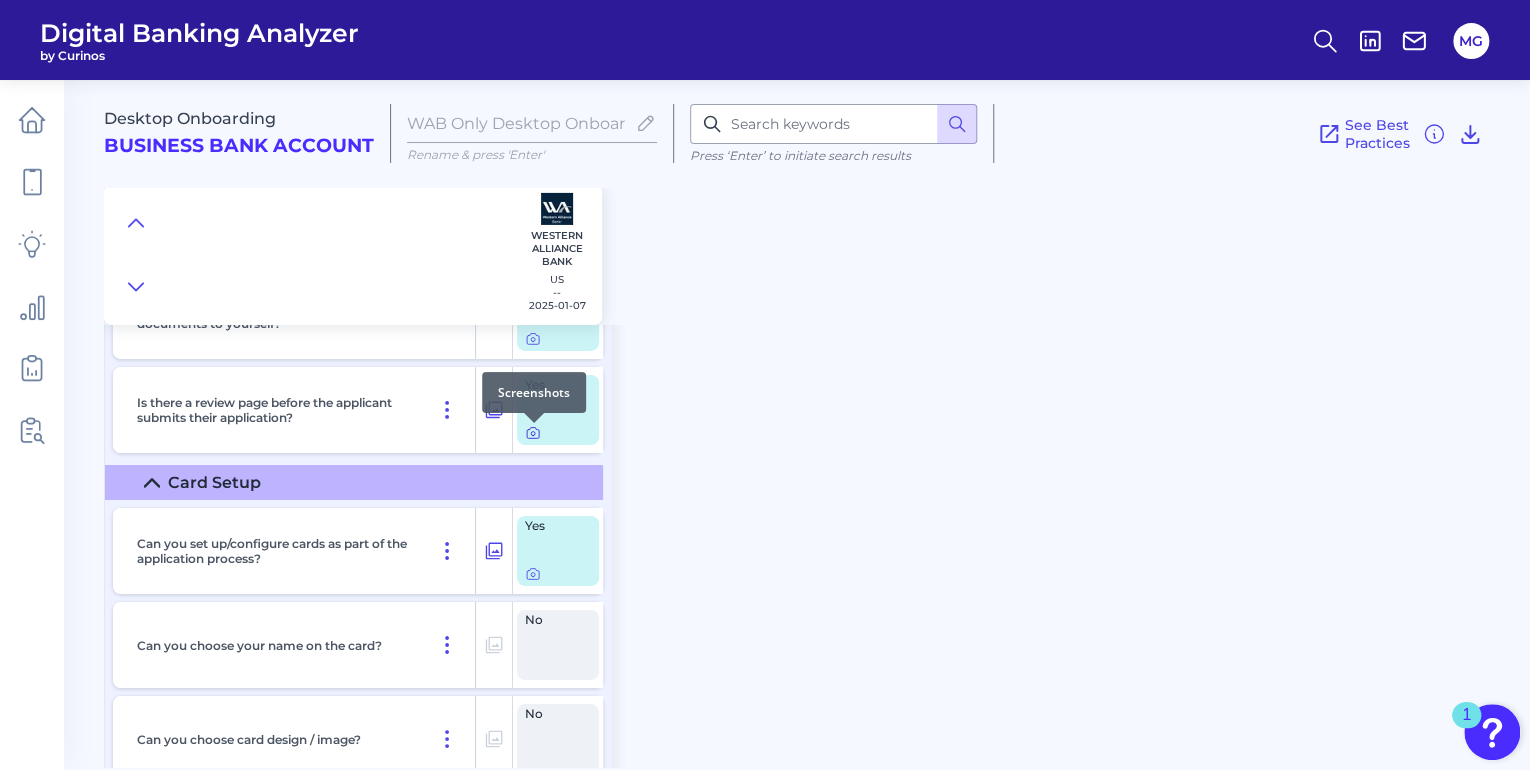 click 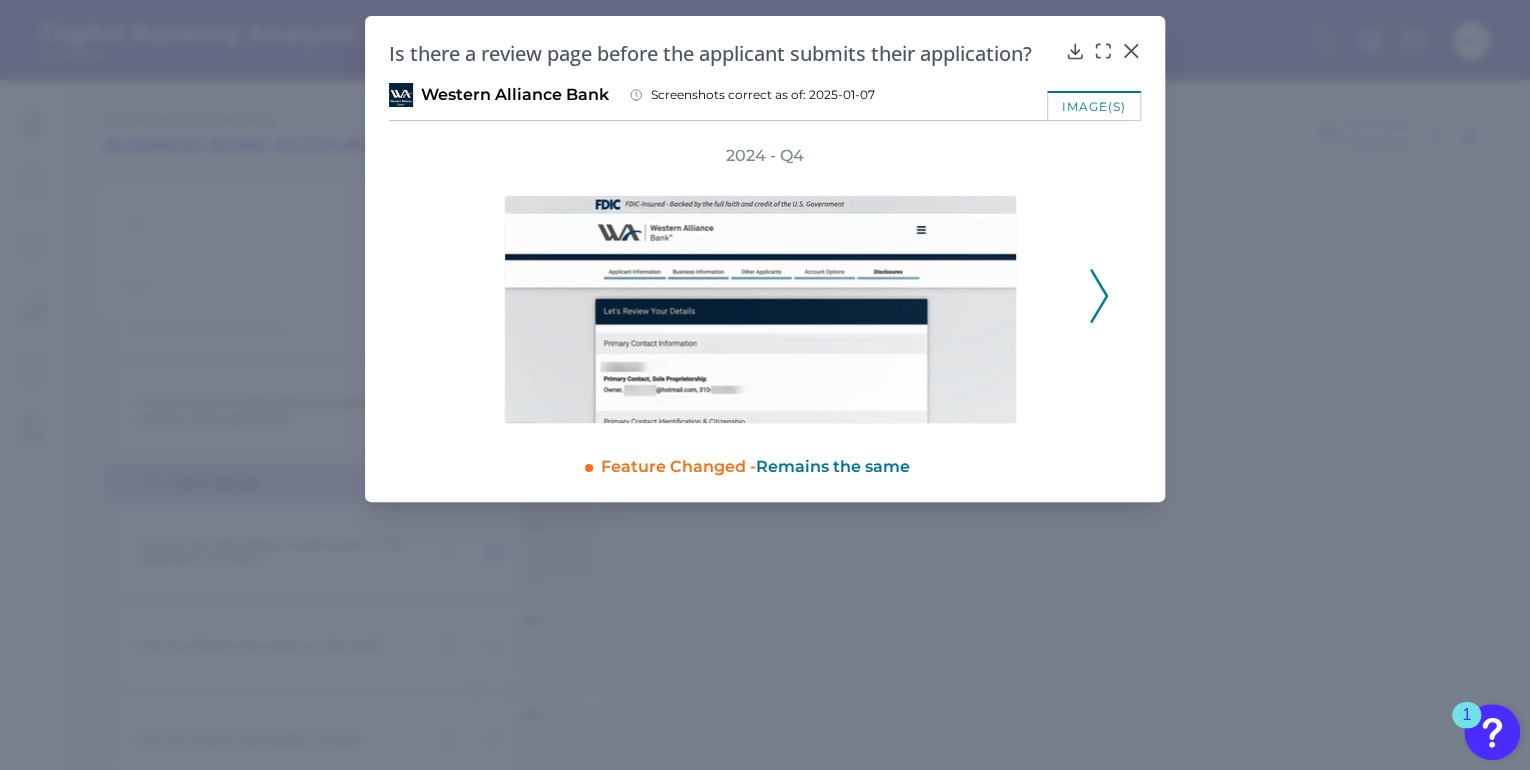 click 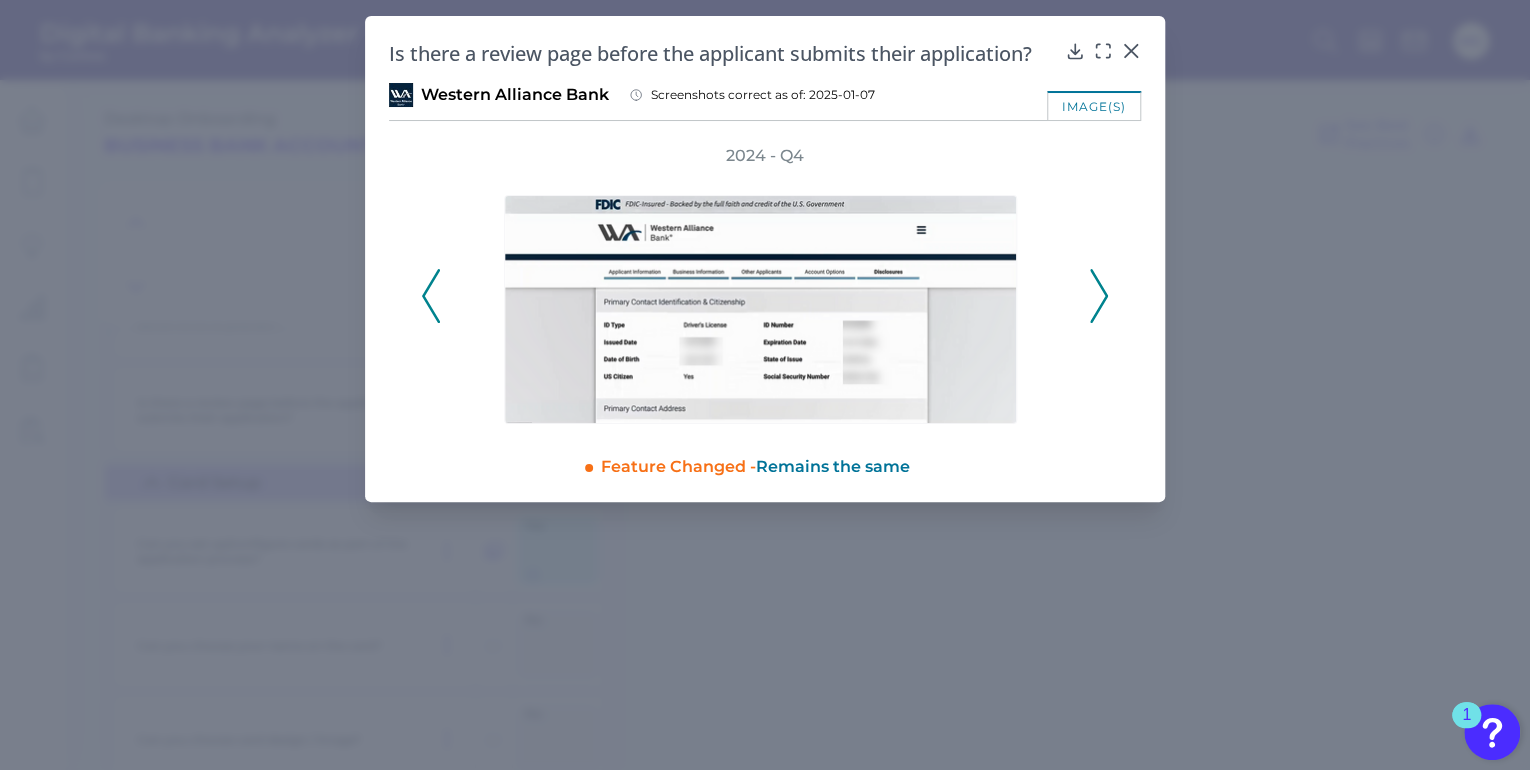 click 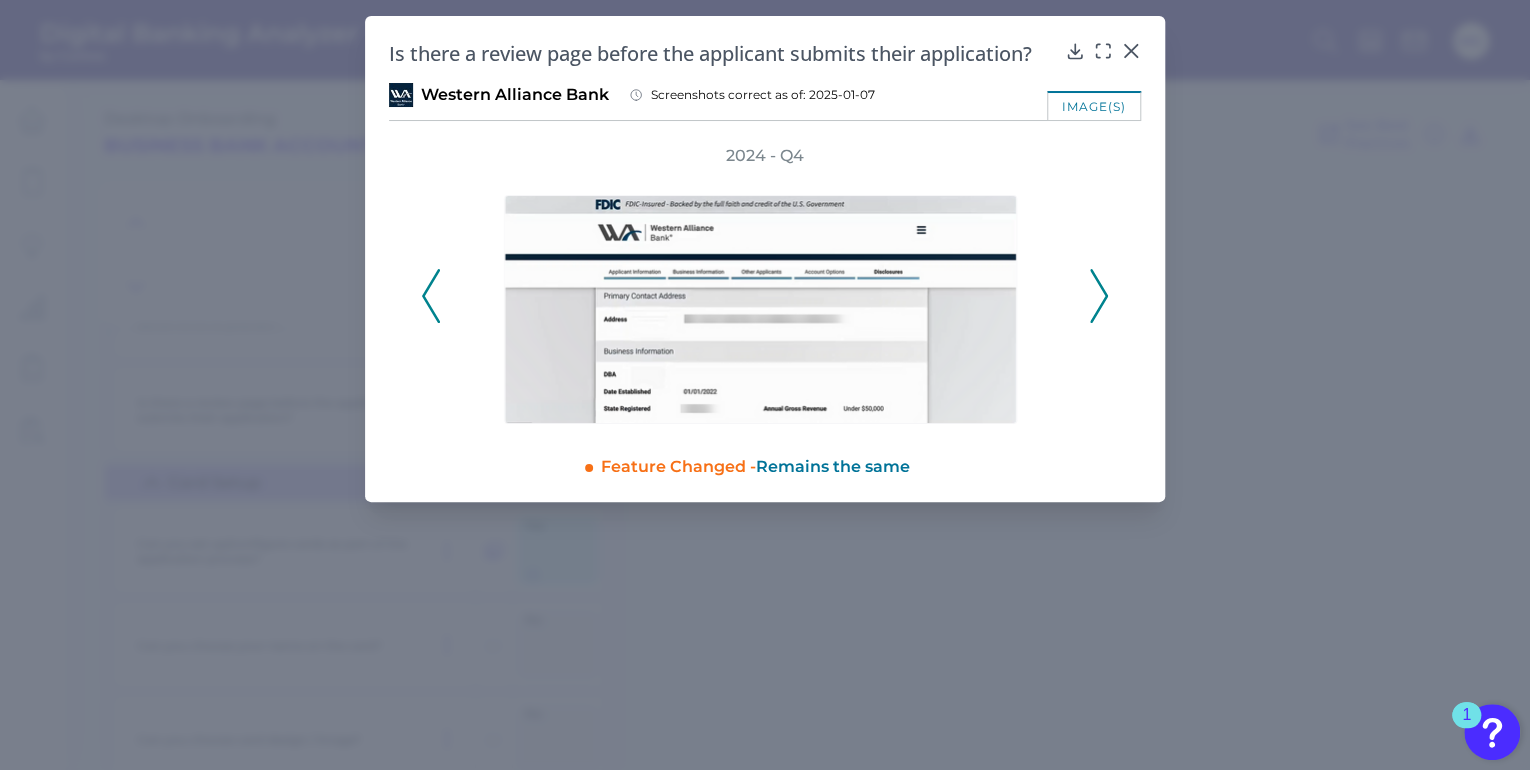 click 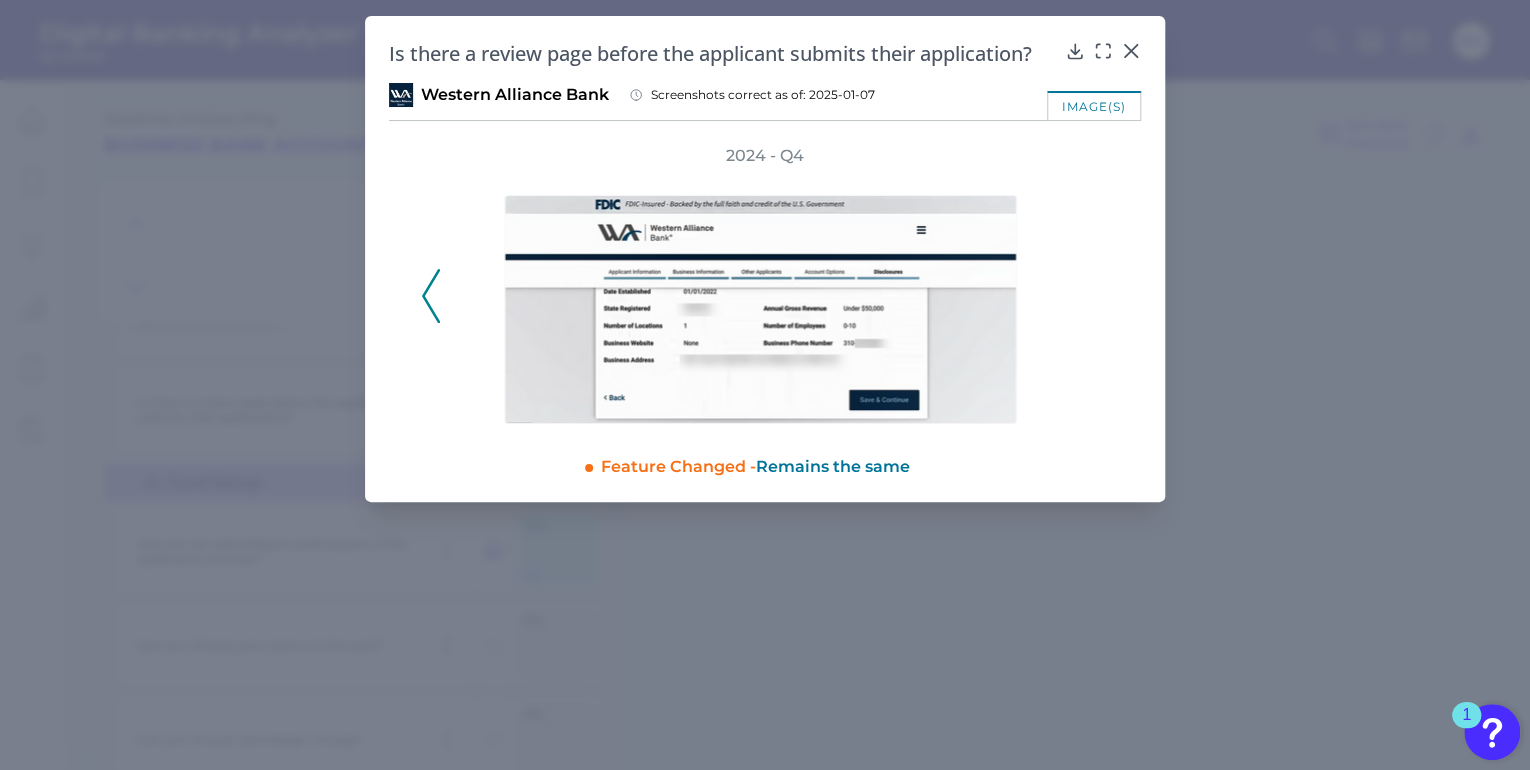 click on "2024 - Q4" at bounding box center [765, 284] 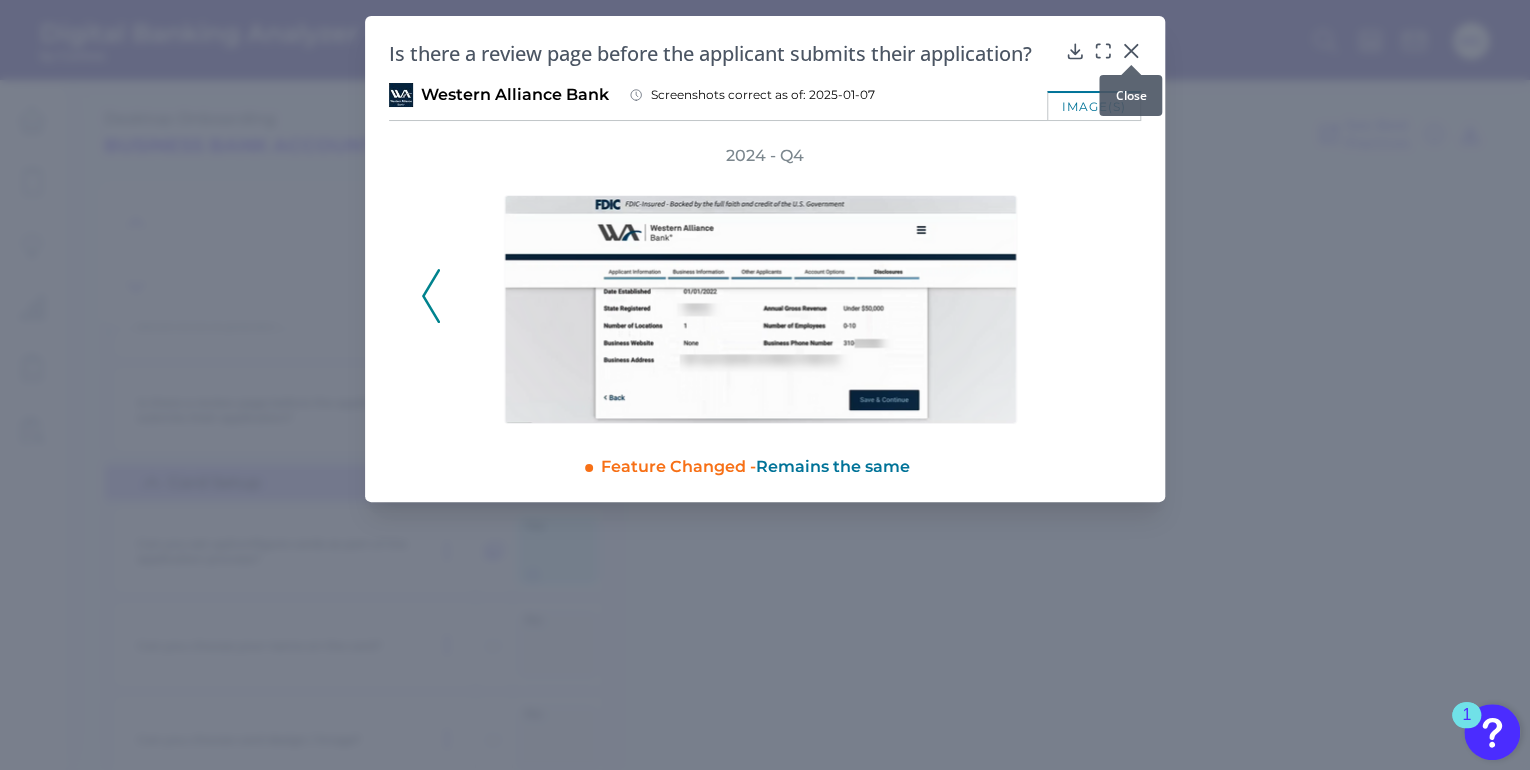 drag, startPoint x: 1140, startPoint y: 48, endPoint x: 1136, endPoint y: 68, distance: 20.396078 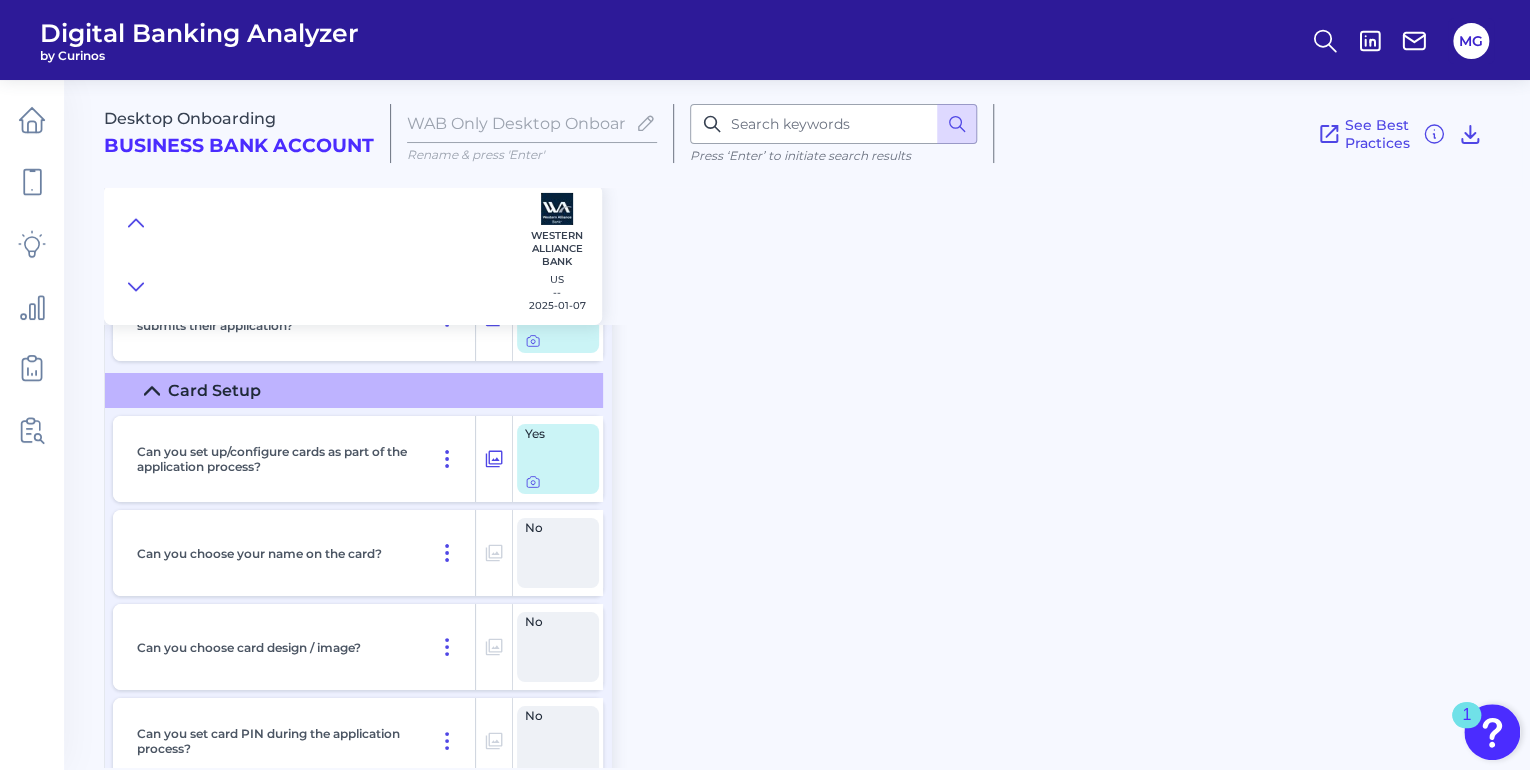 scroll, scrollTop: 14880, scrollLeft: 0, axis: vertical 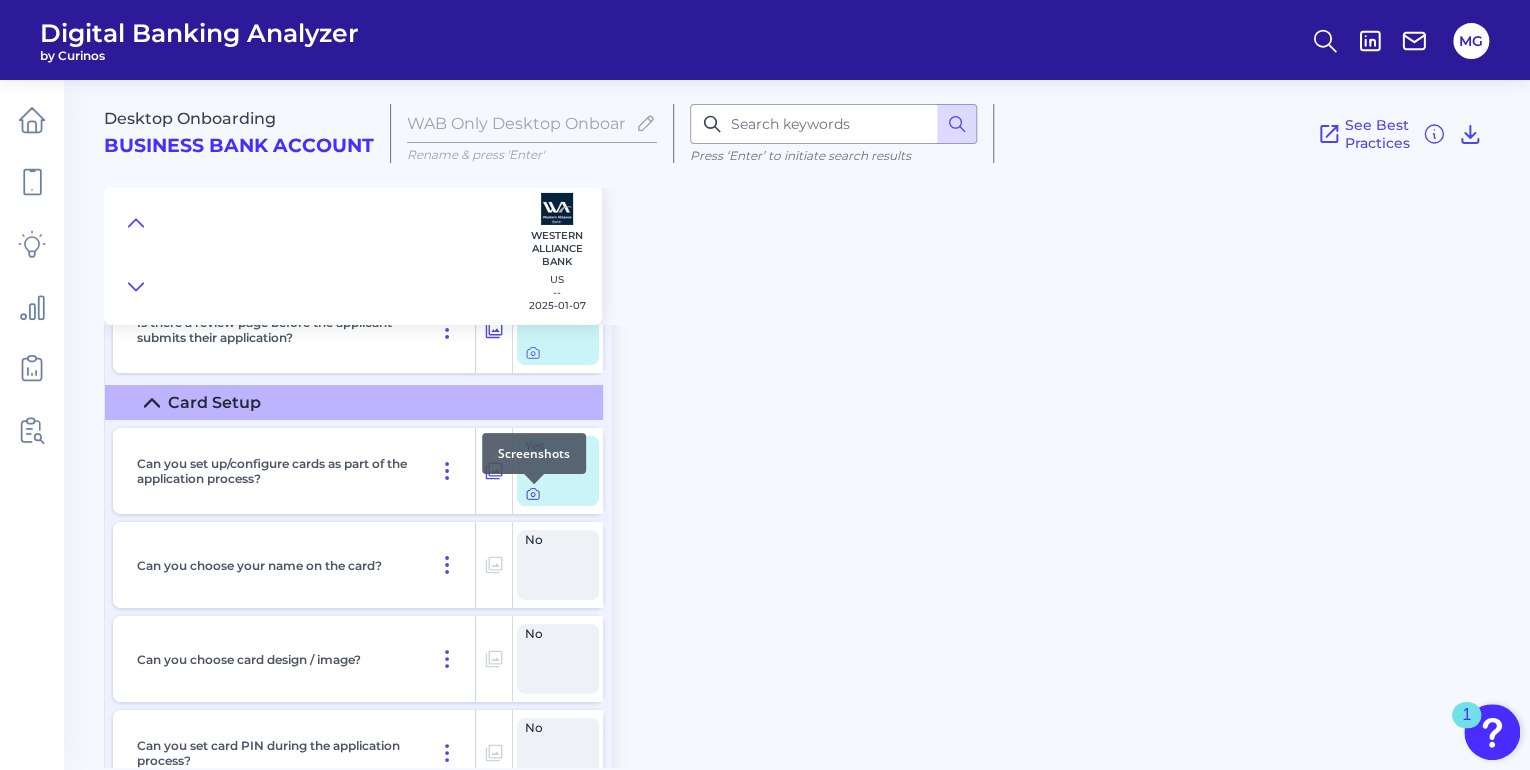 click 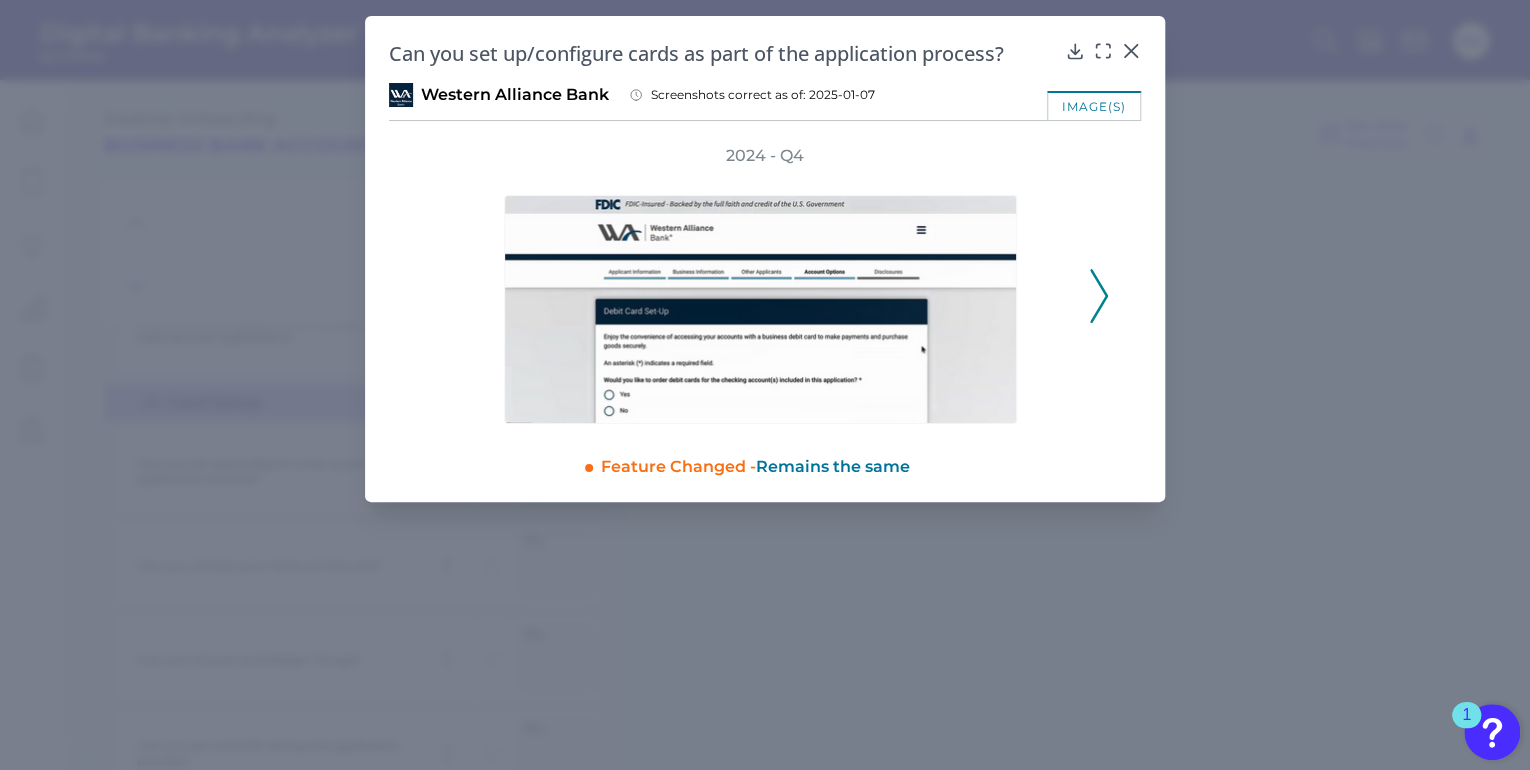 click on "2024 - Q4" at bounding box center [765, 284] 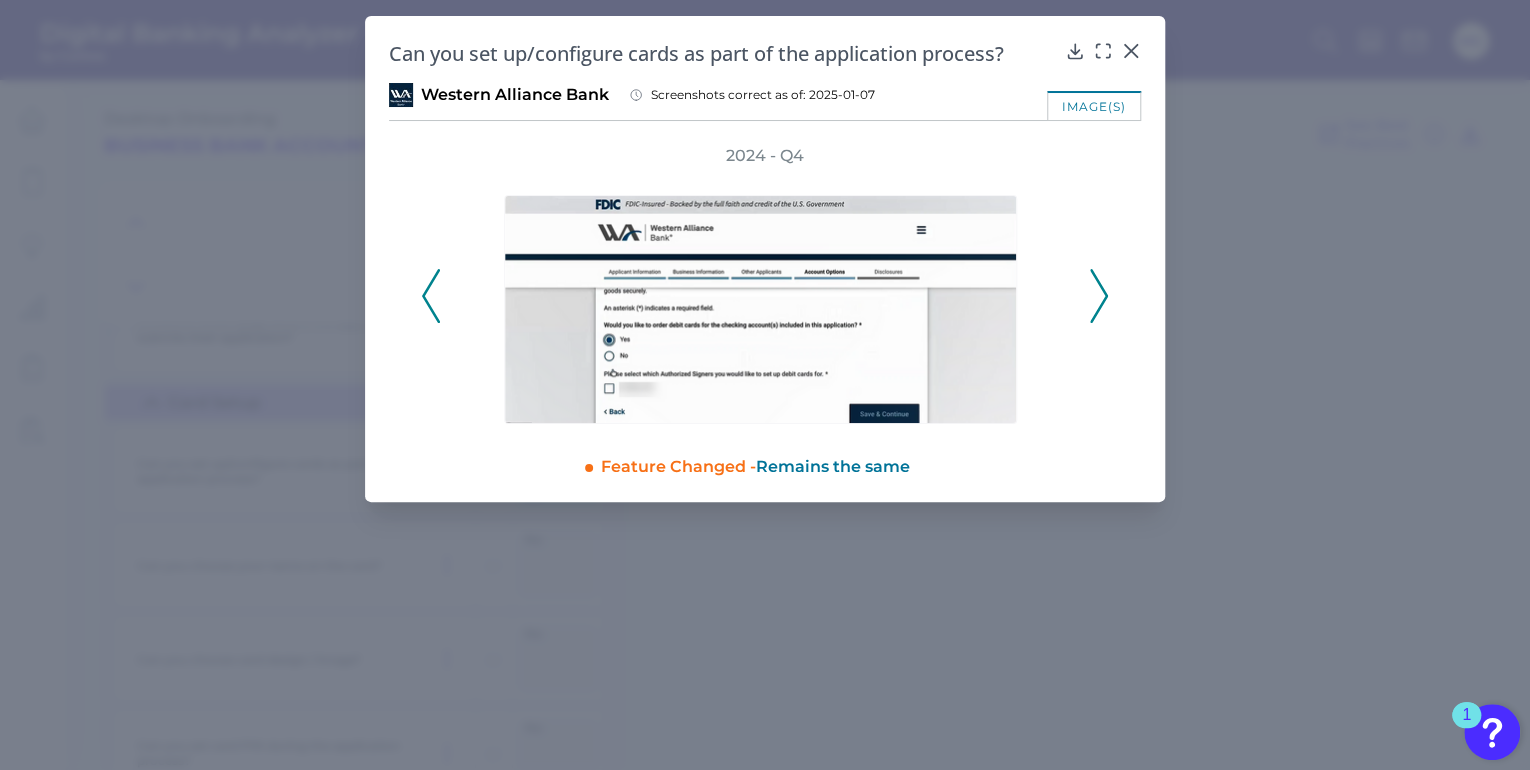 click 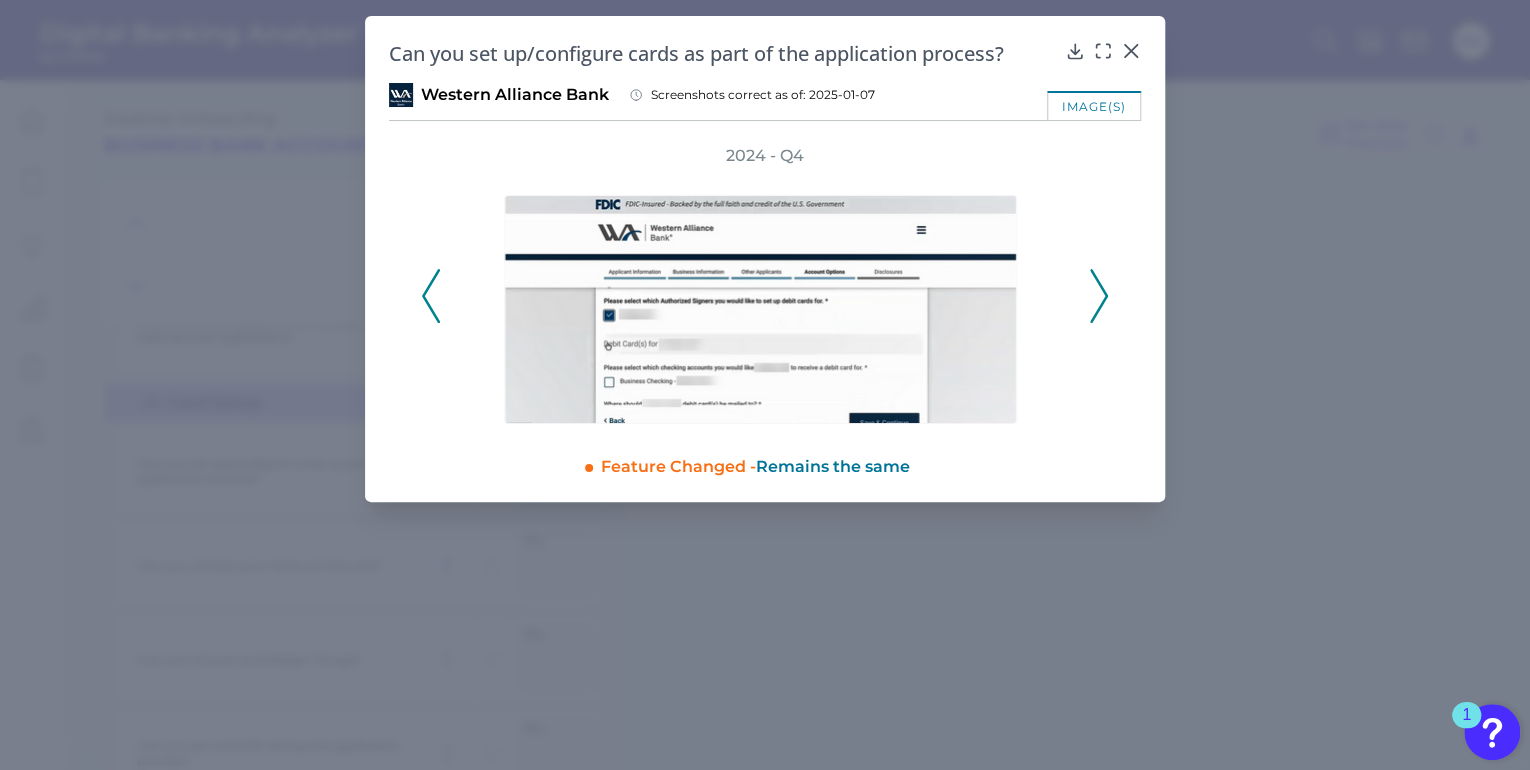 click 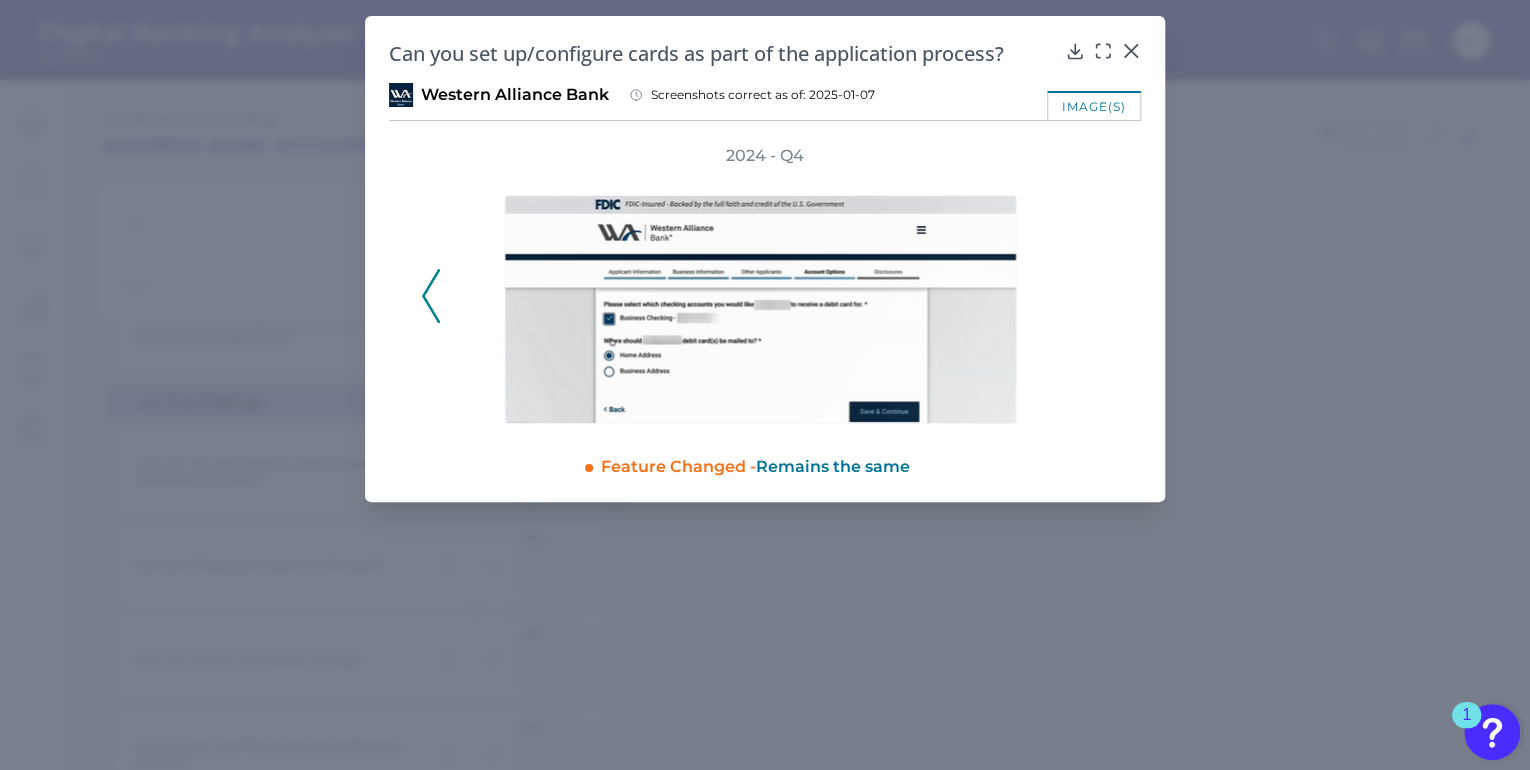 click on "2024 - Q4" at bounding box center (765, 284) 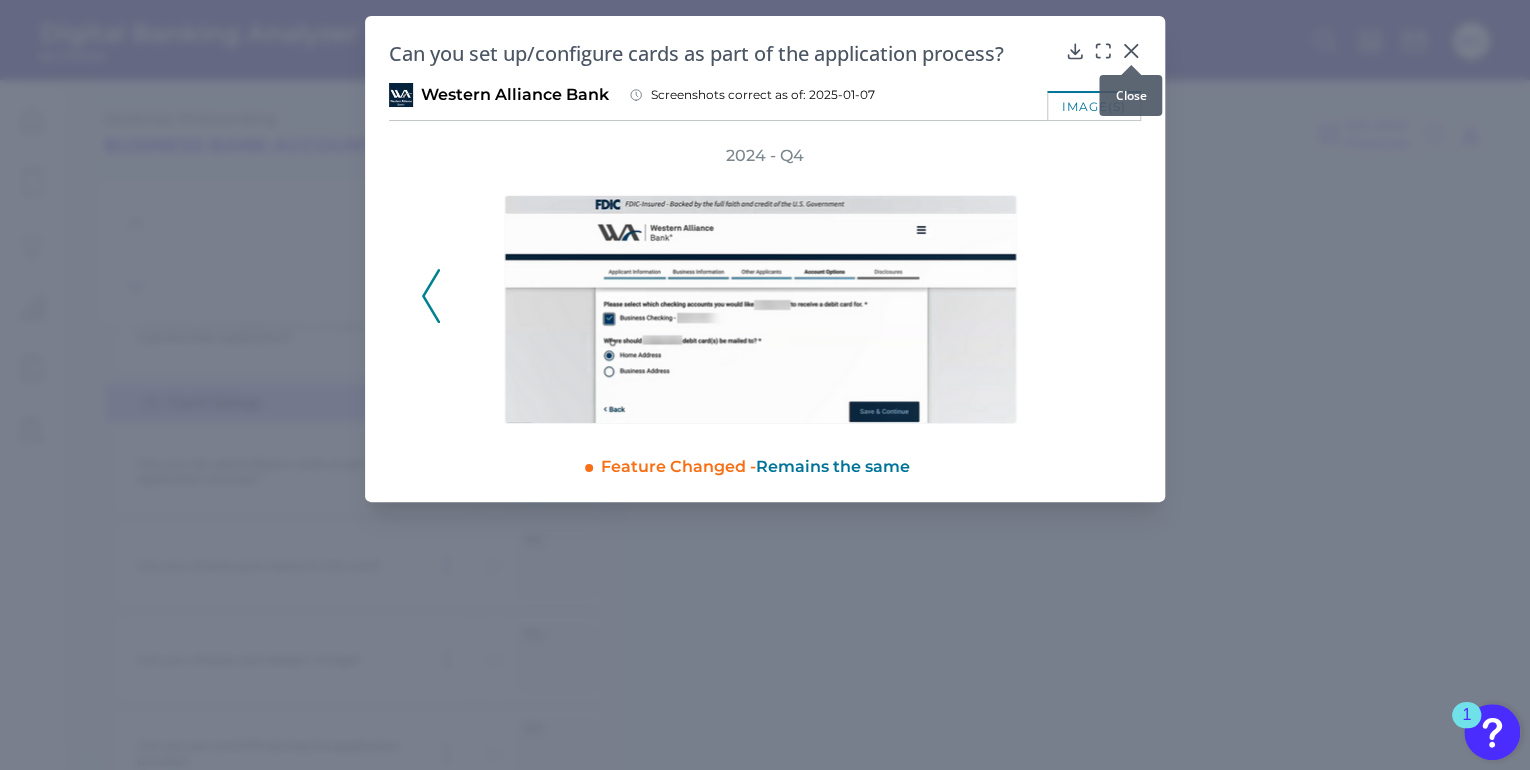 click 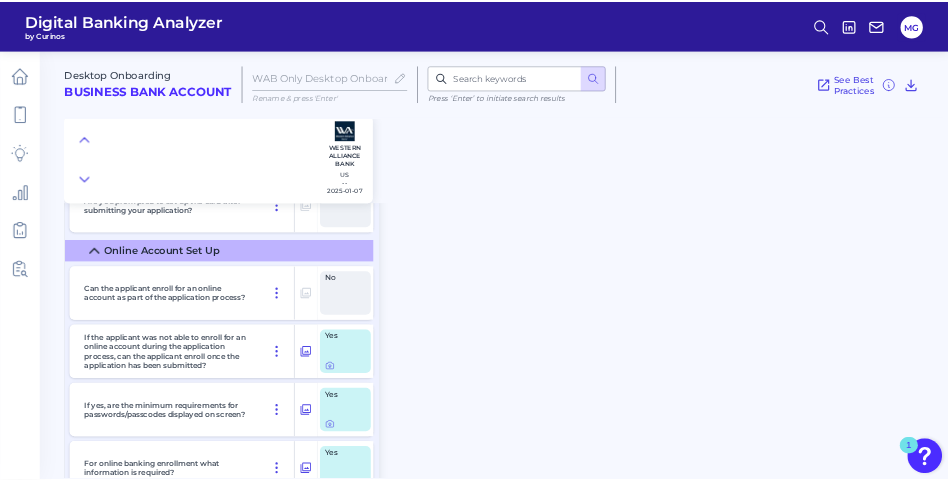 scroll, scrollTop: 15760, scrollLeft: 0, axis: vertical 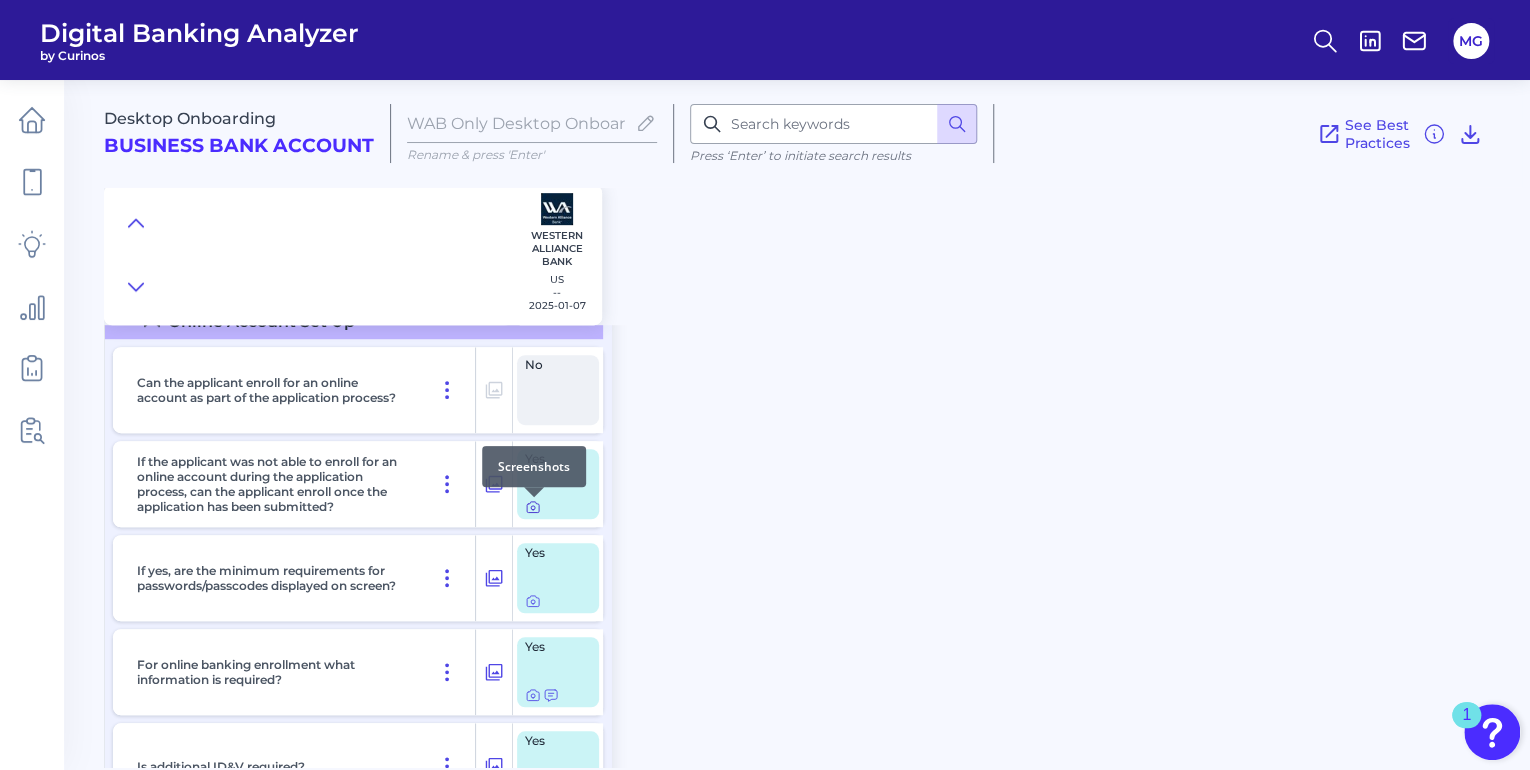 click 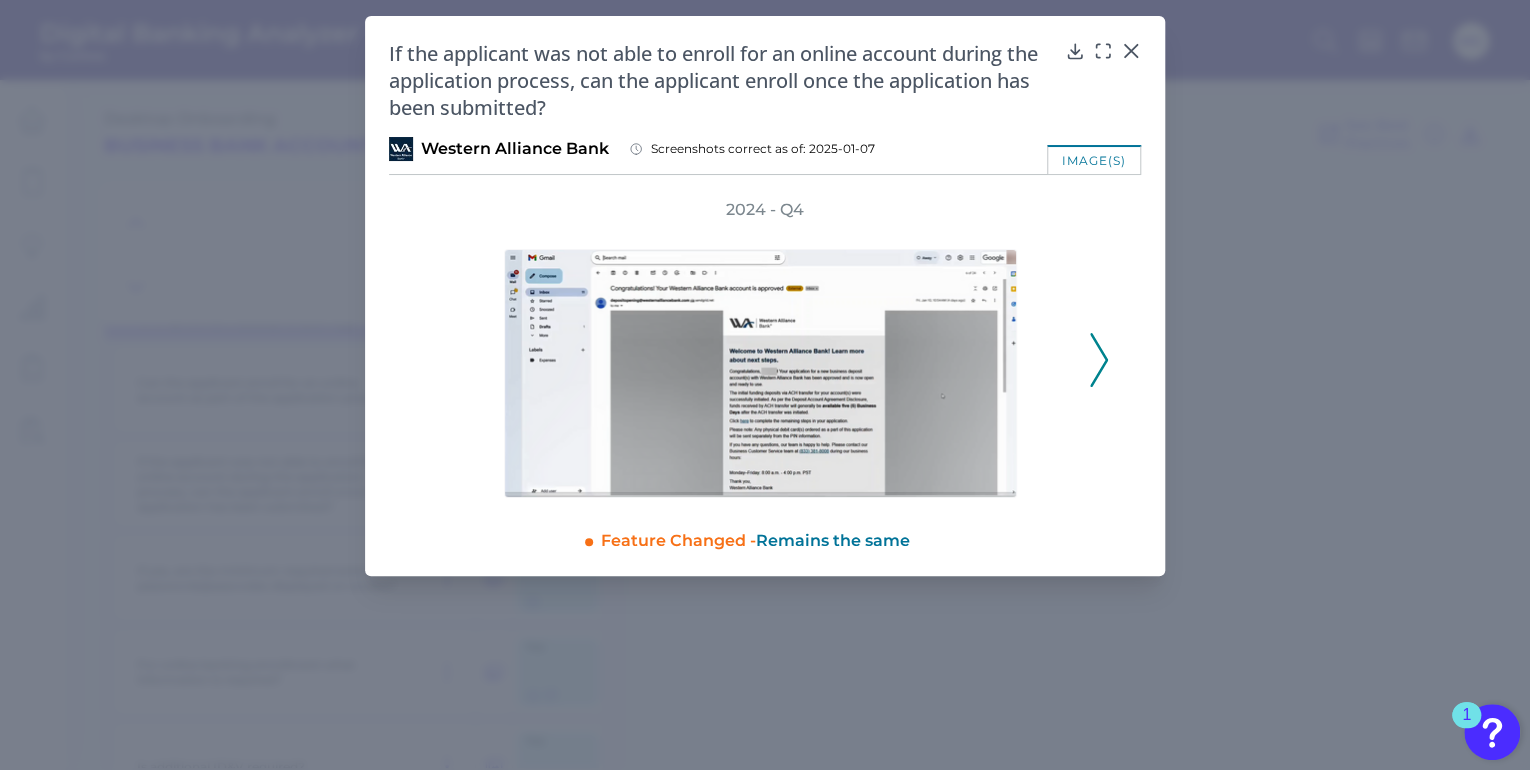 click 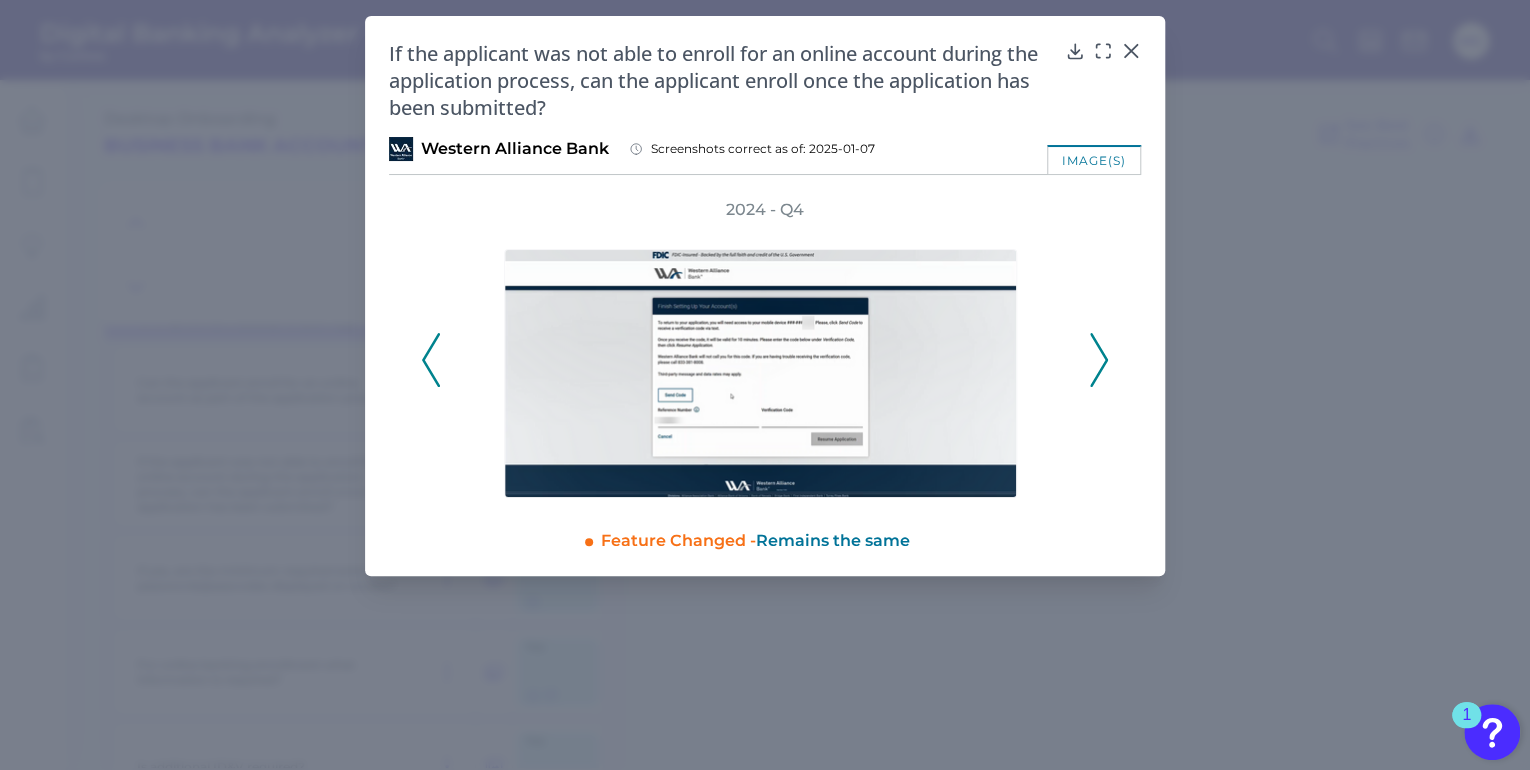 click 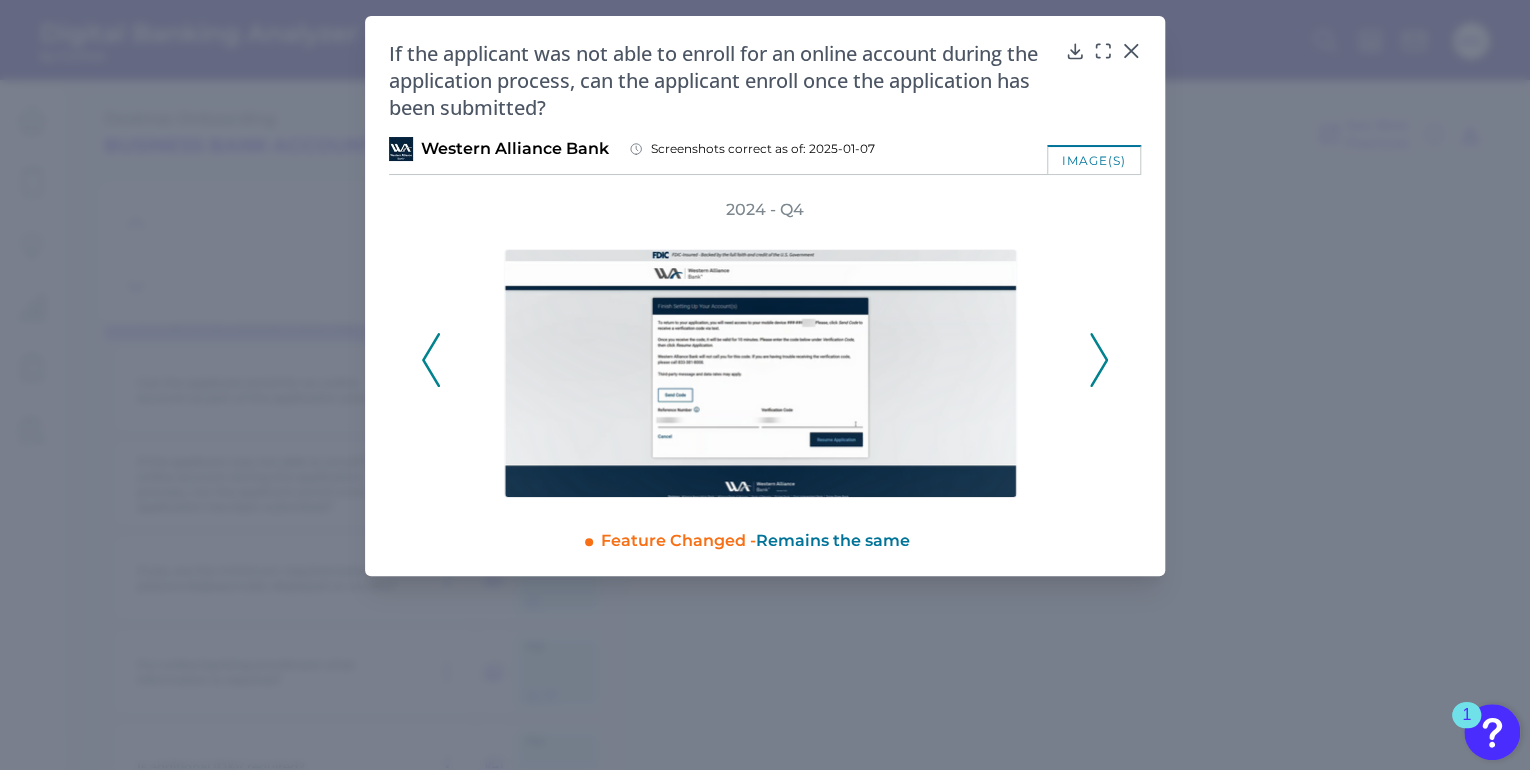 click 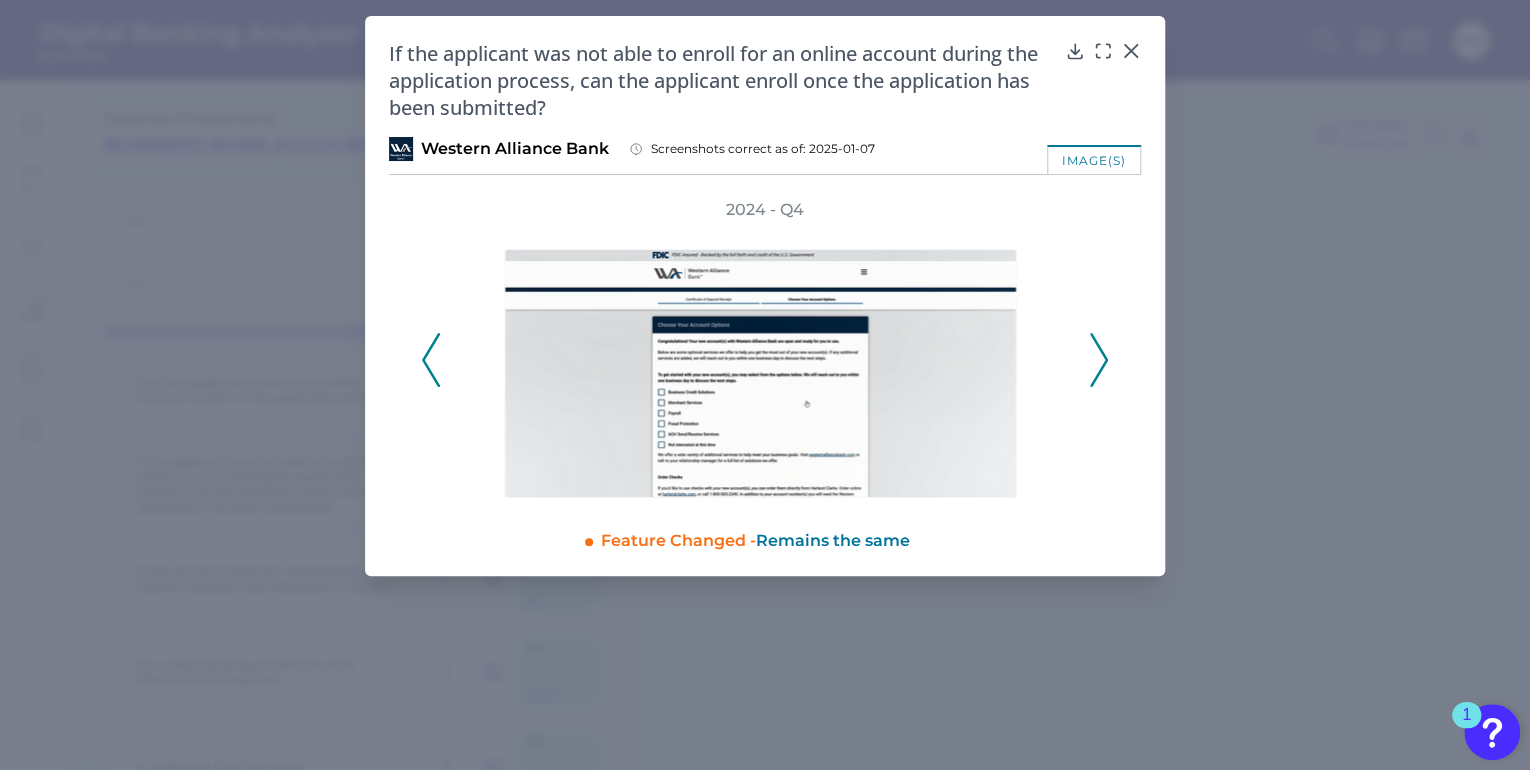 click 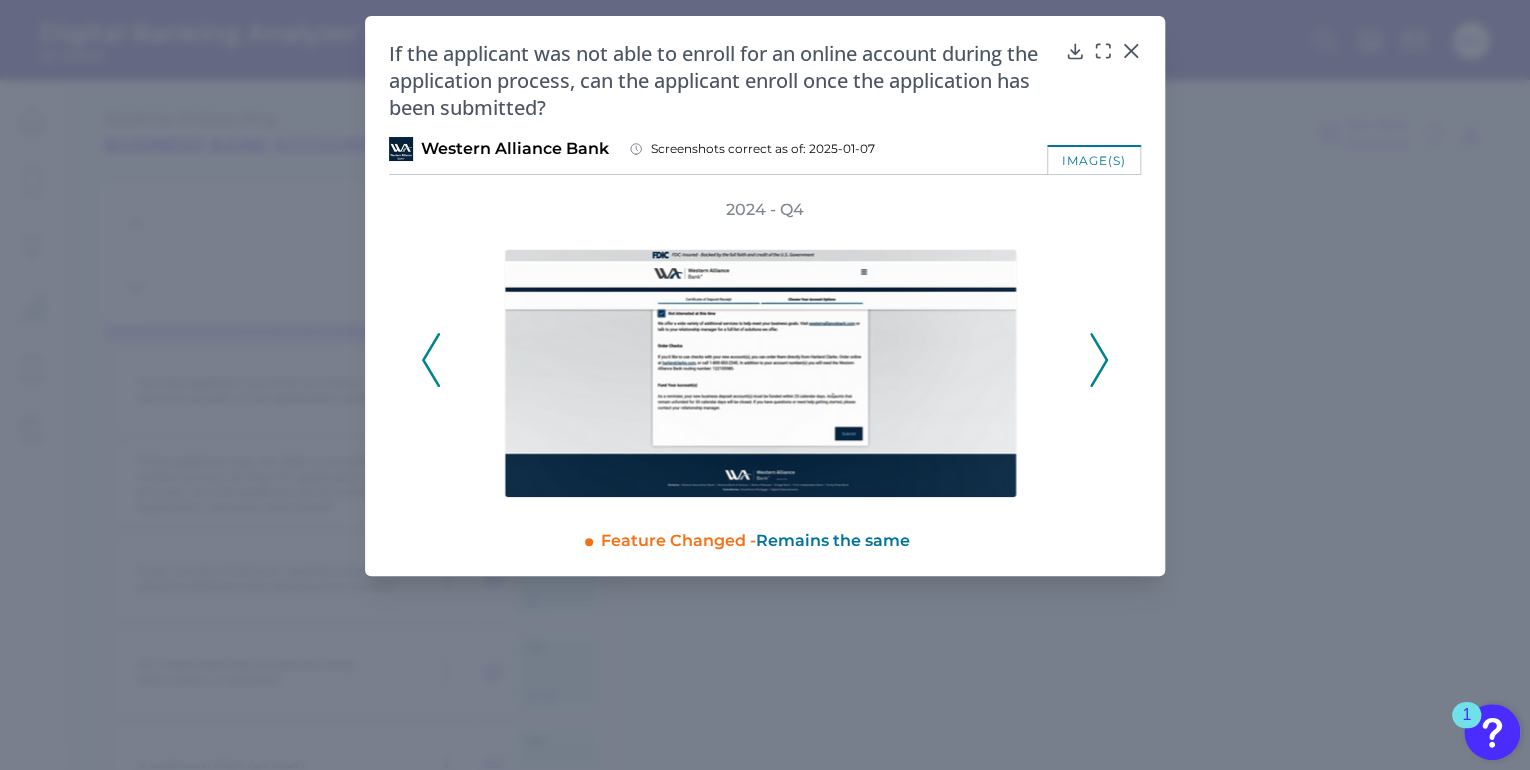 click 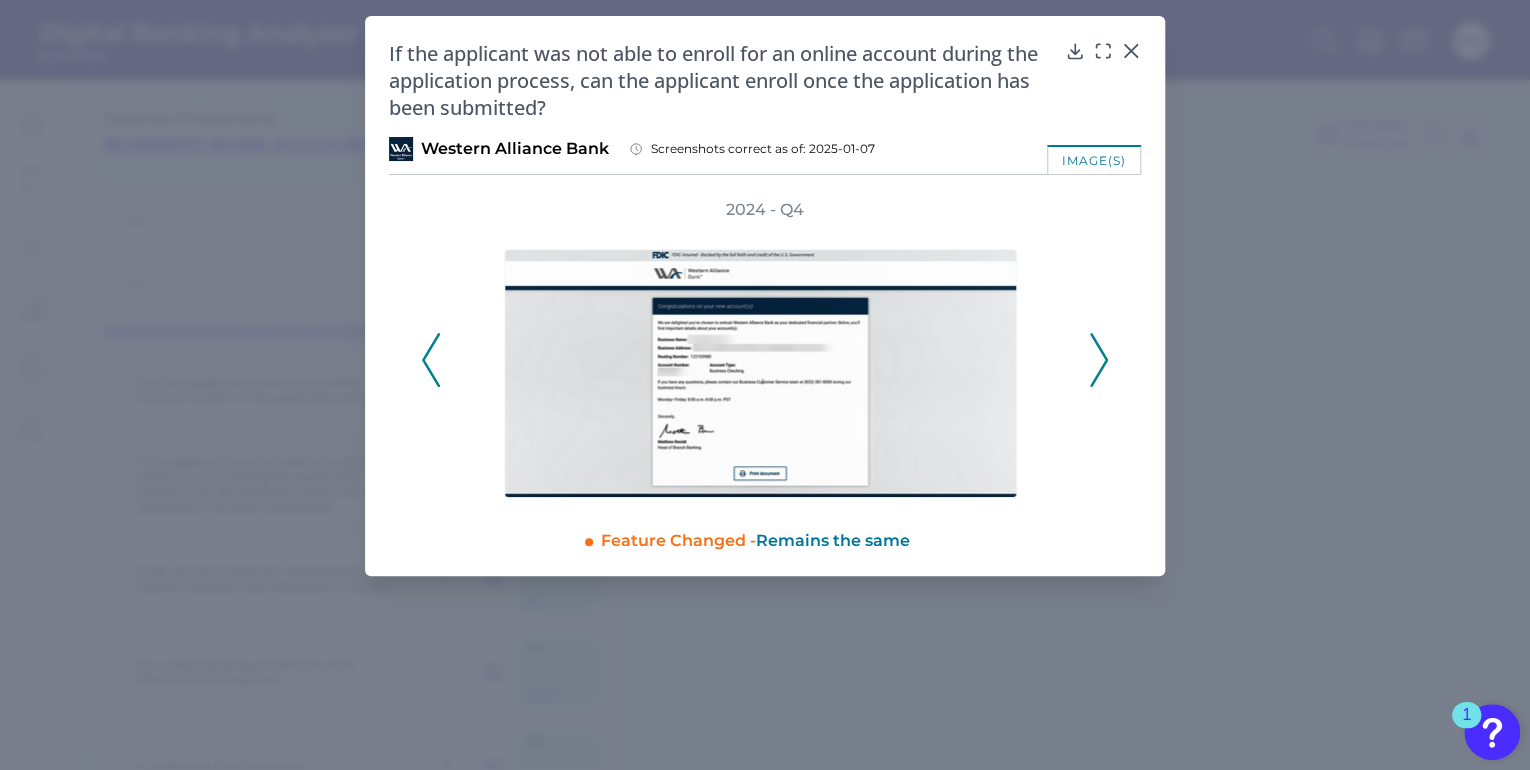 click 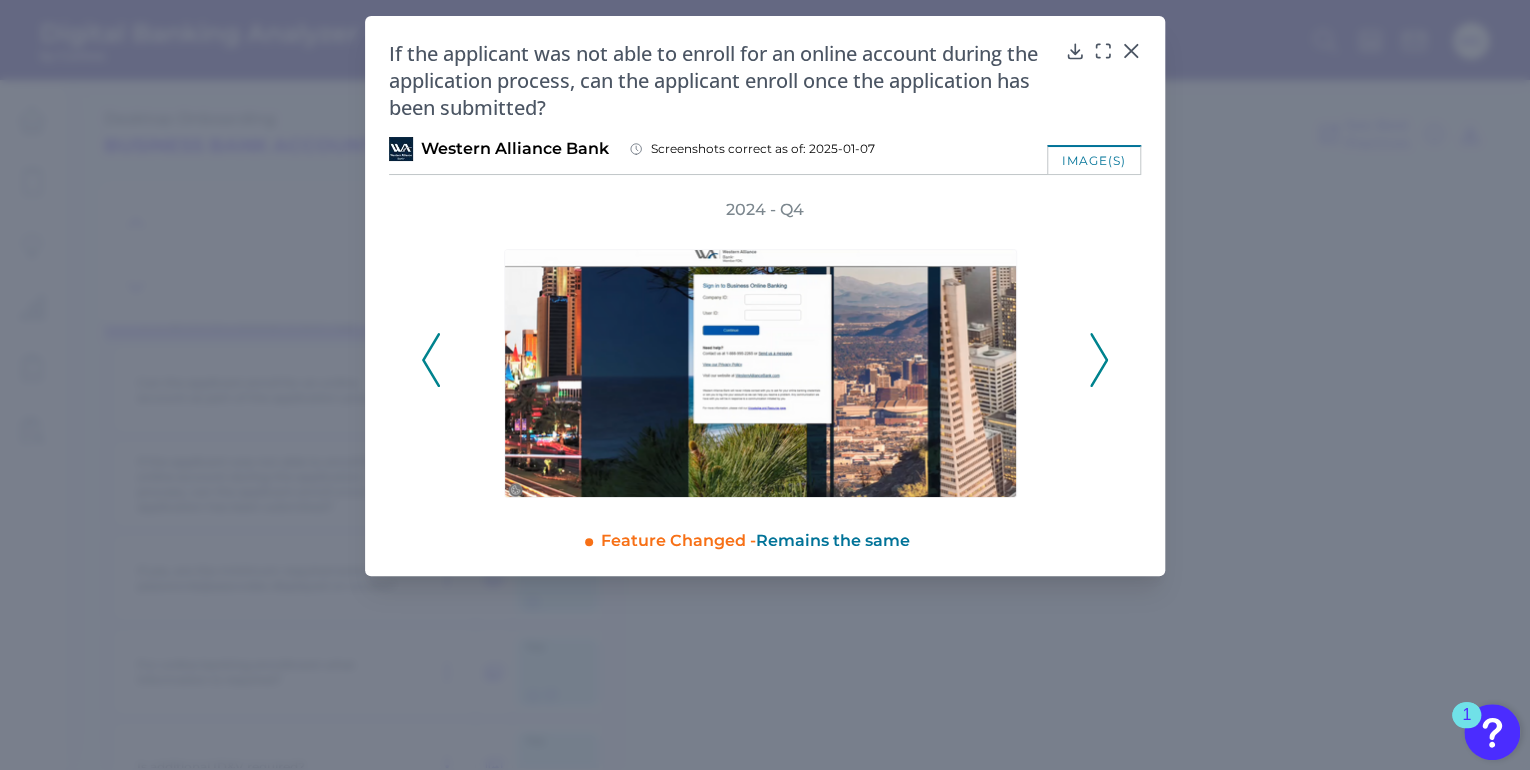 click 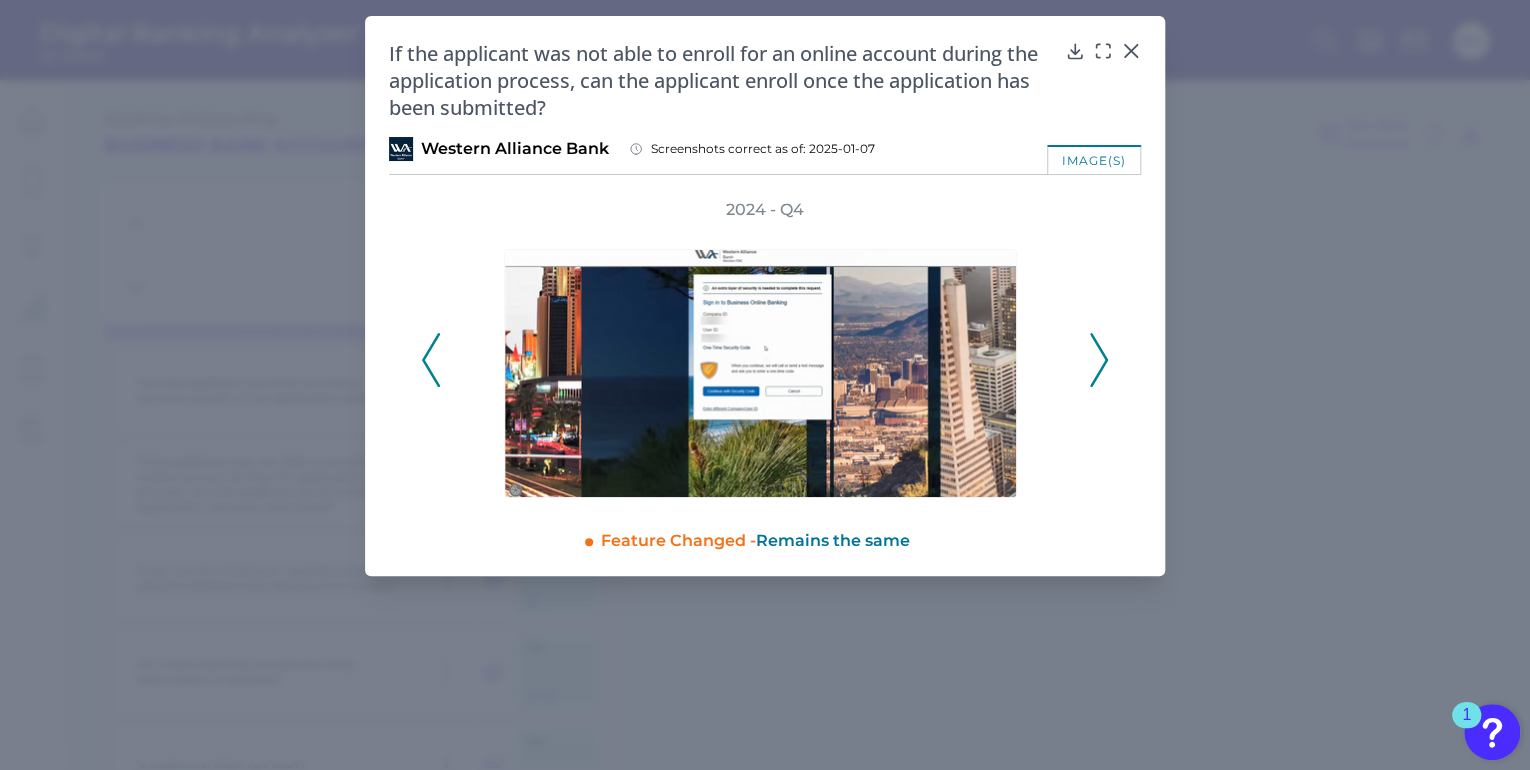 click 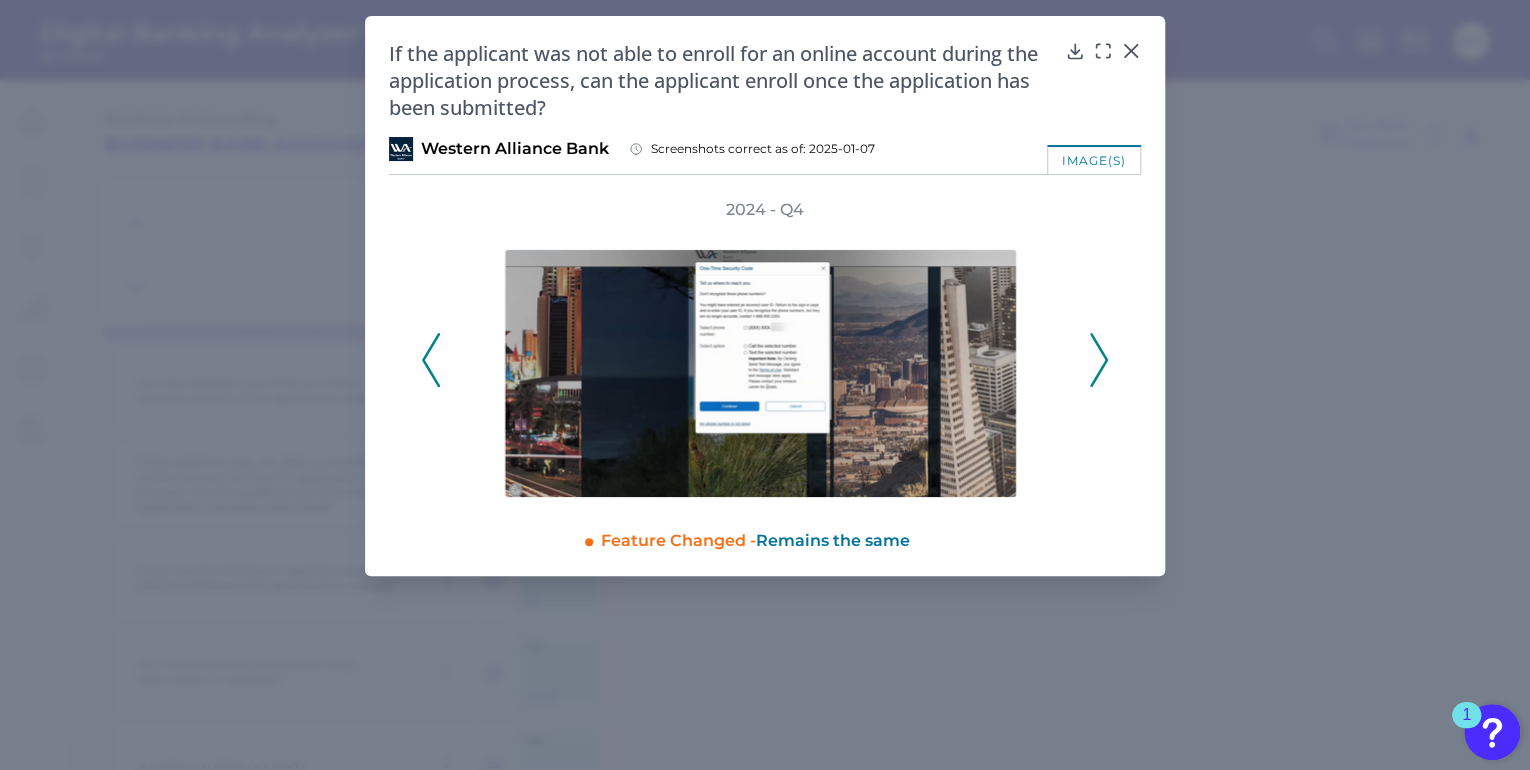 click 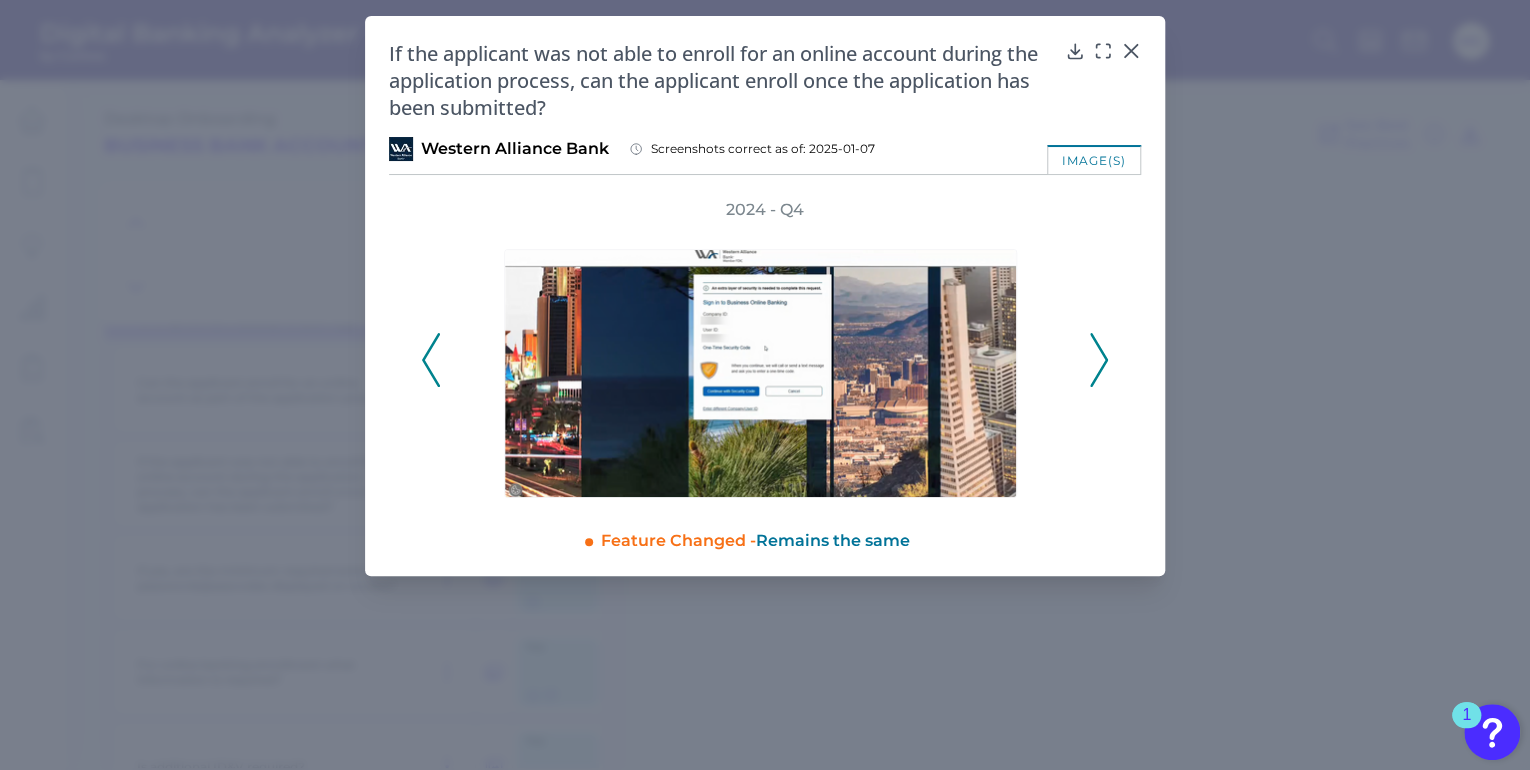 click 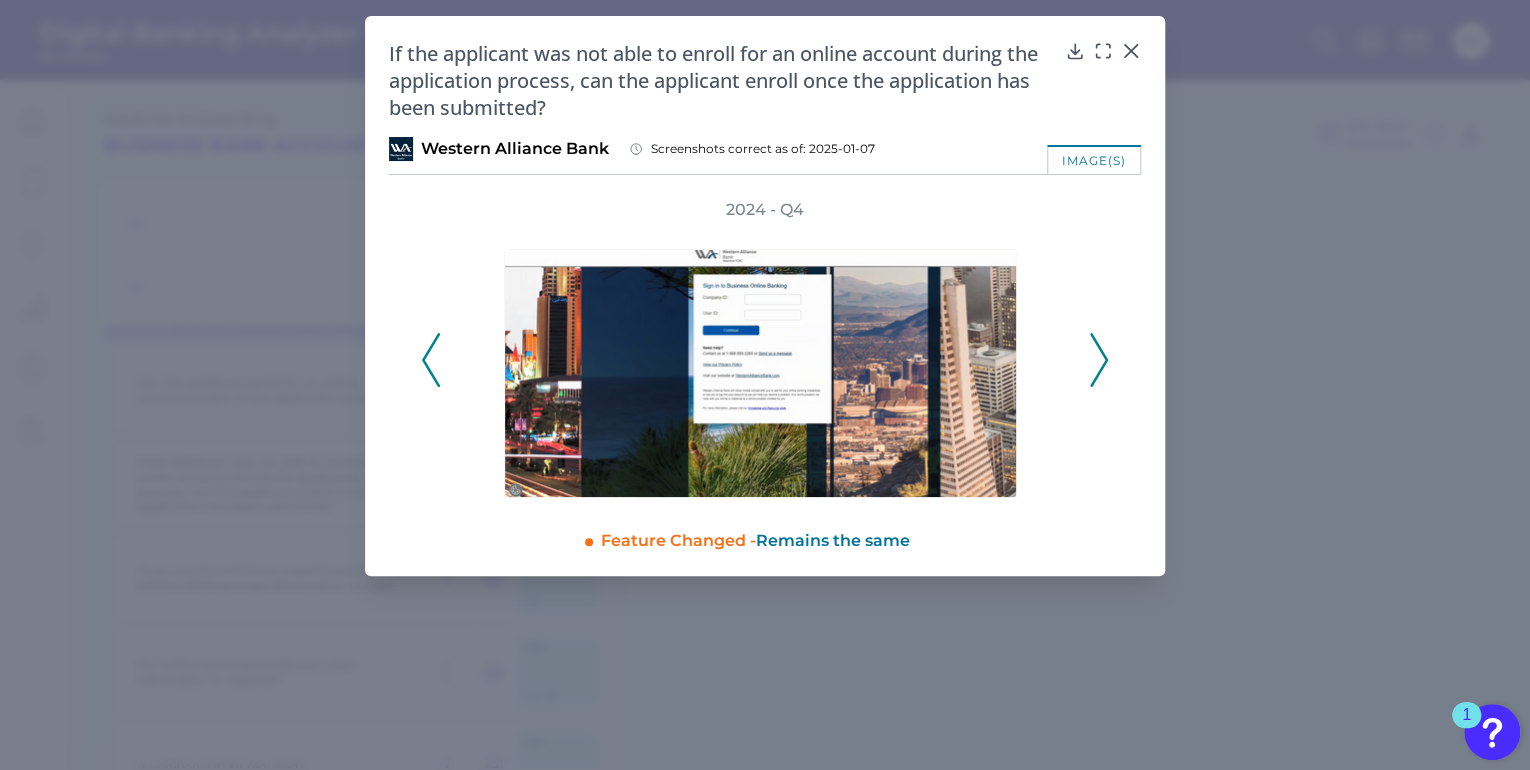 click 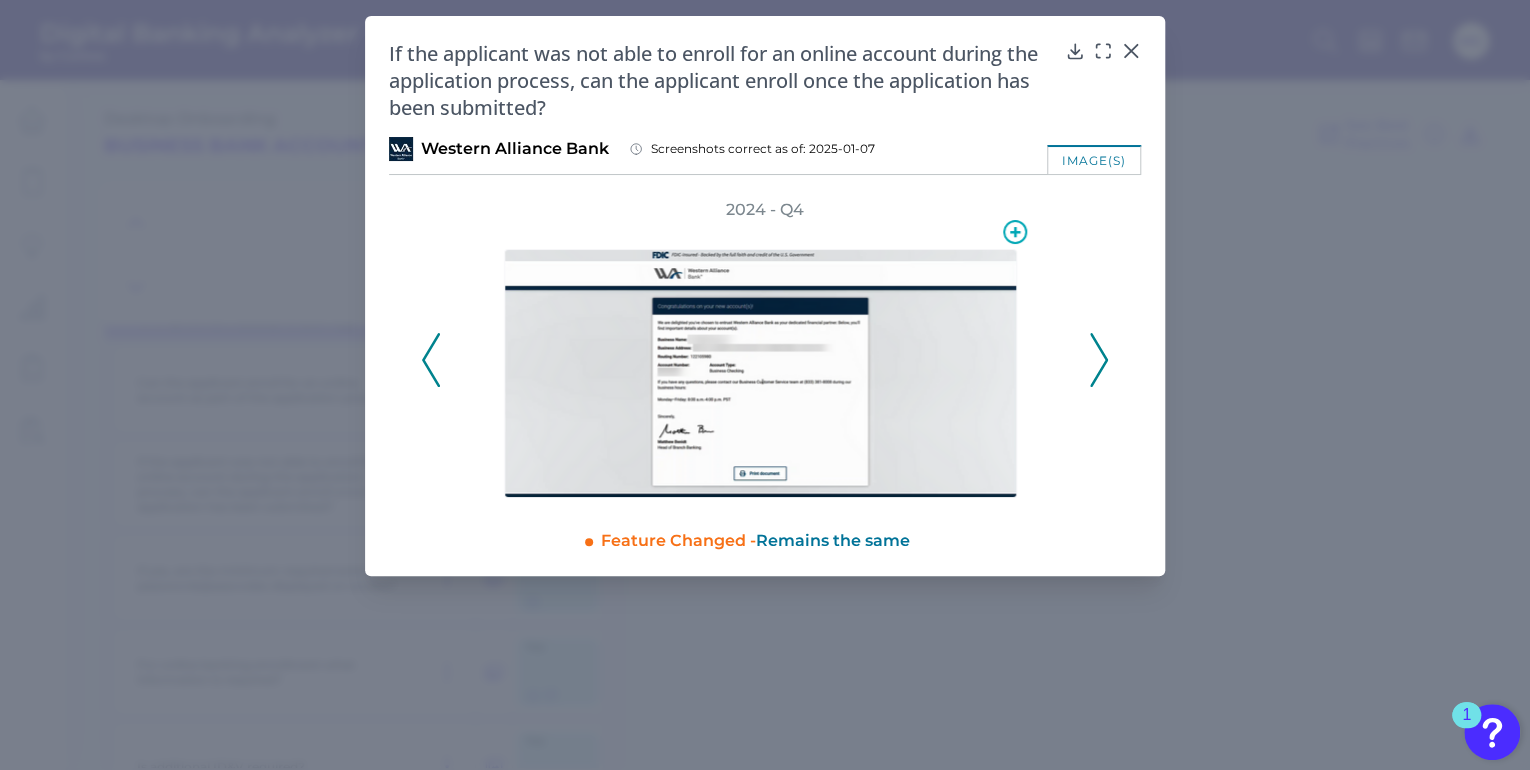 type 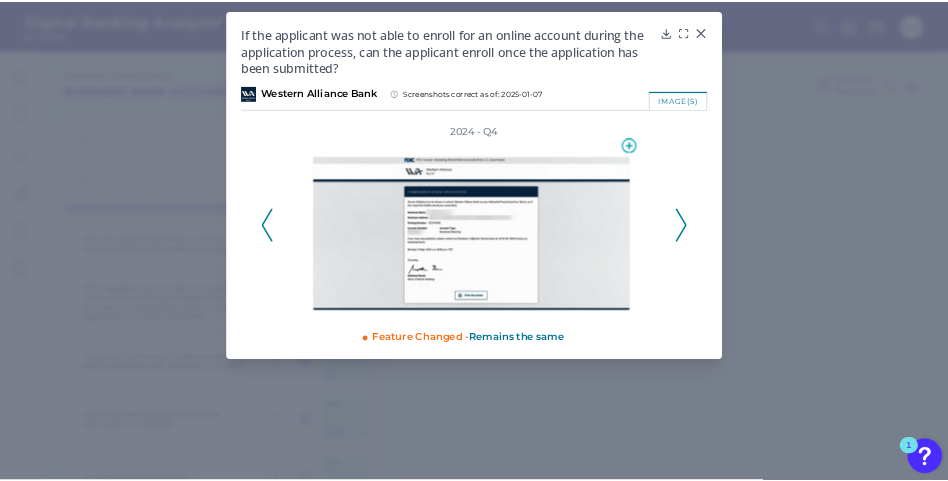 scroll, scrollTop: 15760, scrollLeft: 0, axis: vertical 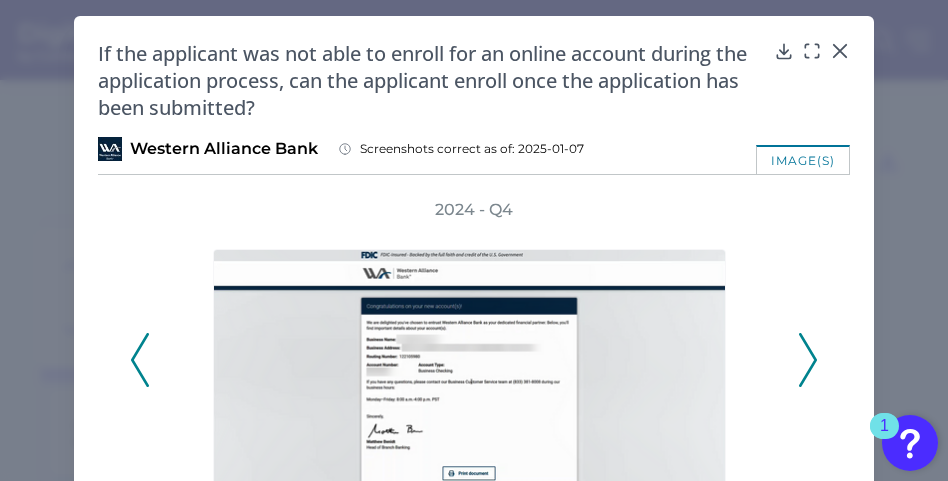 click 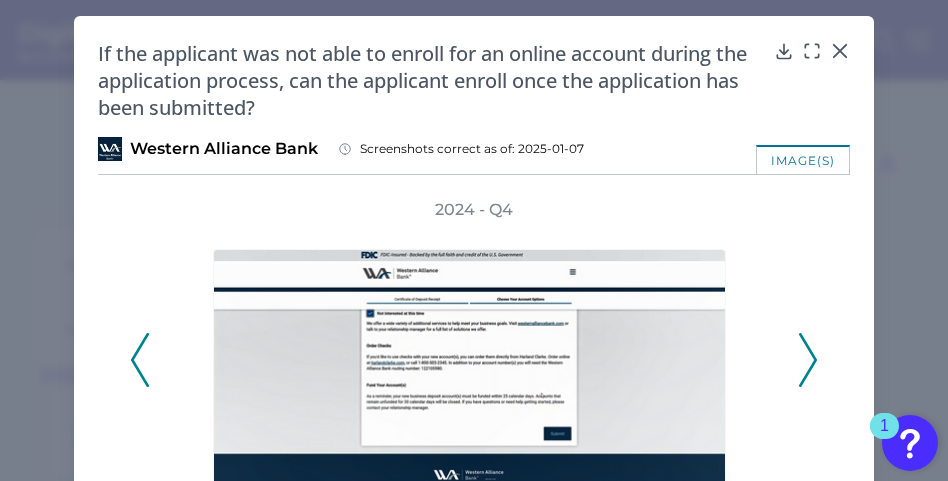 click 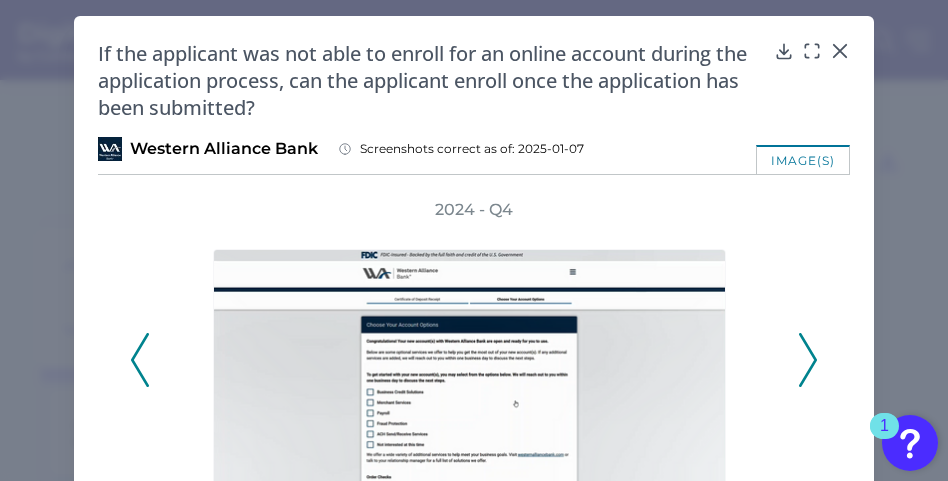 click 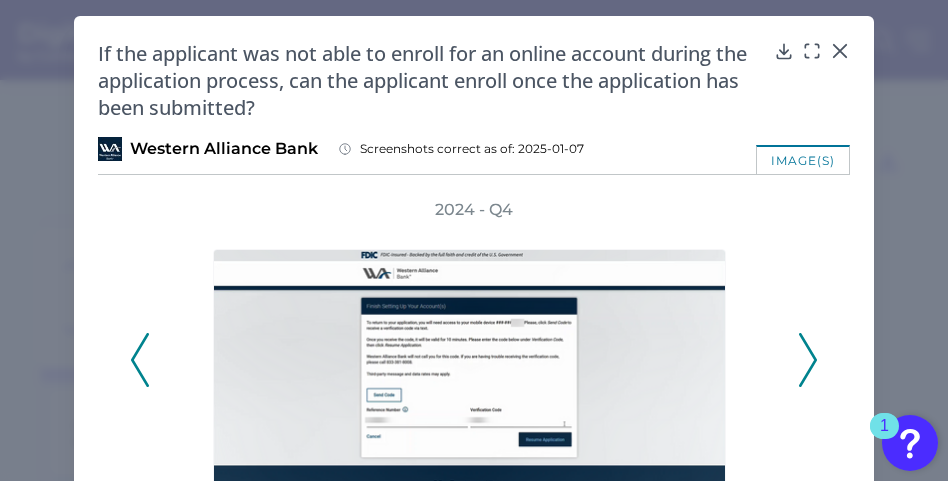 click 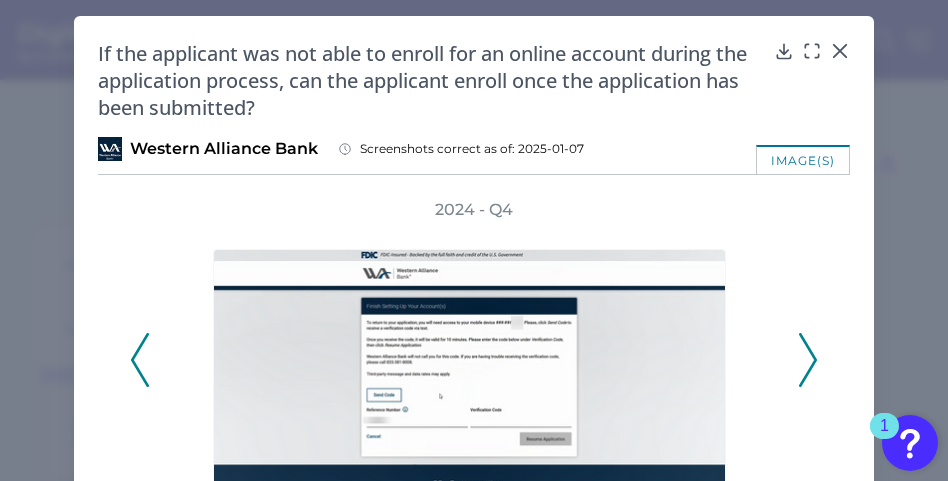 click 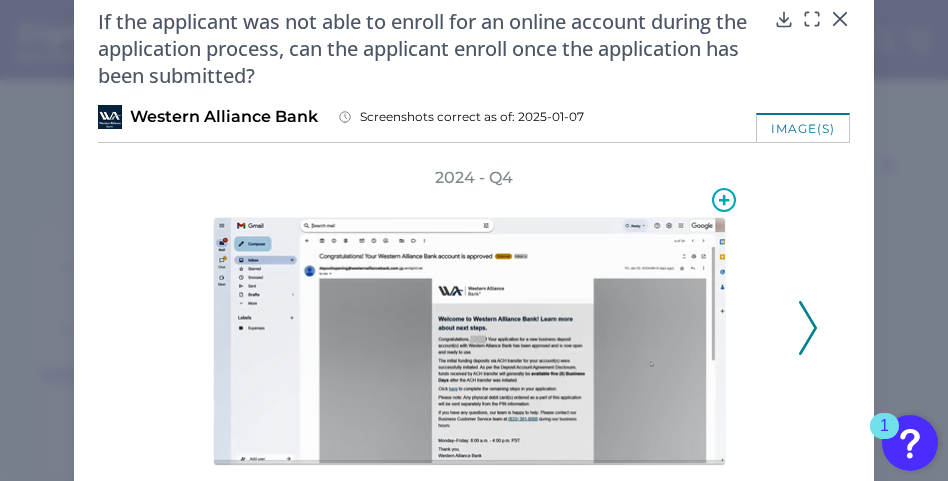 scroll, scrollTop: 50, scrollLeft: 0, axis: vertical 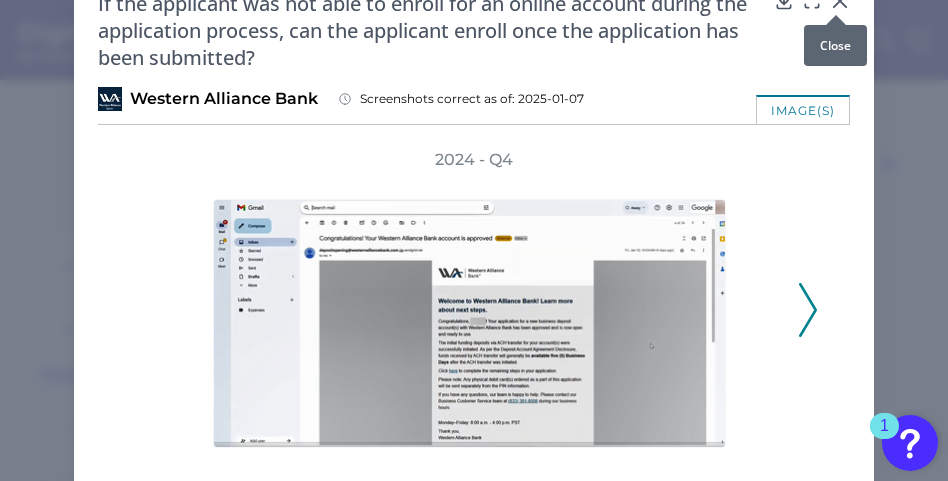 click at bounding box center (836, 15) 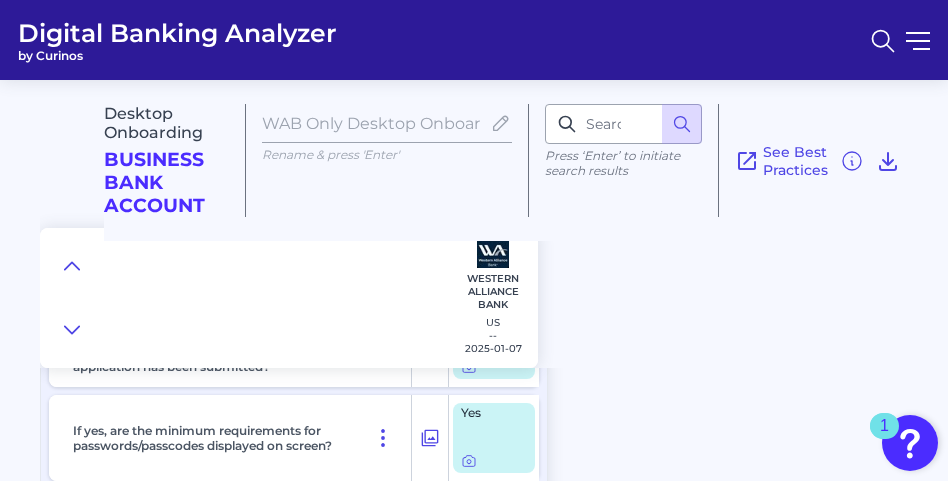 scroll, scrollTop: 15960, scrollLeft: 0, axis: vertical 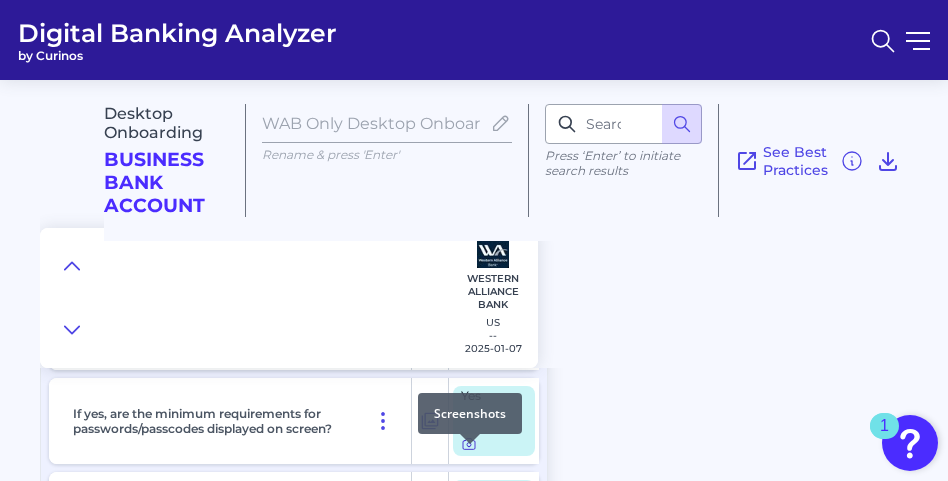 click 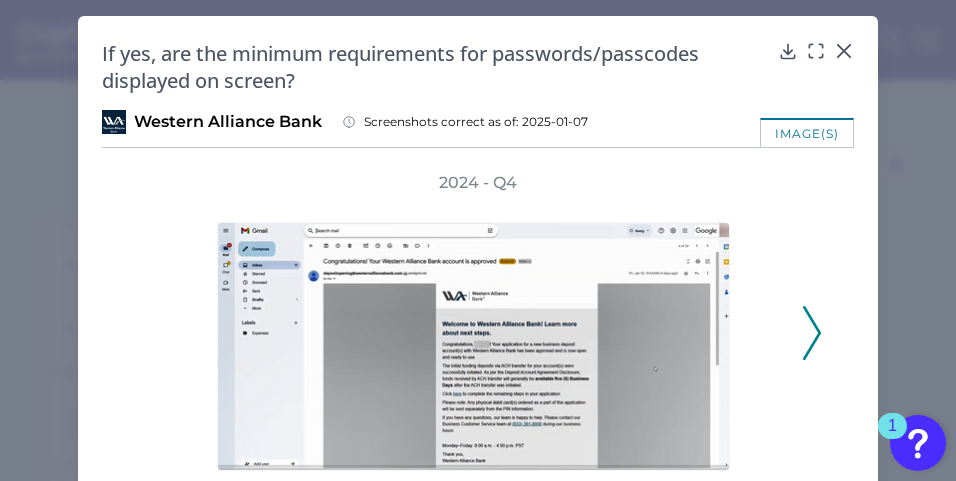 click 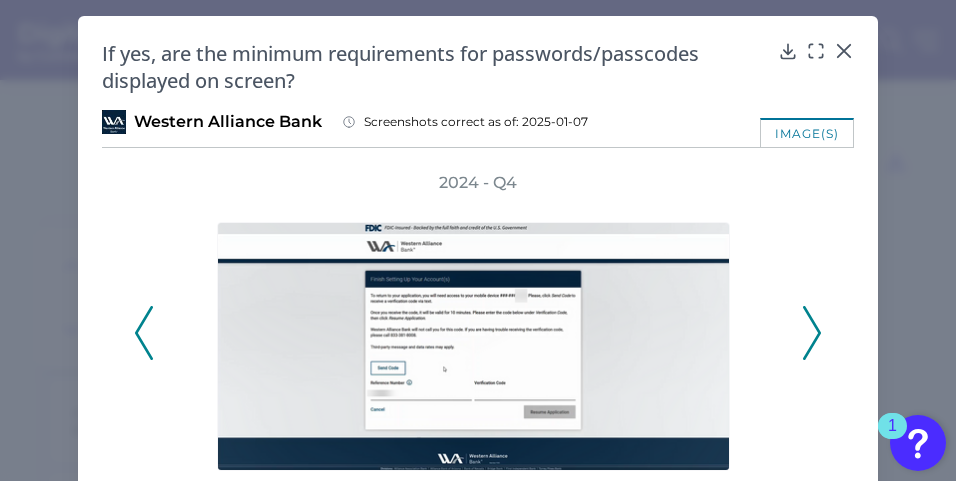 click 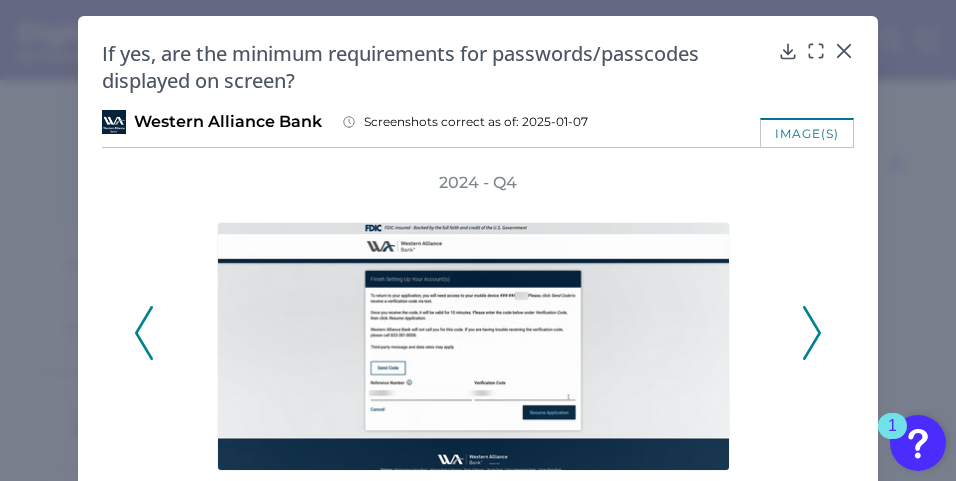 click 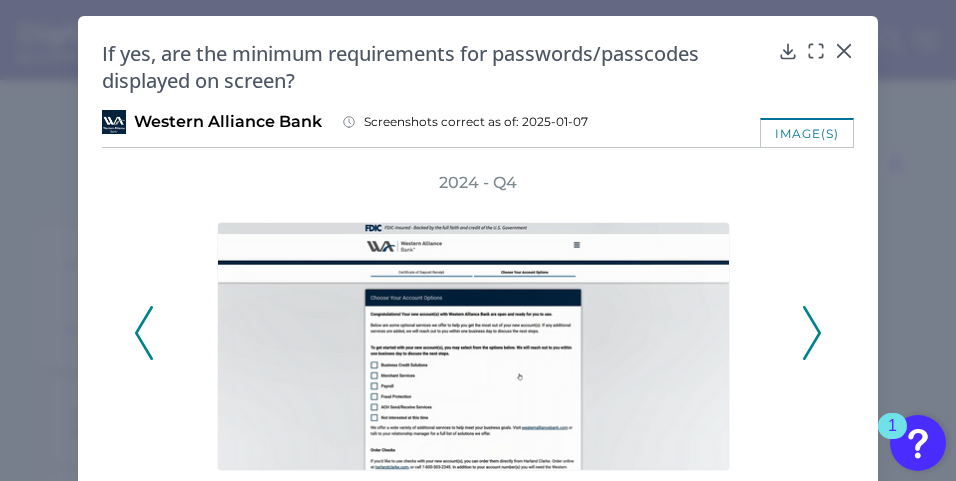 click 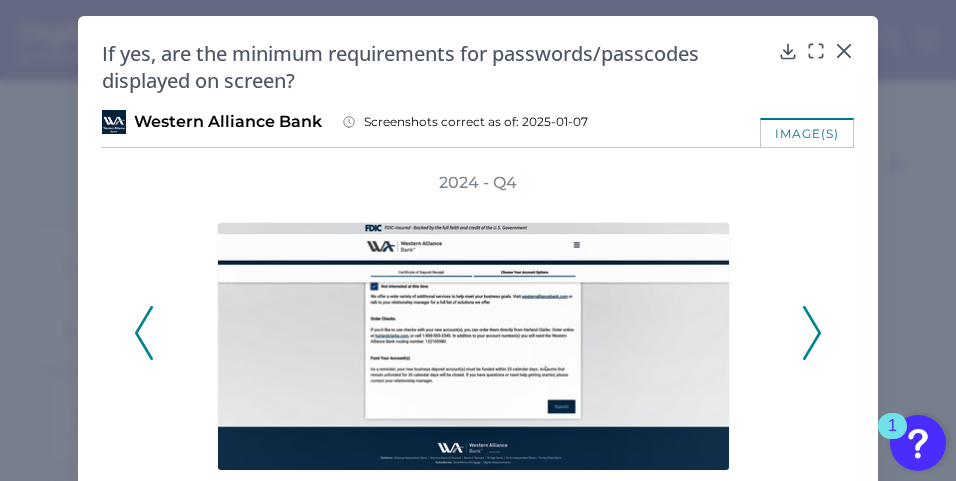 click 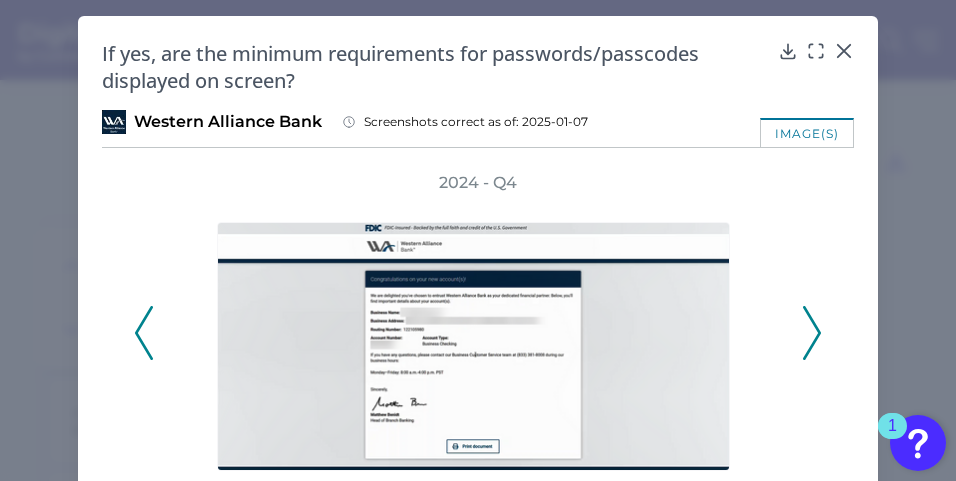 click 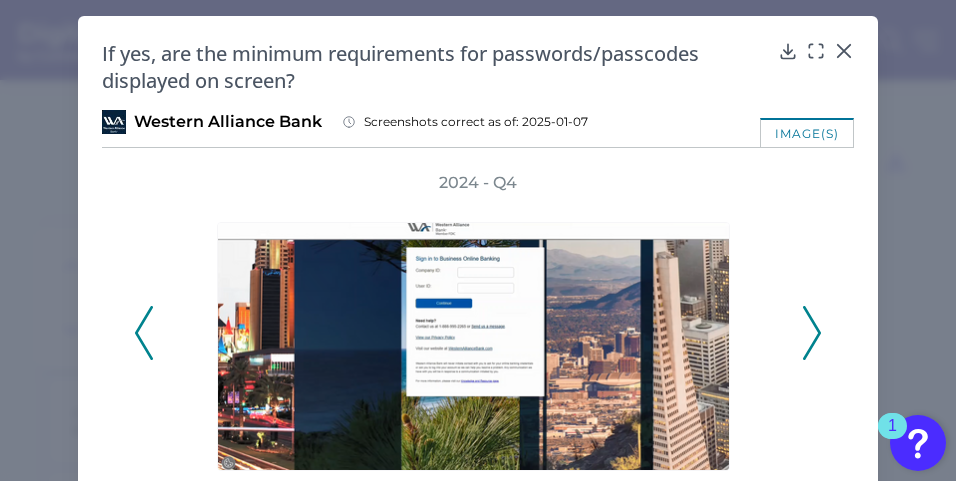 click 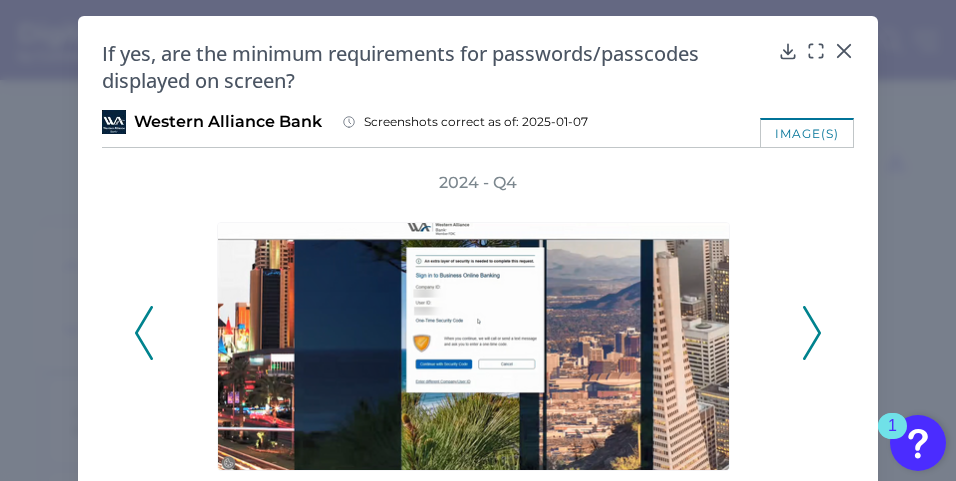click 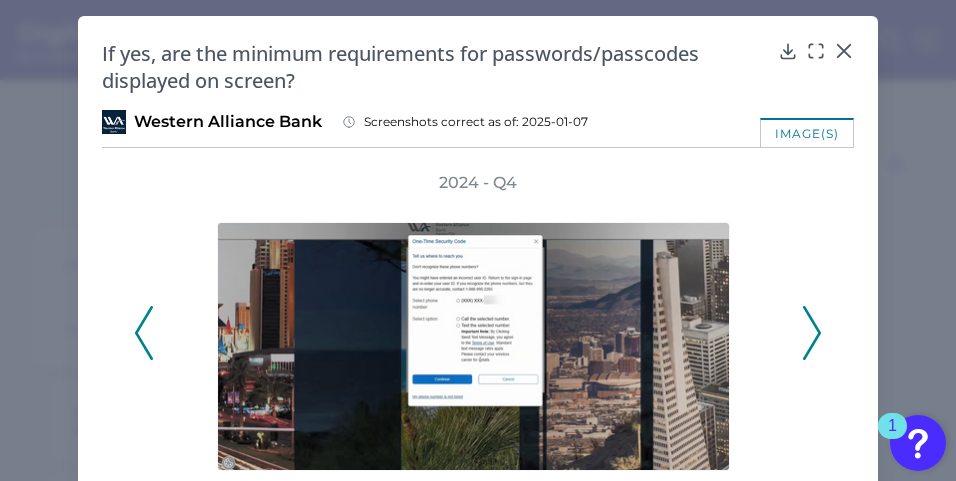 click 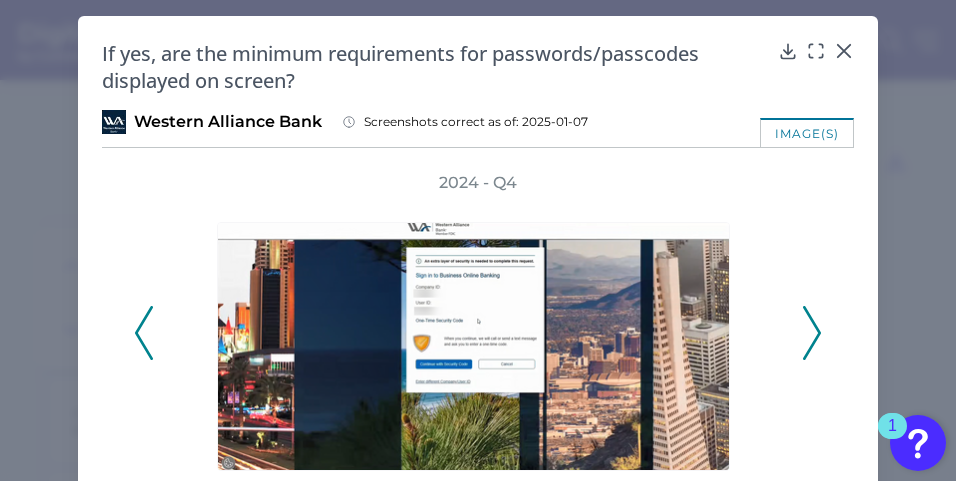 click 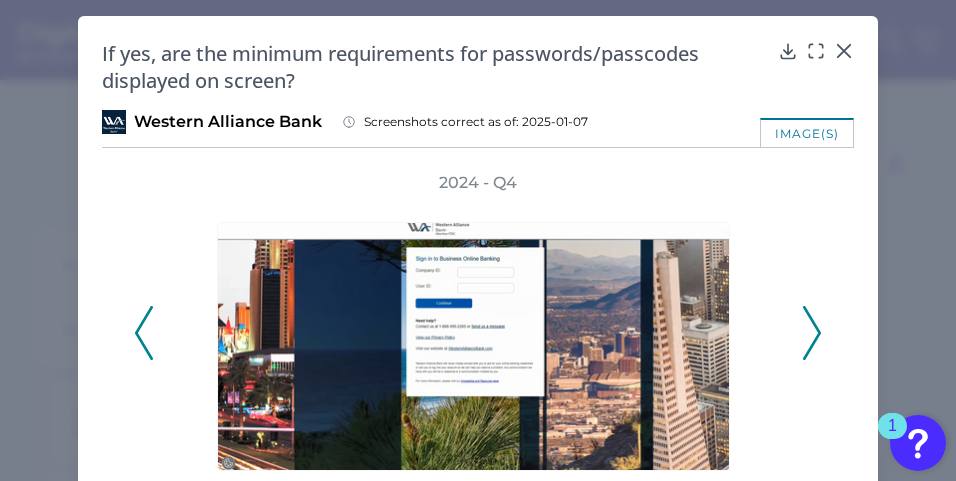 click 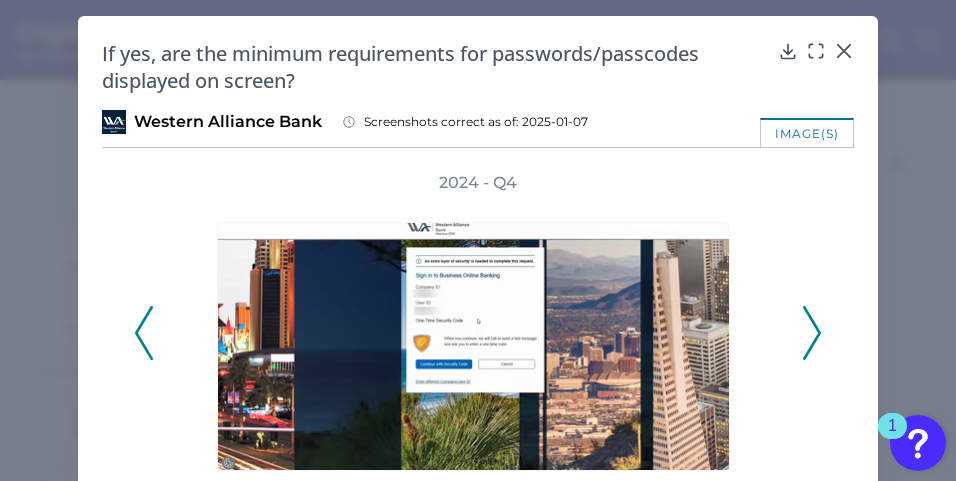 click 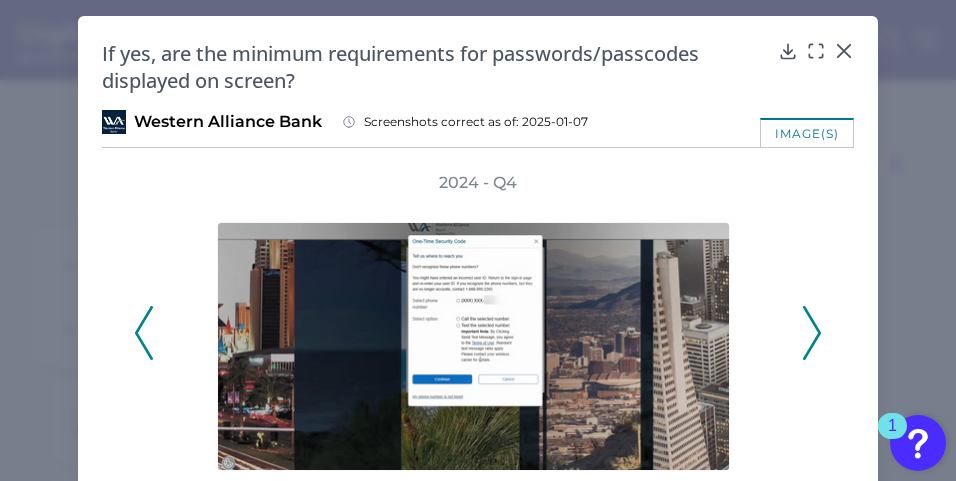 click 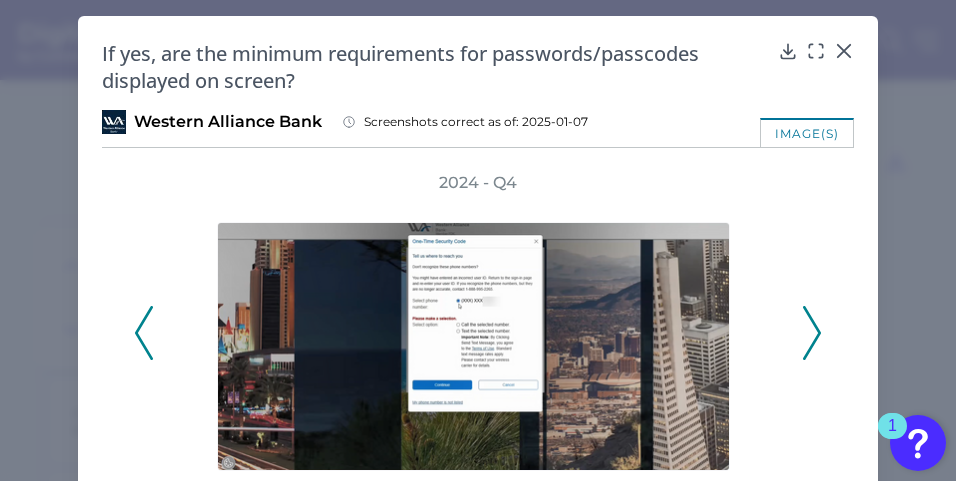 click 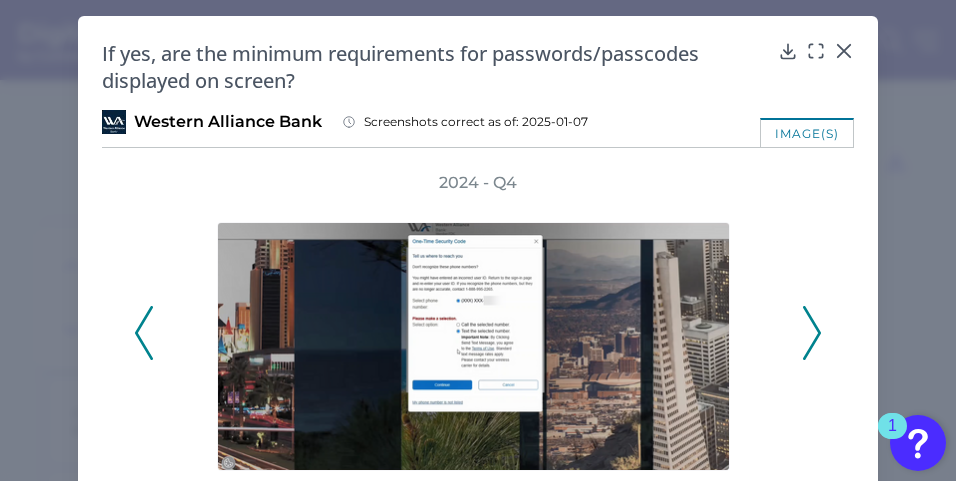 click 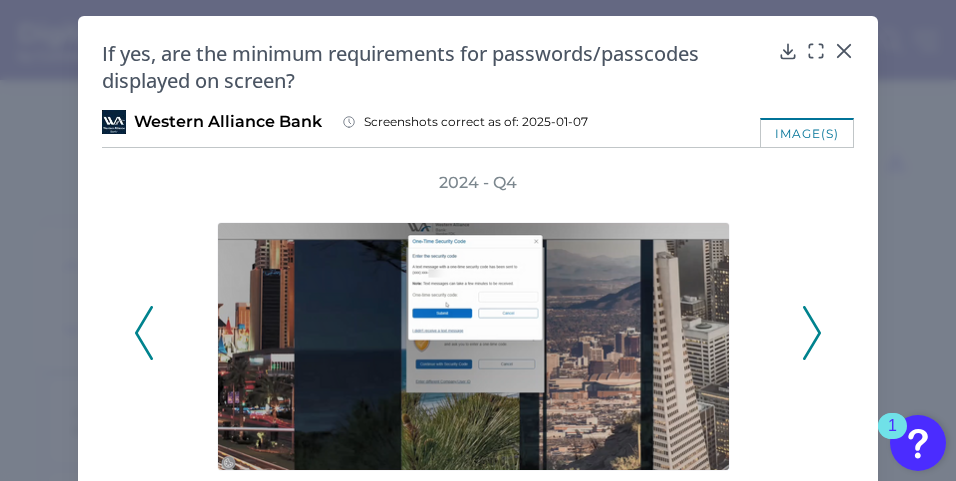 click 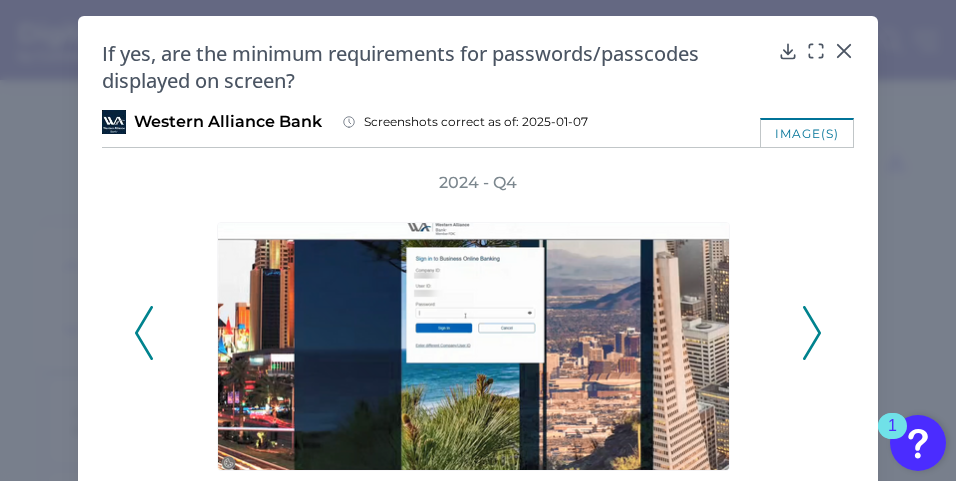 click 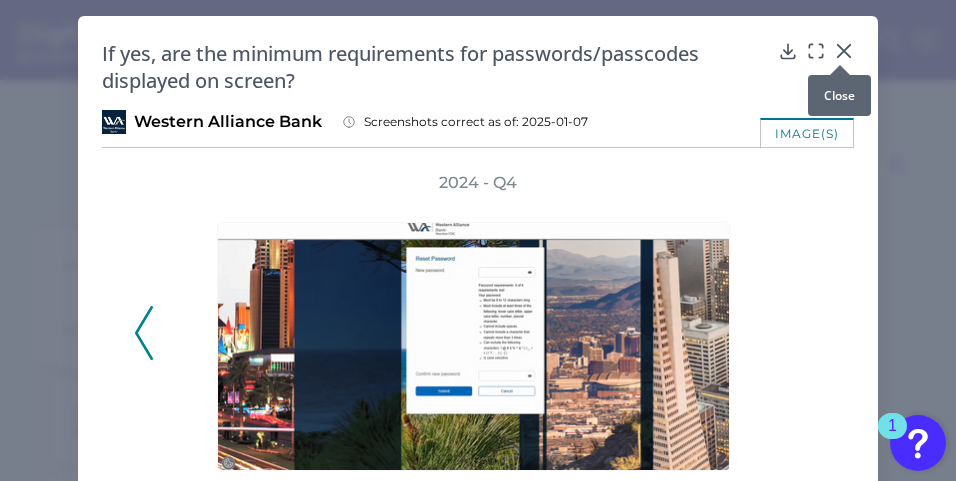 click 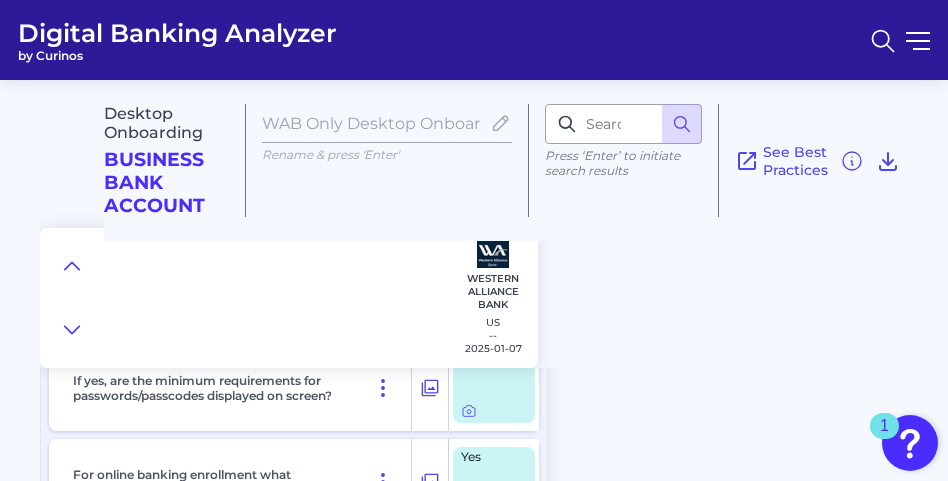 scroll, scrollTop: 16060, scrollLeft: 0, axis: vertical 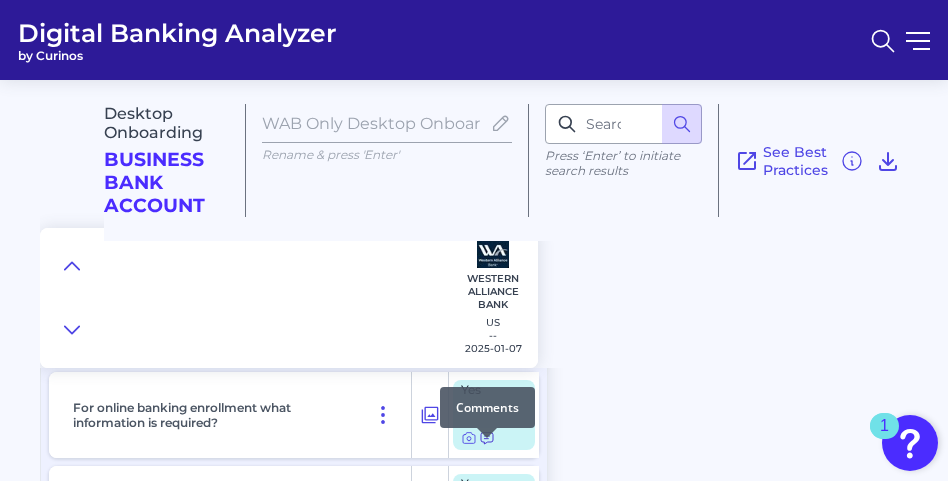 click 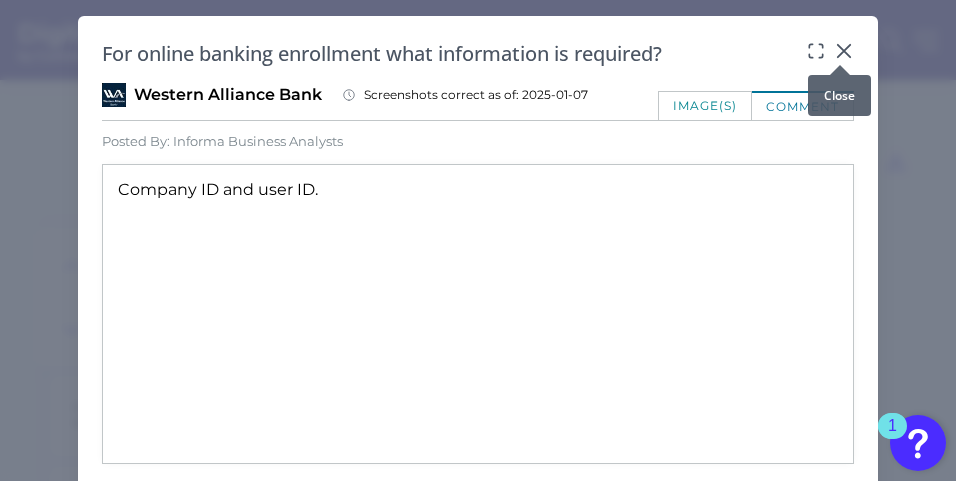 click 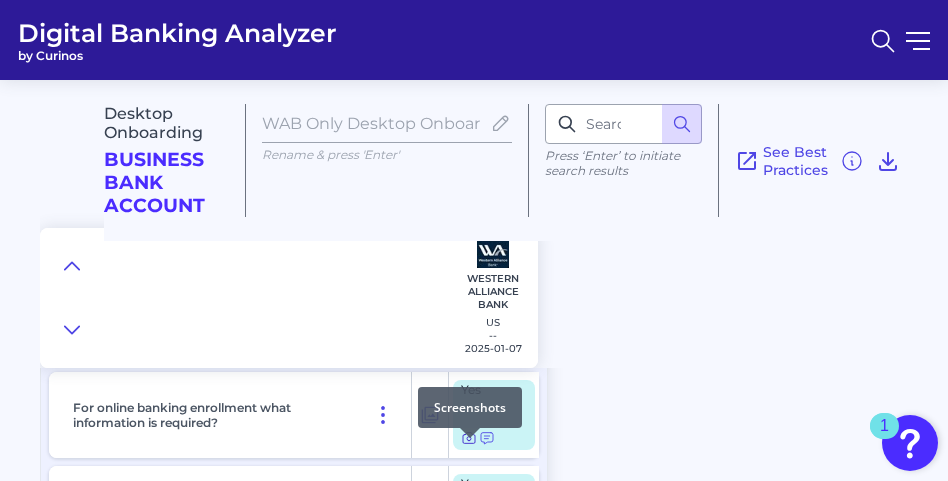 click 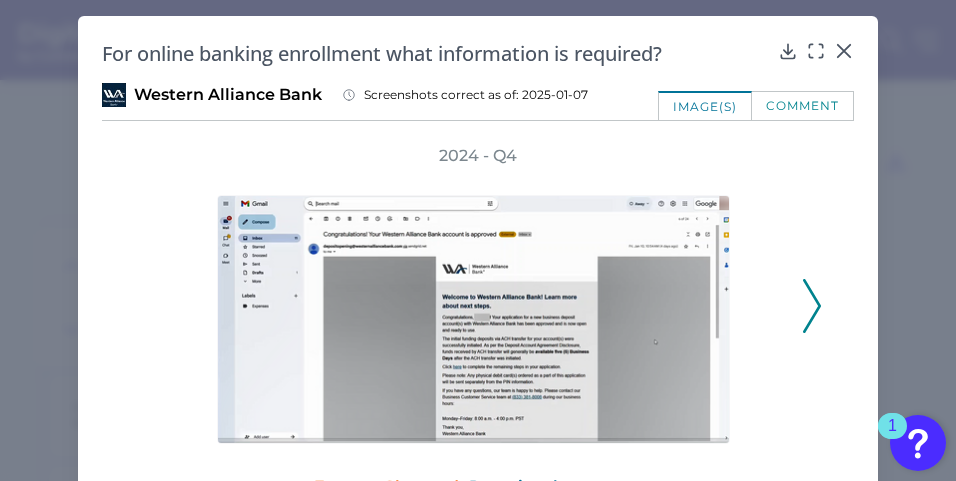 click 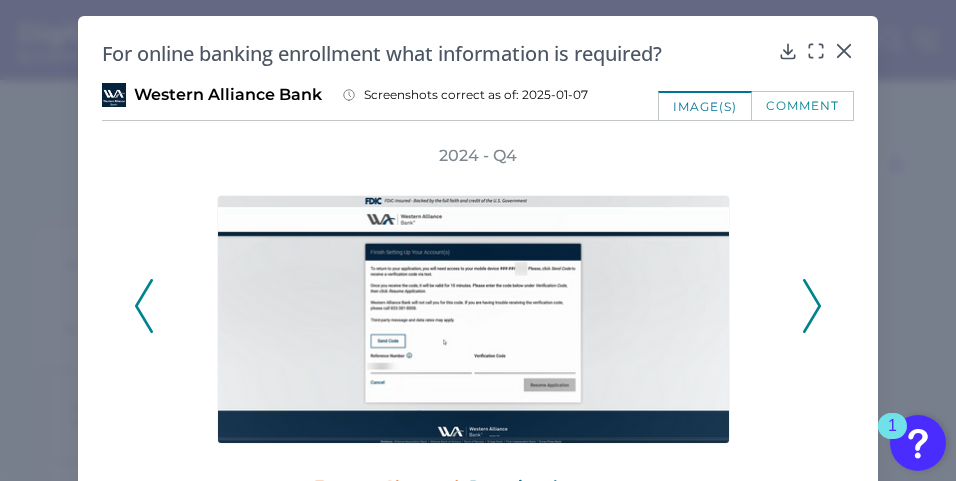 click 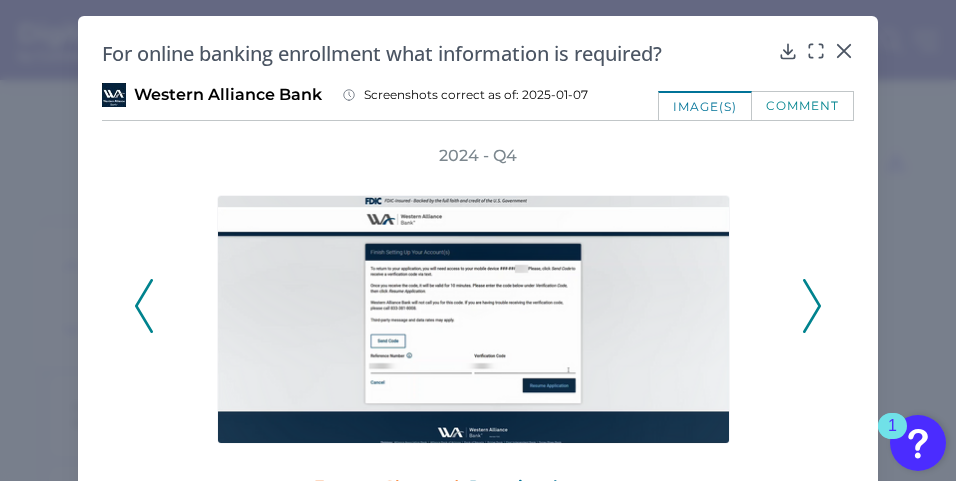click 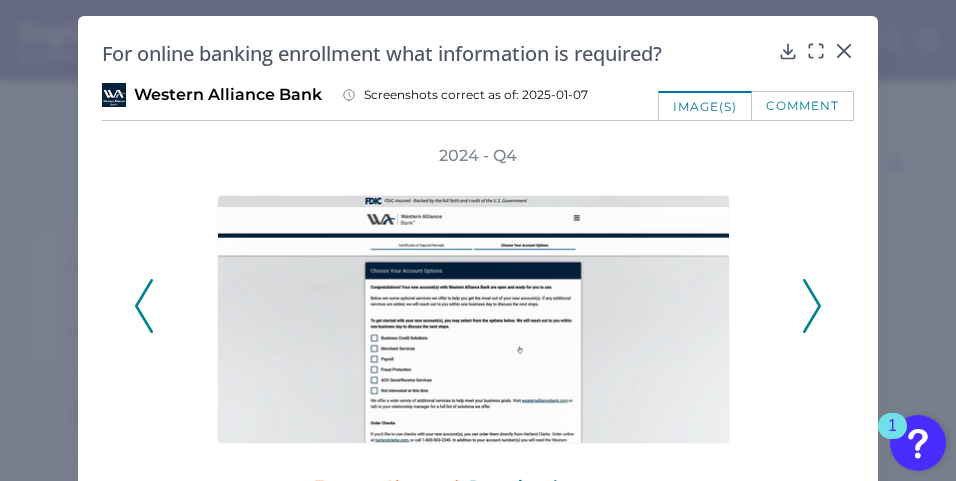 click 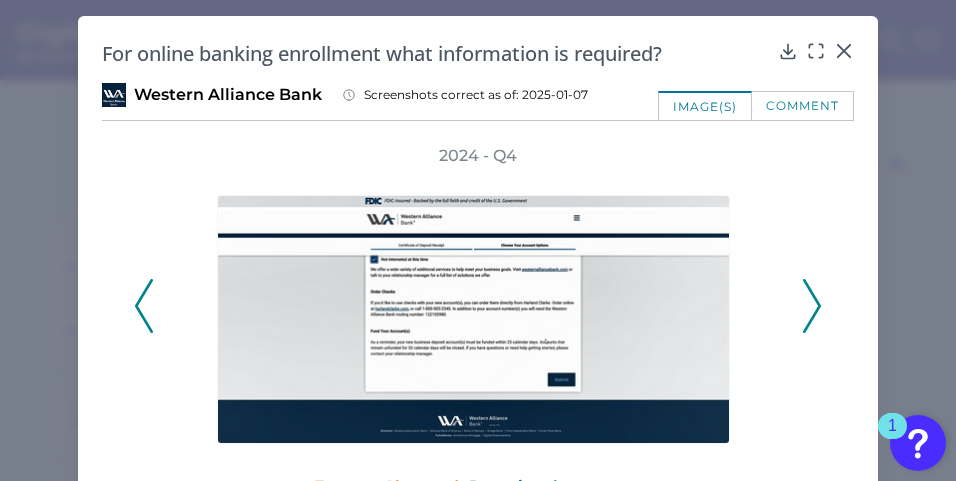 click 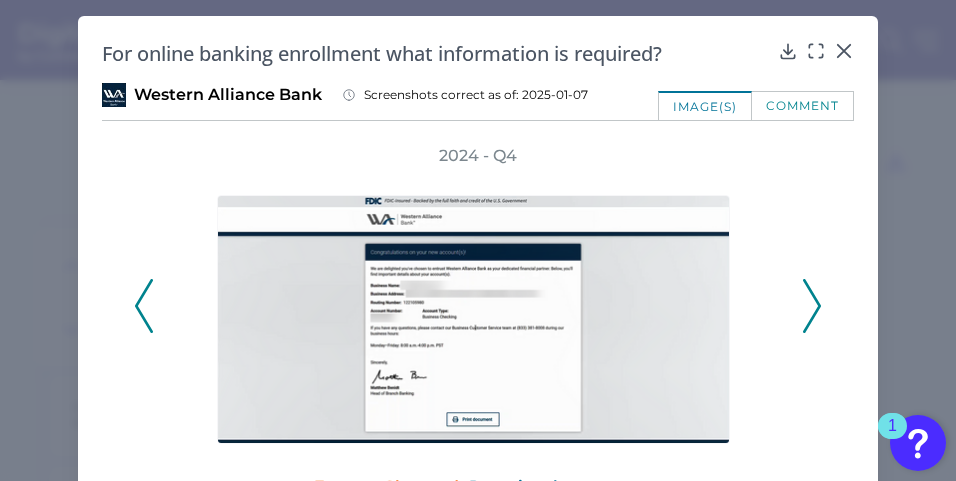 click 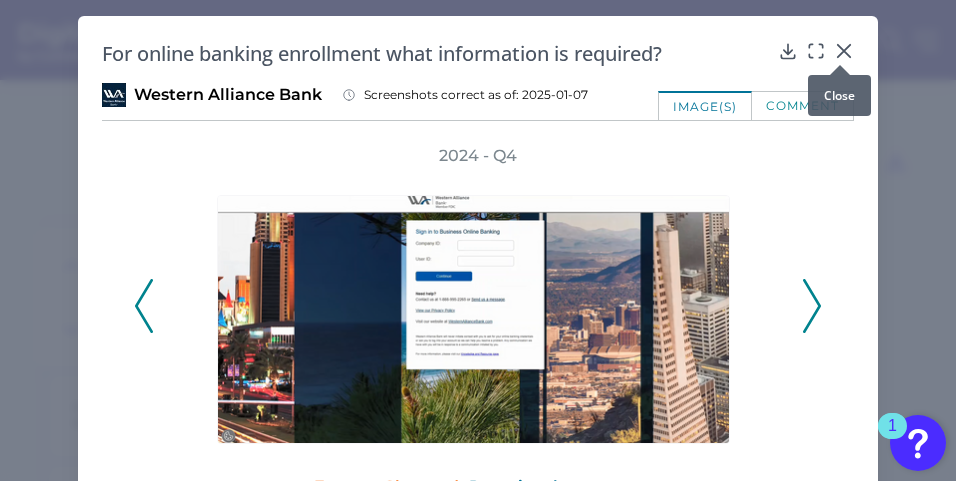click 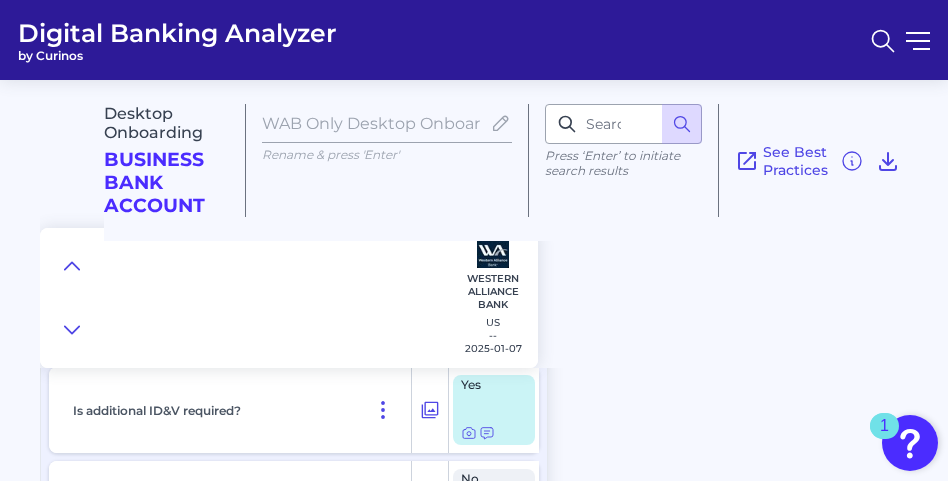 scroll, scrollTop: 16160, scrollLeft: 0, axis: vertical 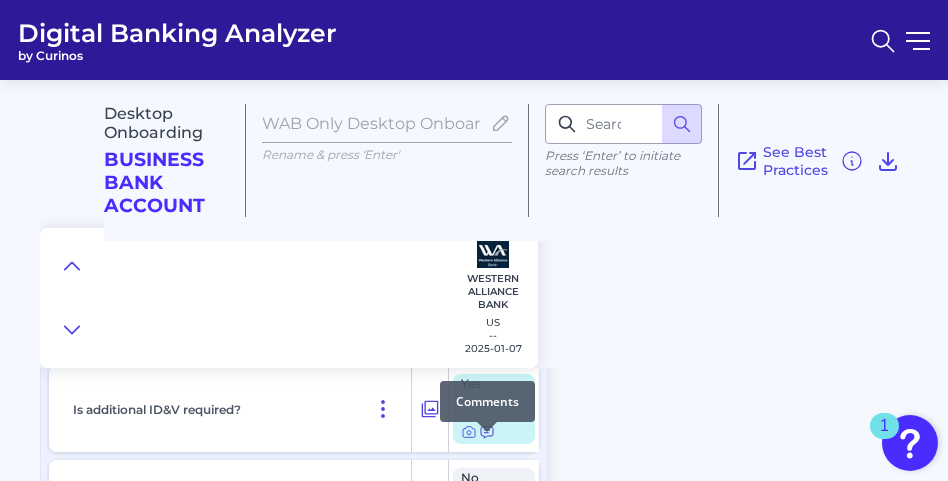 click 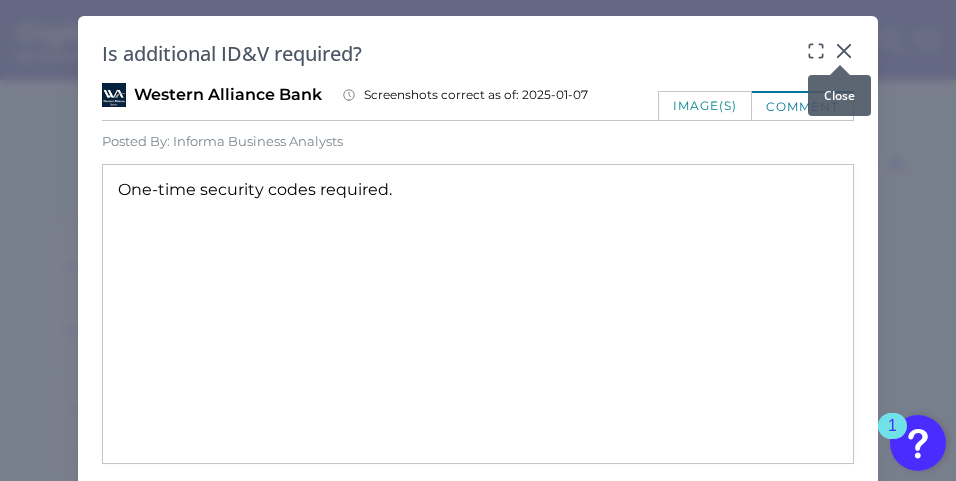 click 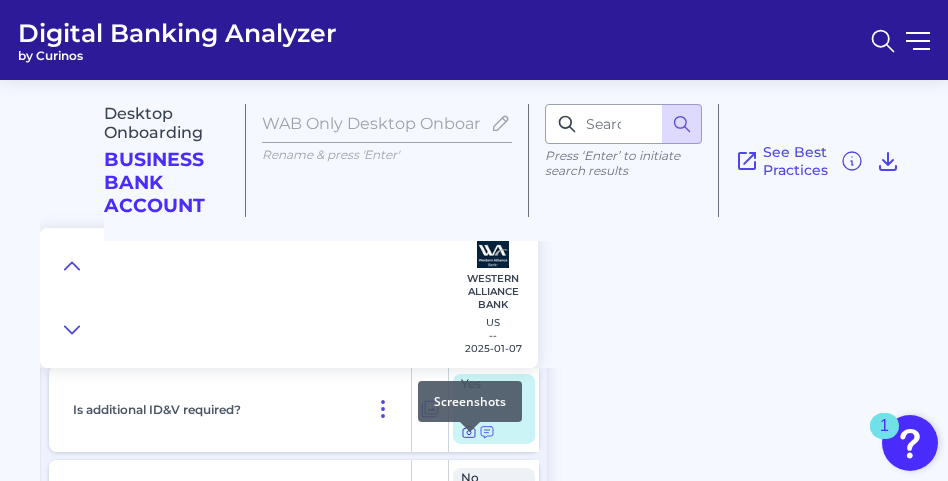 click 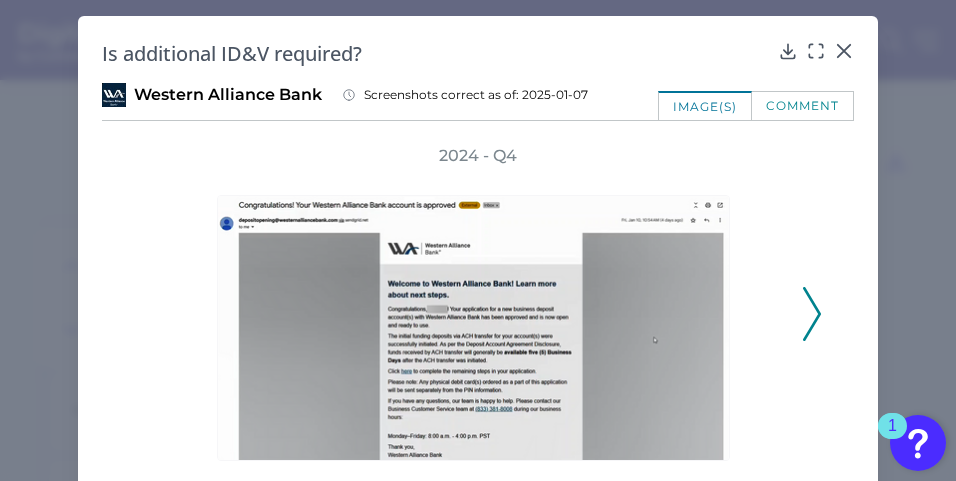 click on "2024 - Q4" at bounding box center (478, 303) 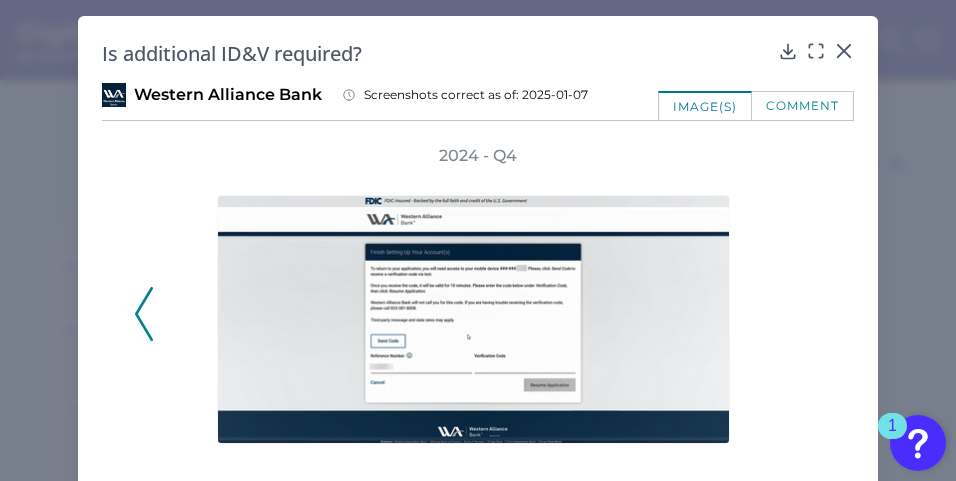 click on "2024 - Q4" at bounding box center (478, 303) 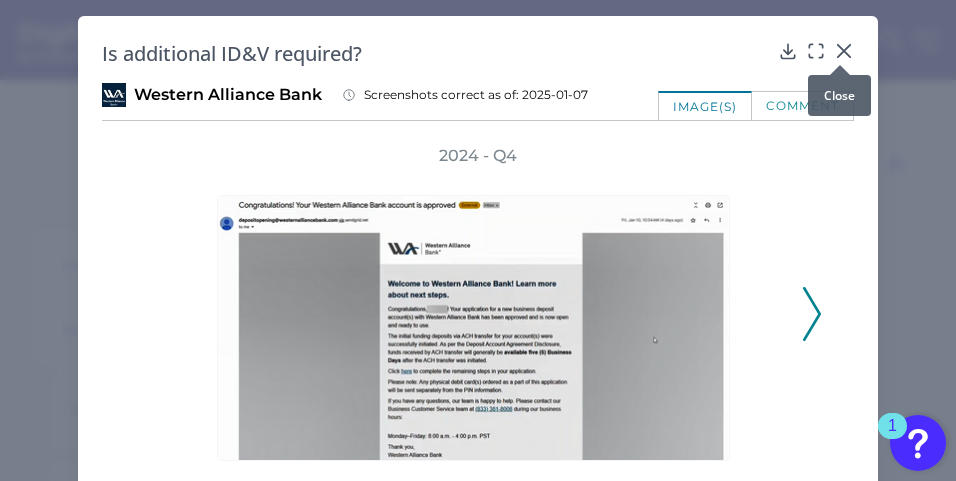 click 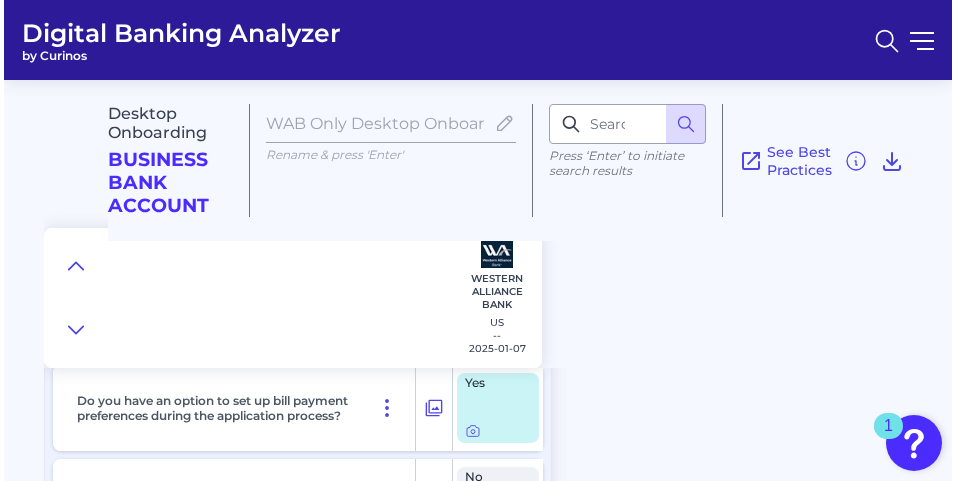 scroll, scrollTop: 16560, scrollLeft: 0, axis: vertical 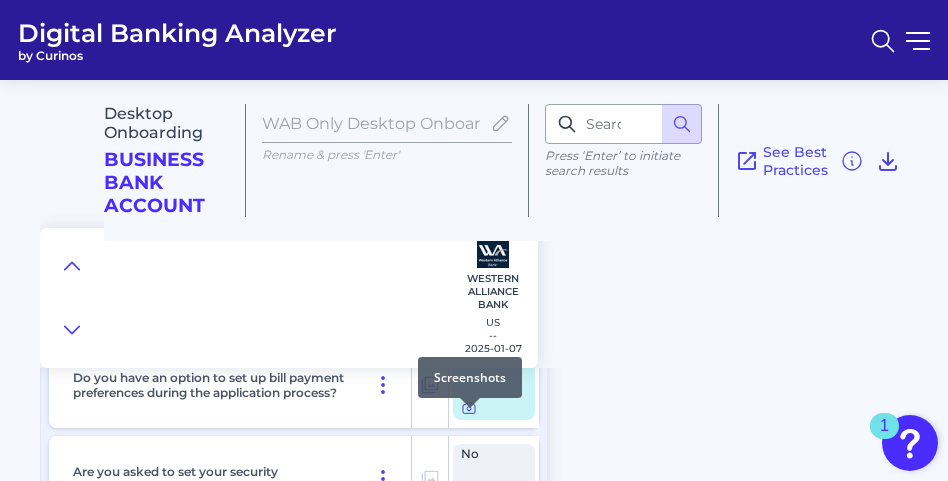 click 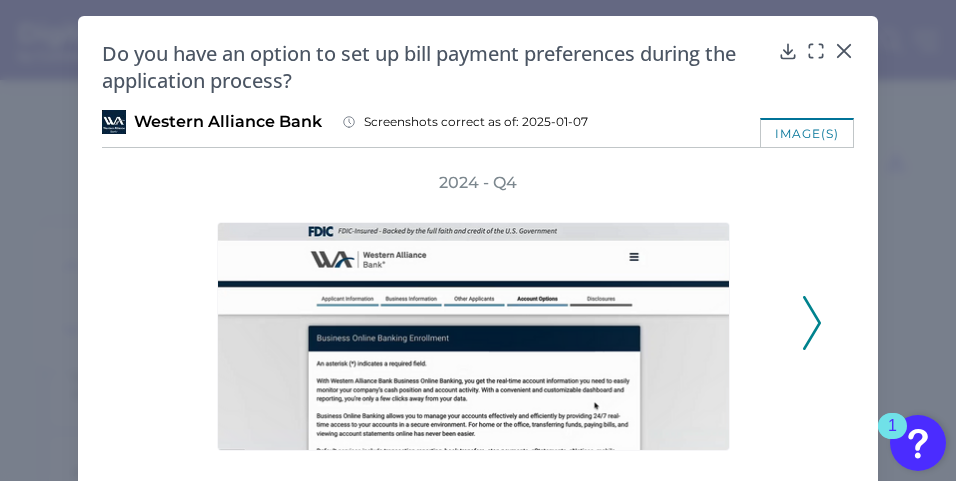 click on "1" at bounding box center [892, 439] 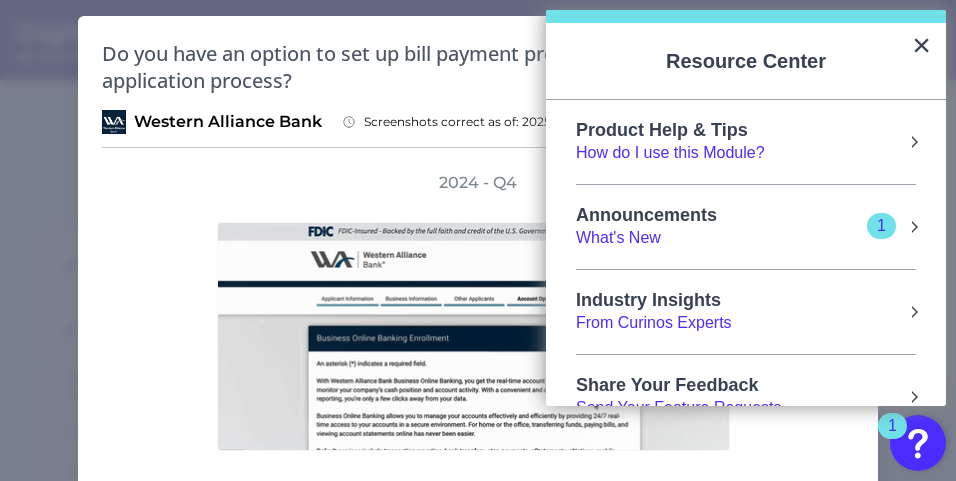 drag, startPoint x: 921, startPoint y: 43, endPoint x: 886, endPoint y: 134, distance: 97.49872 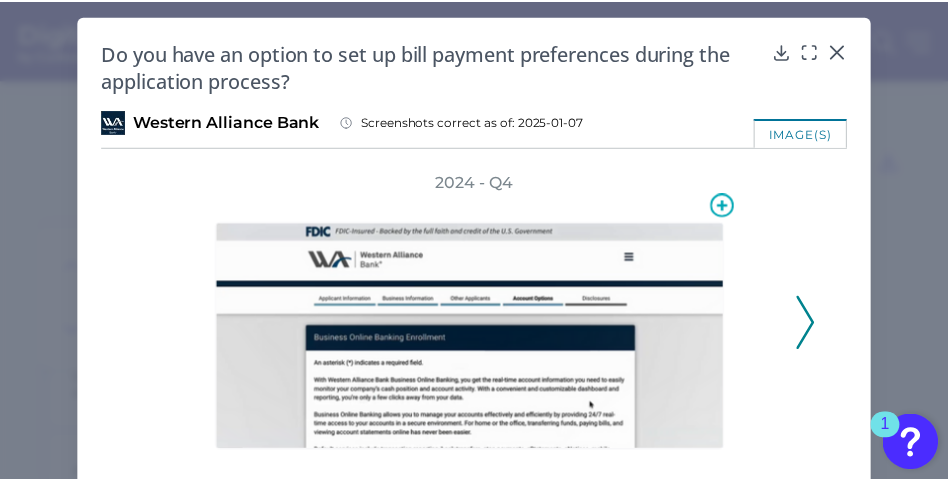 scroll, scrollTop: 50, scrollLeft: 0, axis: vertical 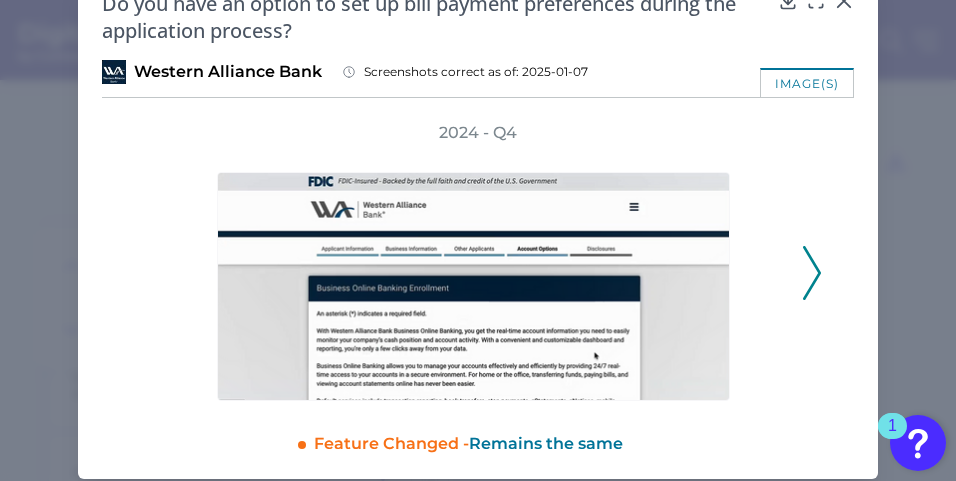 click 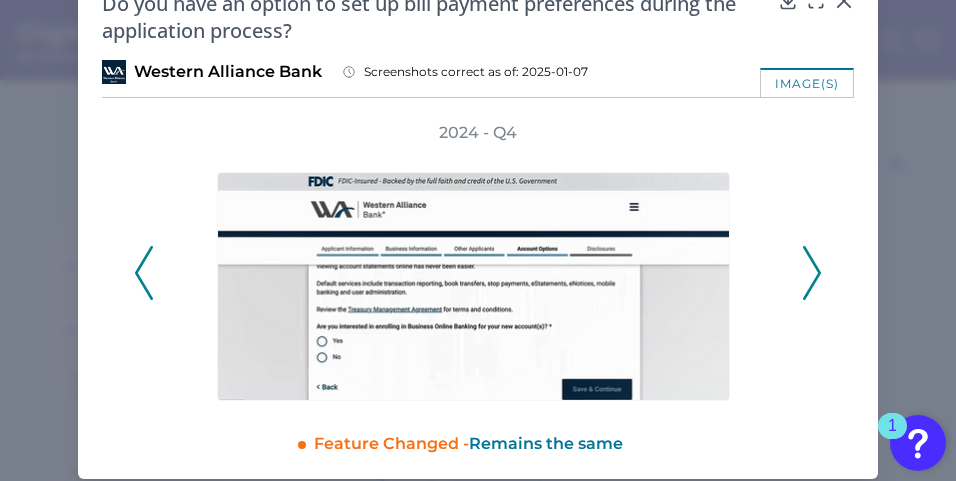 click 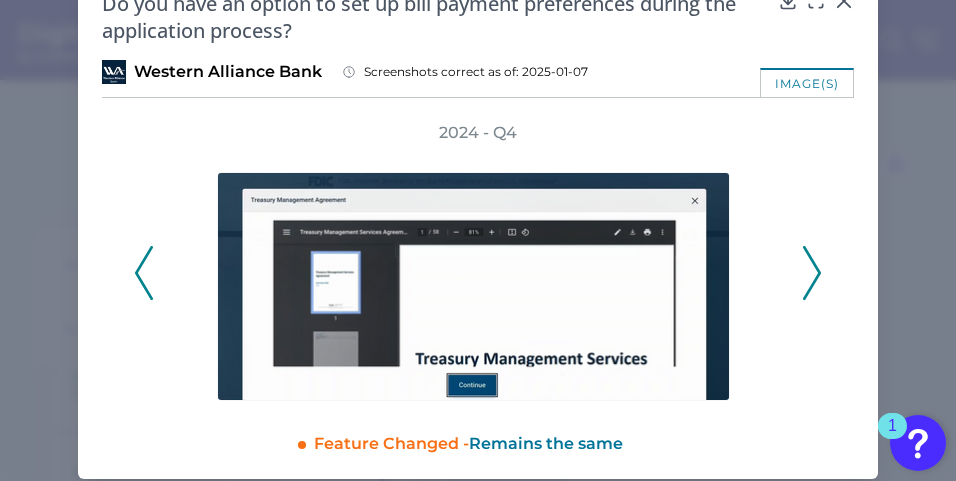 click 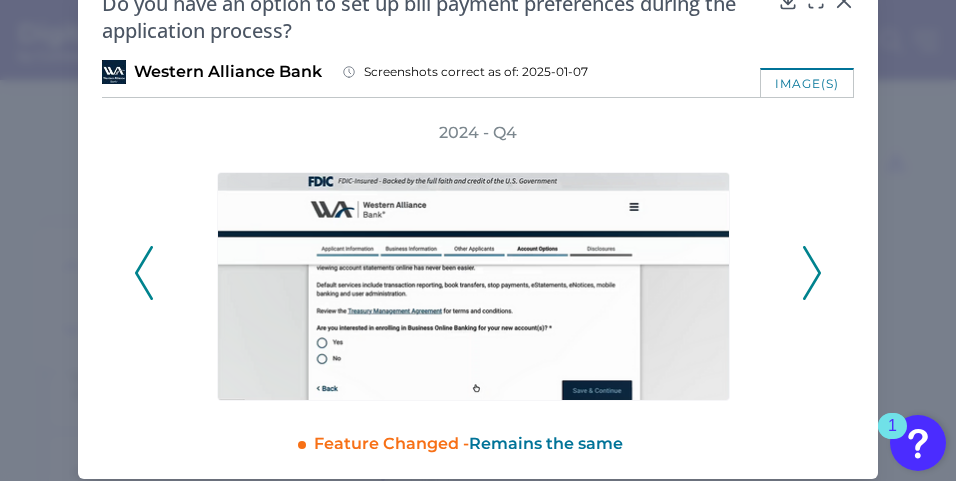 click 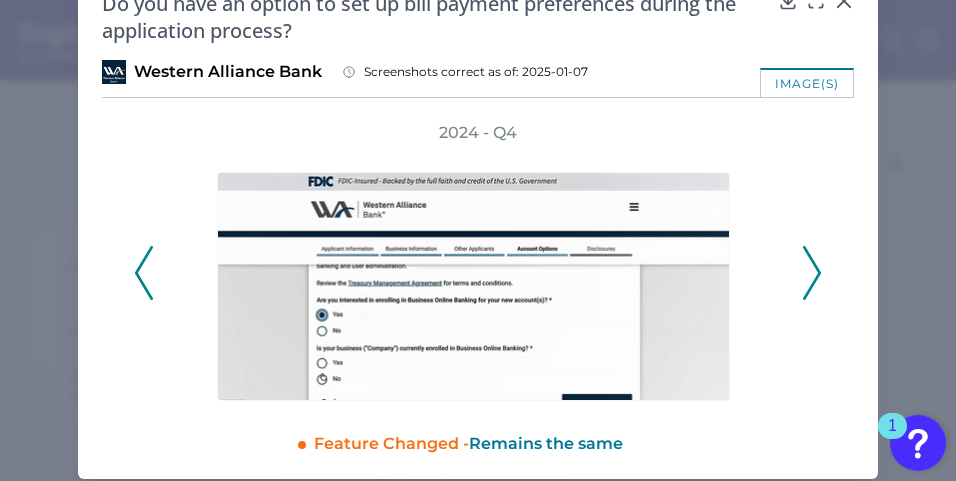click at bounding box center (812, 273) 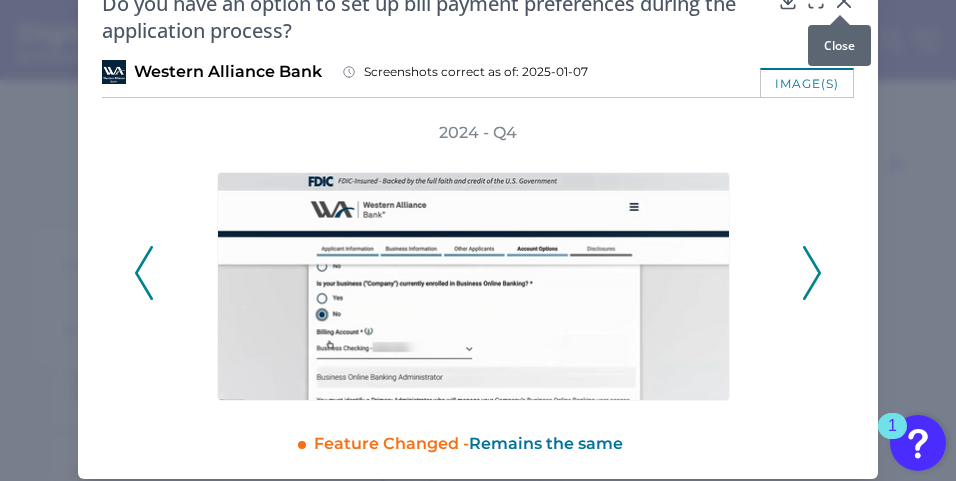 click 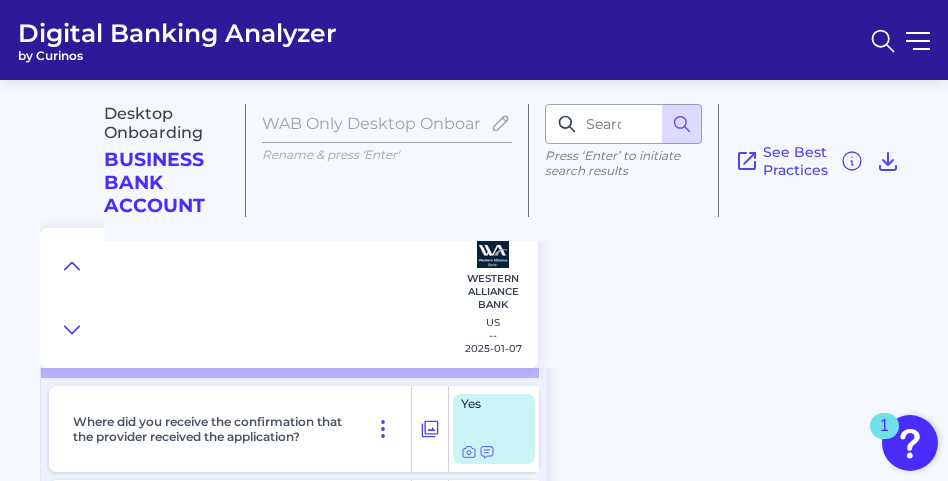 scroll, scrollTop: 17010, scrollLeft: 0, axis: vertical 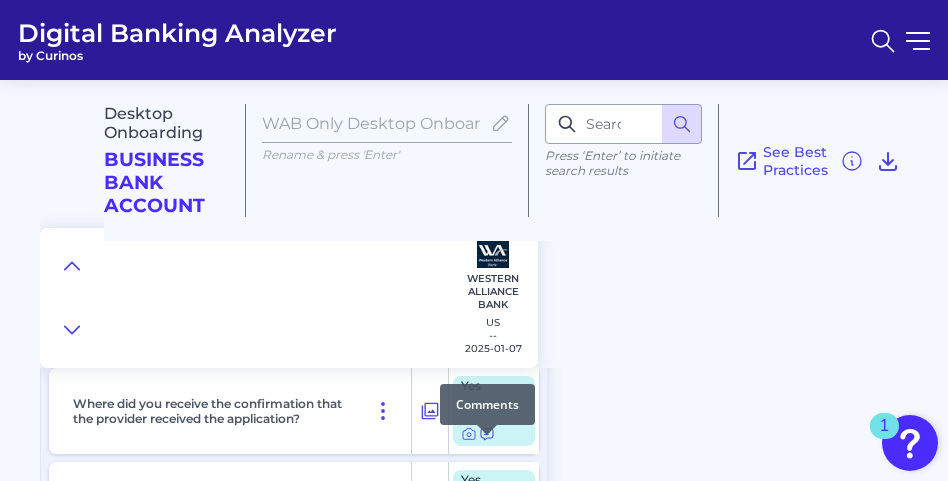 click 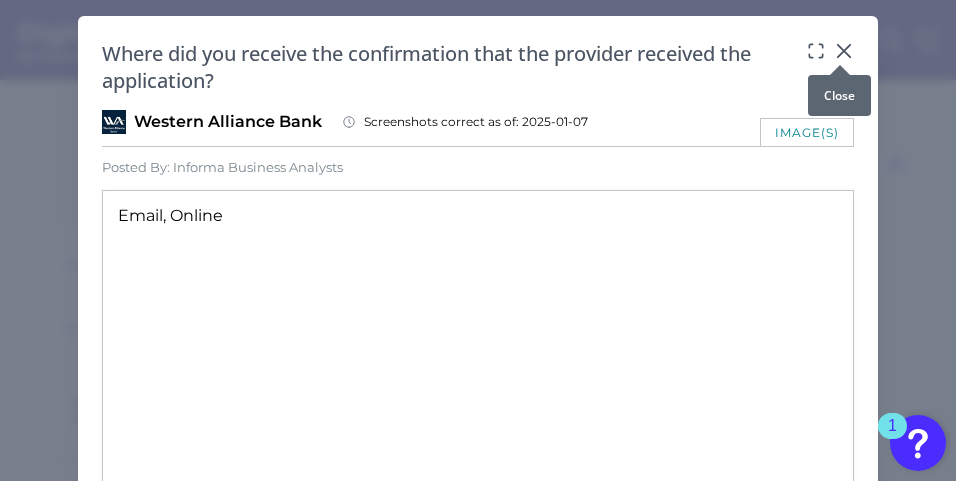 click 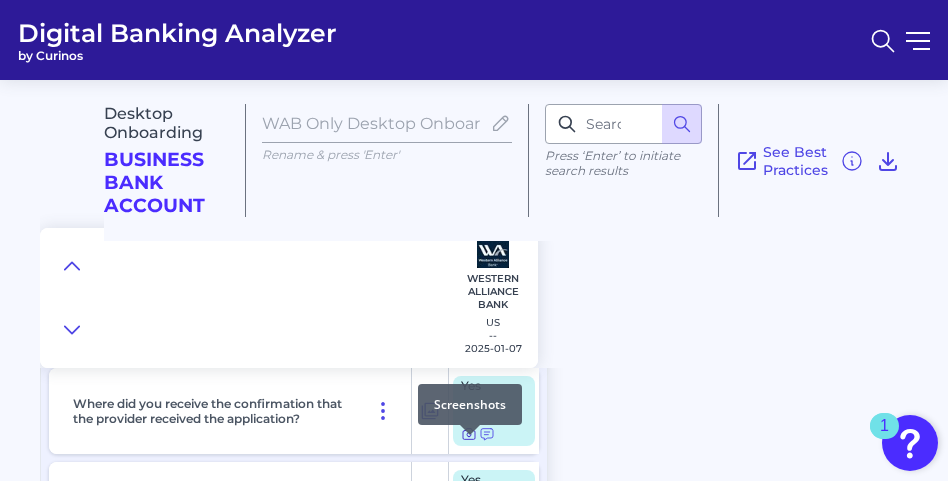 click 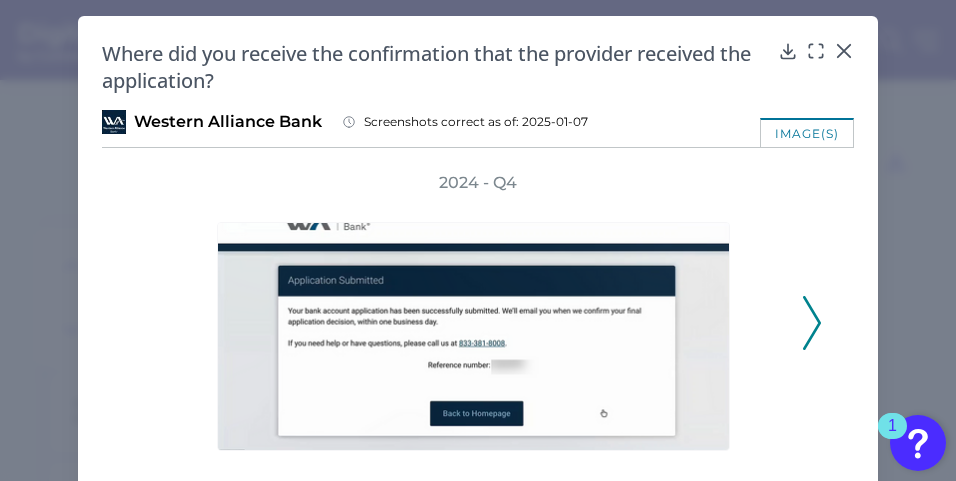 click 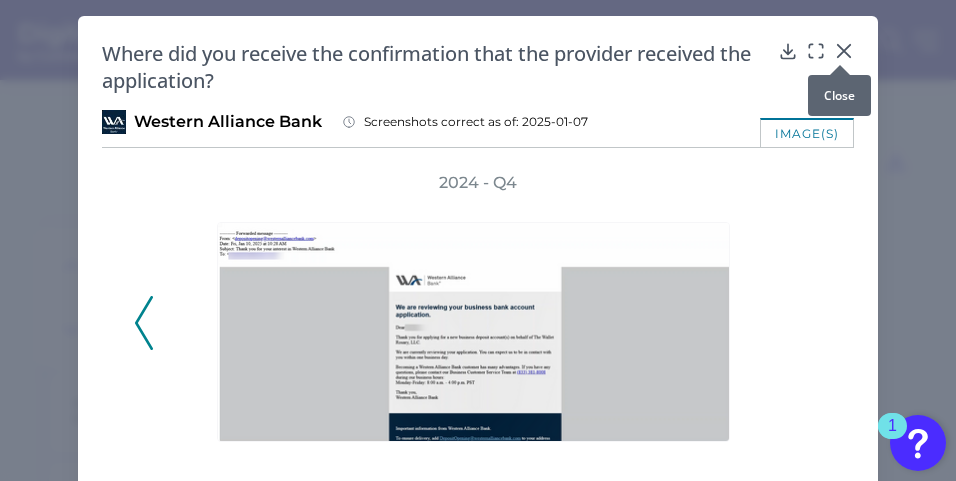 click at bounding box center (840, 65) 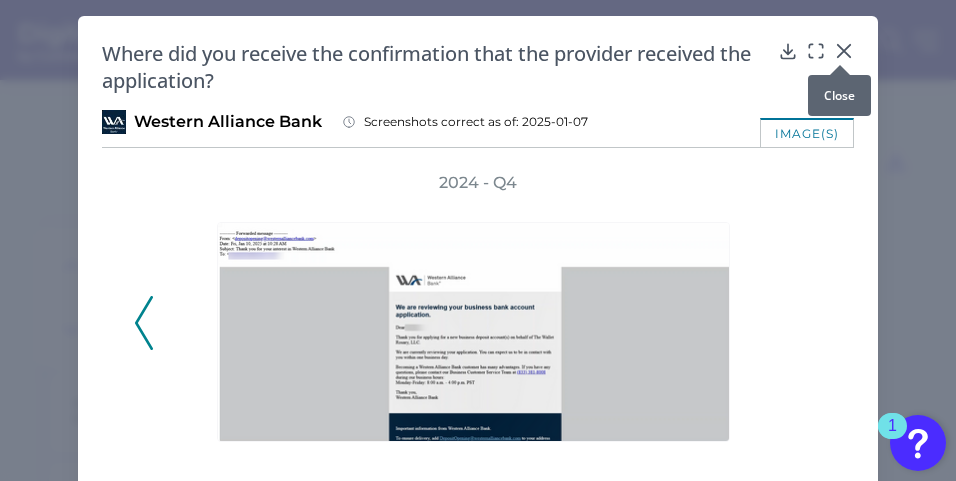 drag, startPoint x: 843, startPoint y: 49, endPoint x: 821, endPoint y: 92, distance: 48.30114 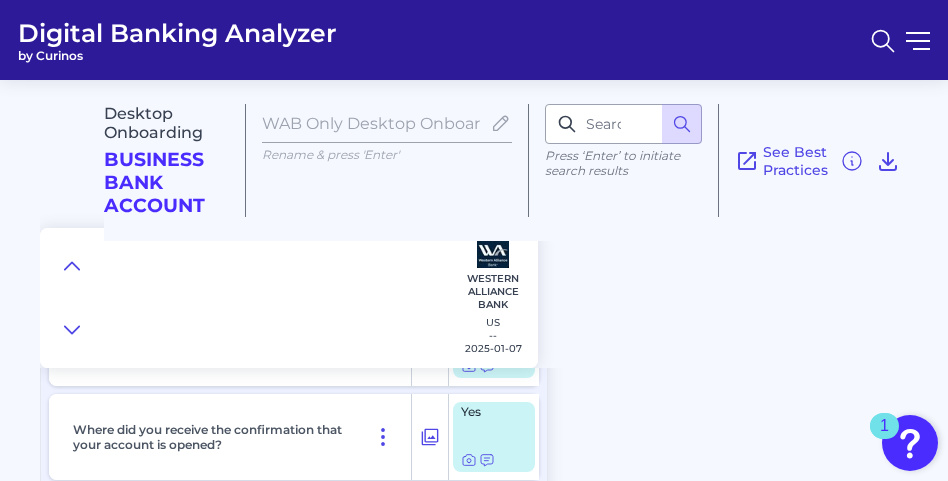 scroll, scrollTop: 17110, scrollLeft: 0, axis: vertical 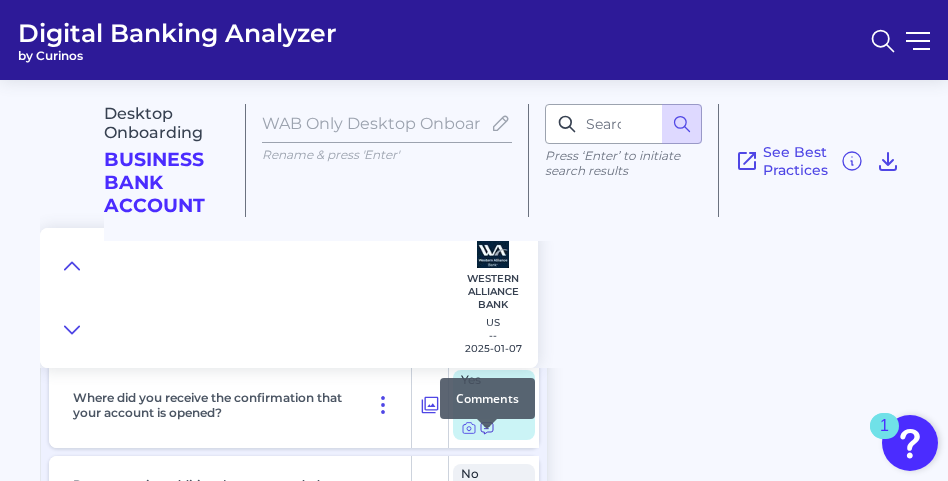 click 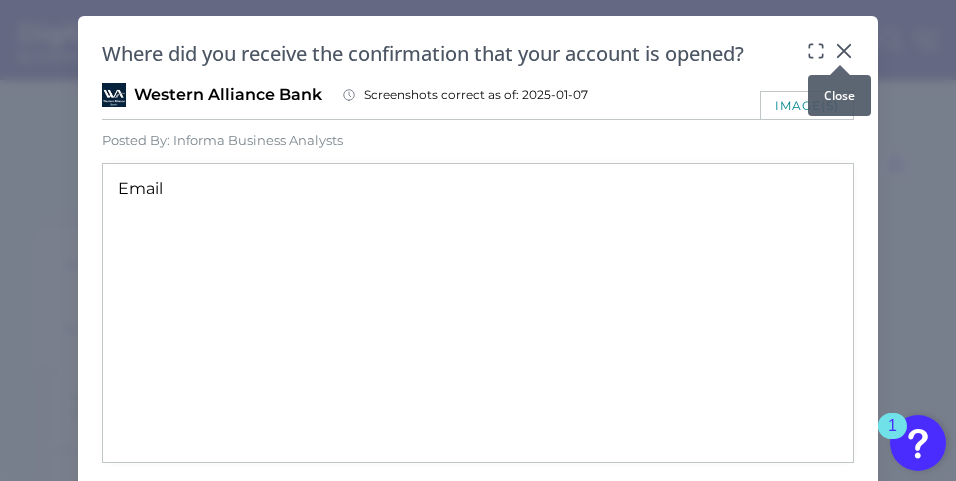 drag, startPoint x: 845, startPoint y: 45, endPoint x: 844, endPoint y: 57, distance: 12.0415945 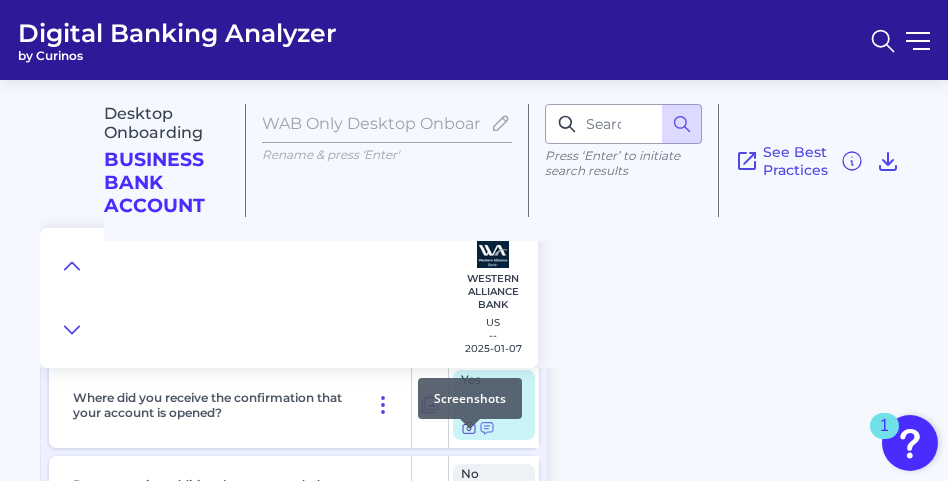click 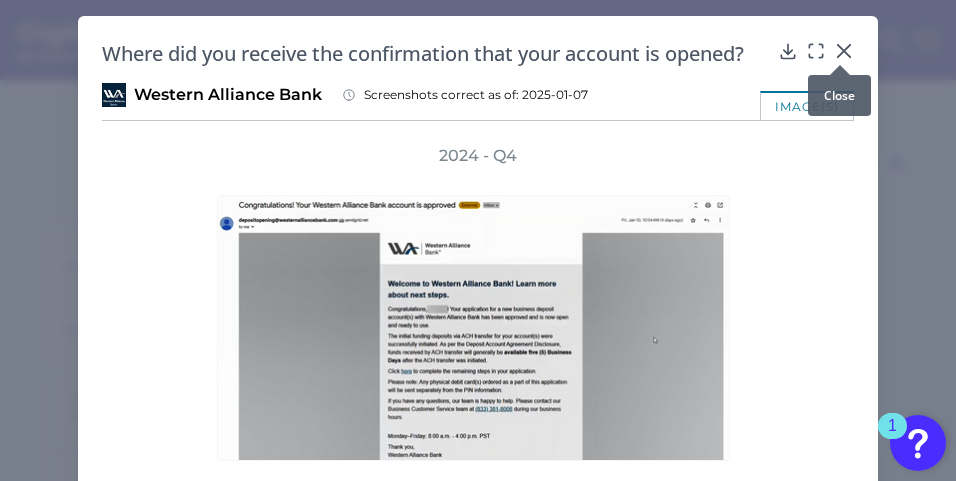 click at bounding box center (840, 65) 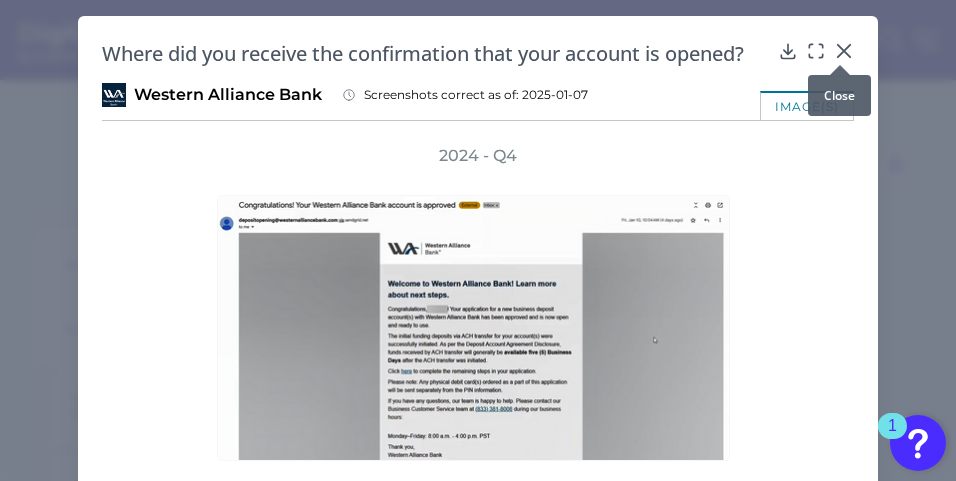 click 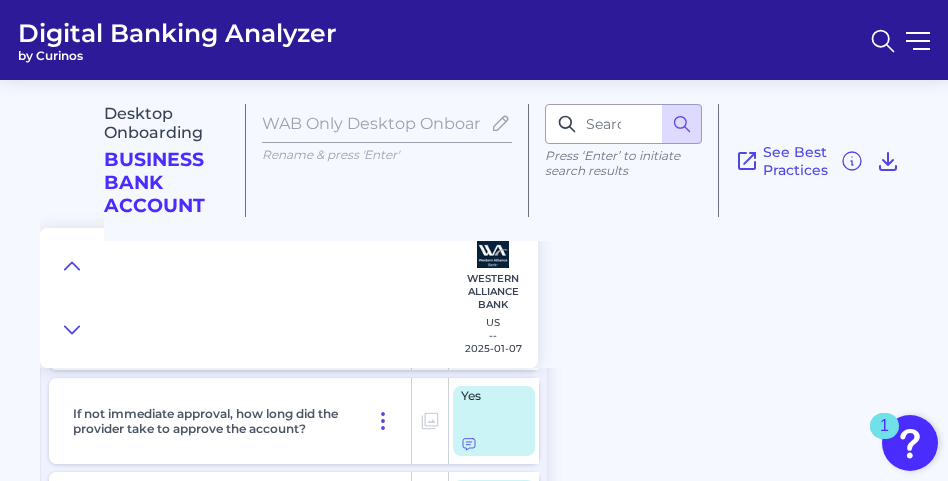 scroll, scrollTop: 17510, scrollLeft: 0, axis: vertical 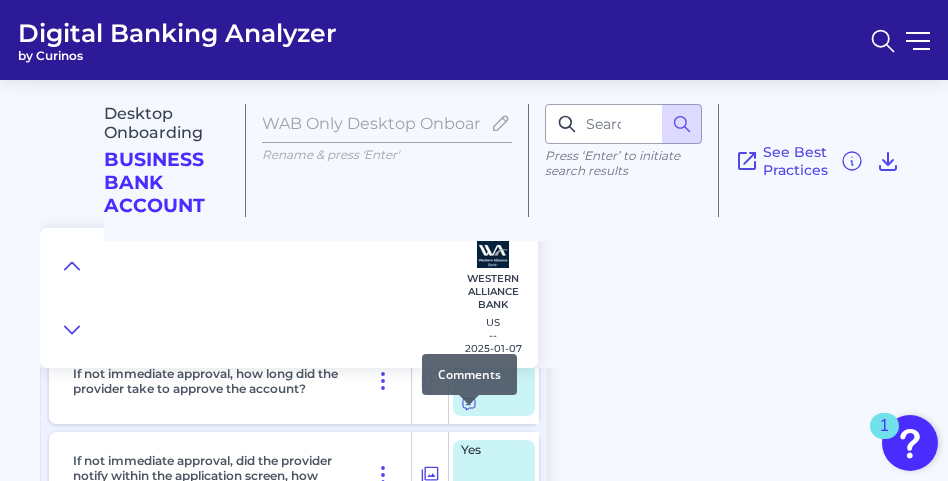 click 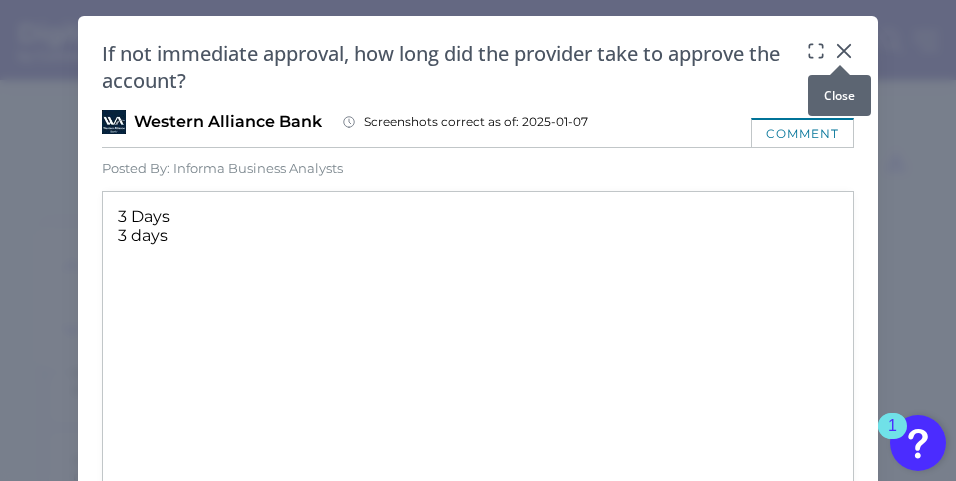 click 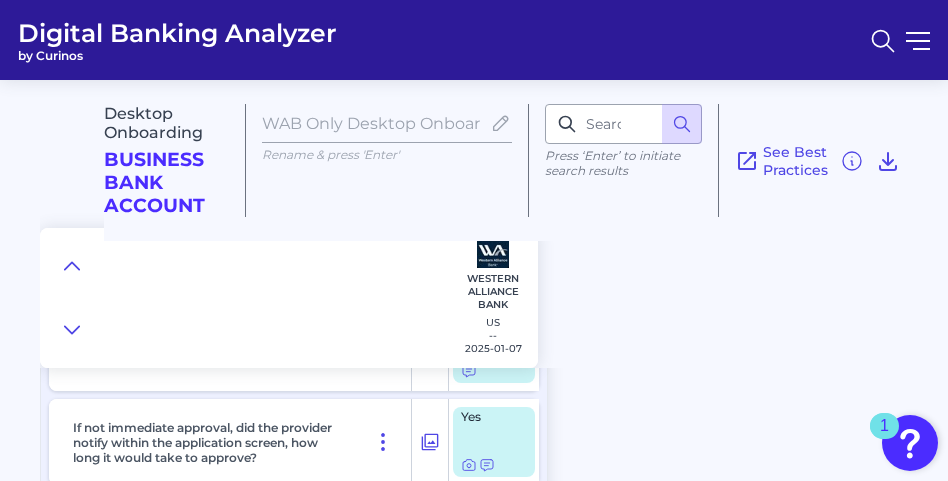 scroll, scrollTop: 17560, scrollLeft: 0, axis: vertical 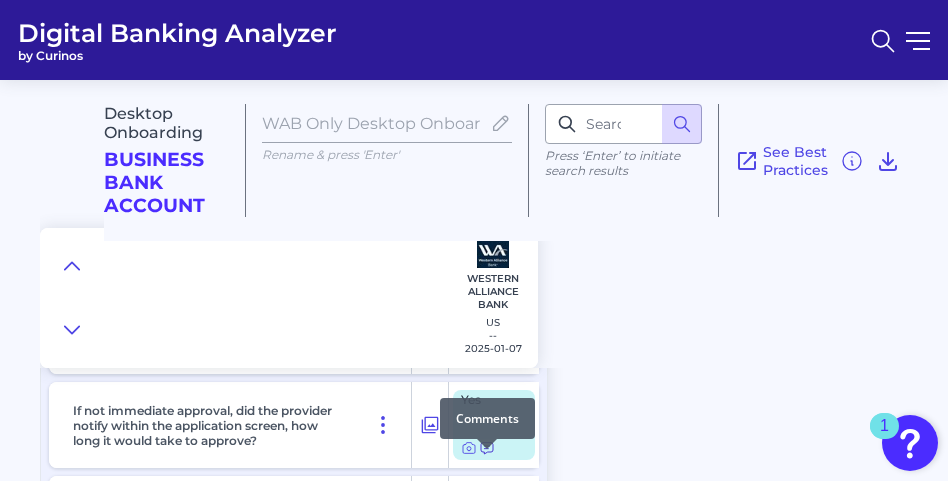 click 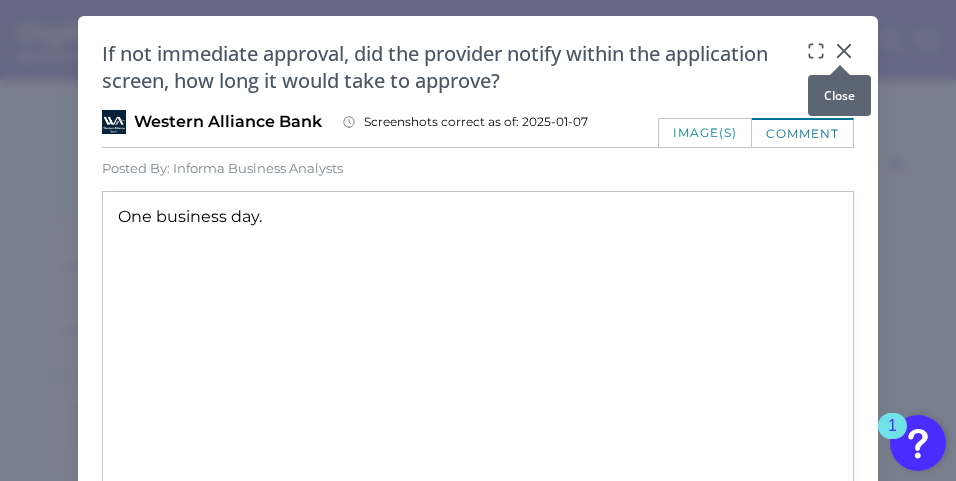 click 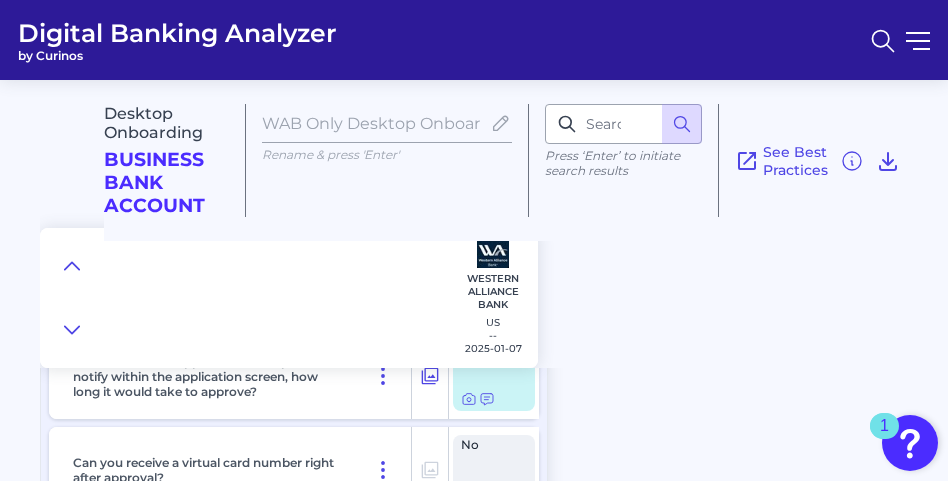 scroll, scrollTop: 17610, scrollLeft: 0, axis: vertical 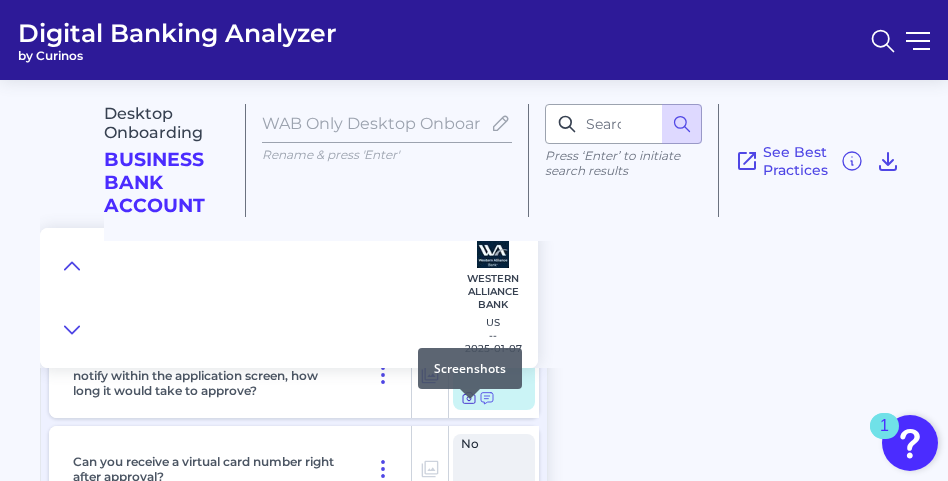 click 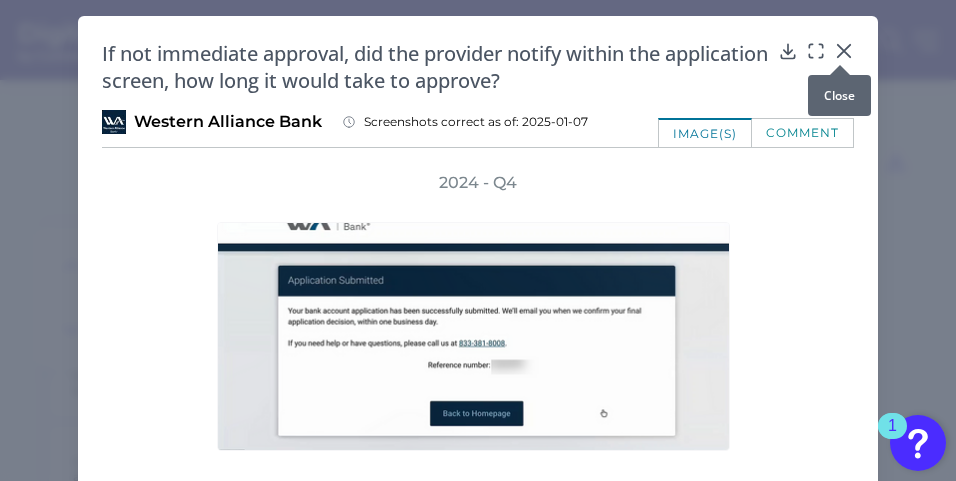 click 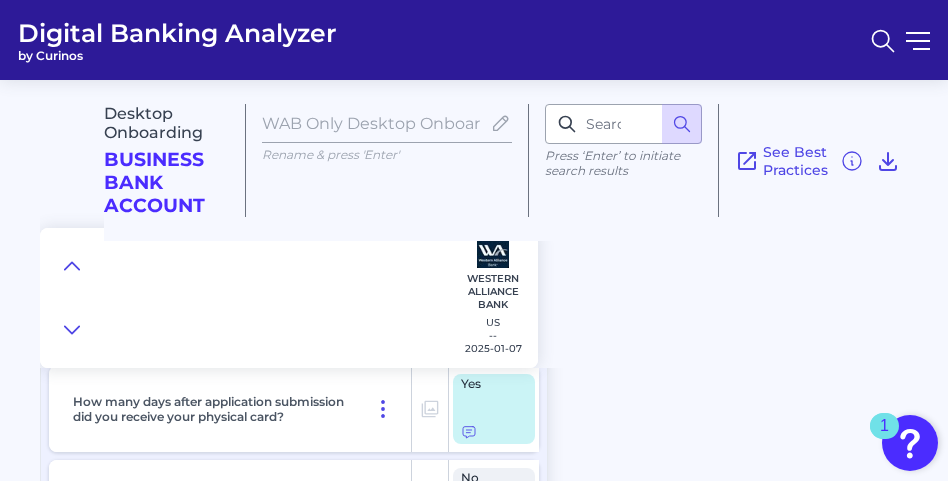 scroll, scrollTop: 17860, scrollLeft: 0, axis: vertical 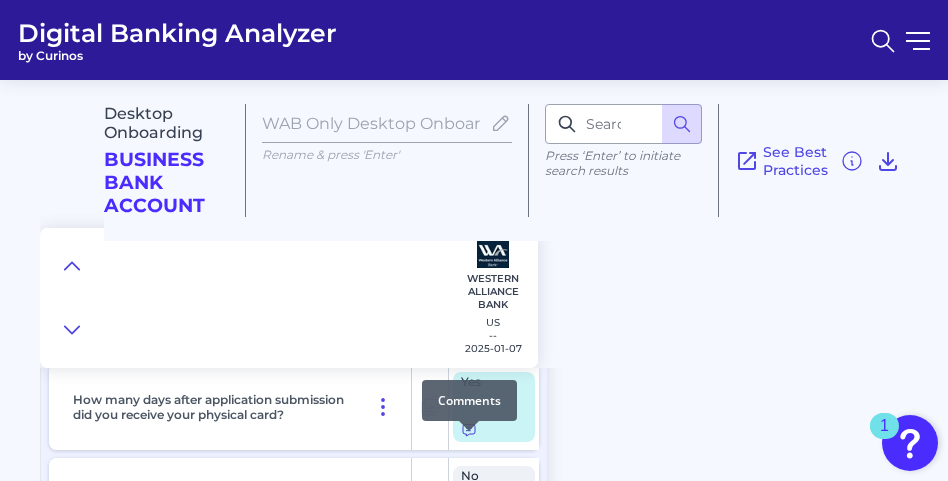 click 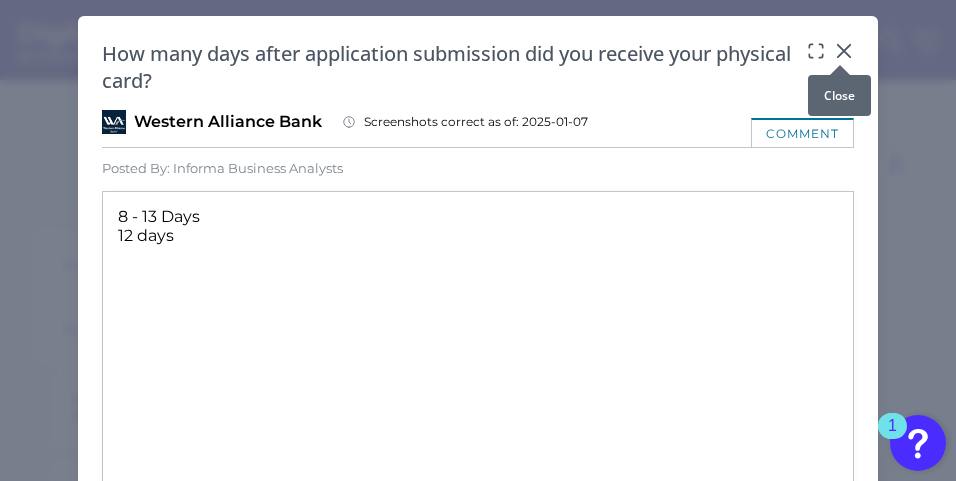 click at bounding box center [840, 65] 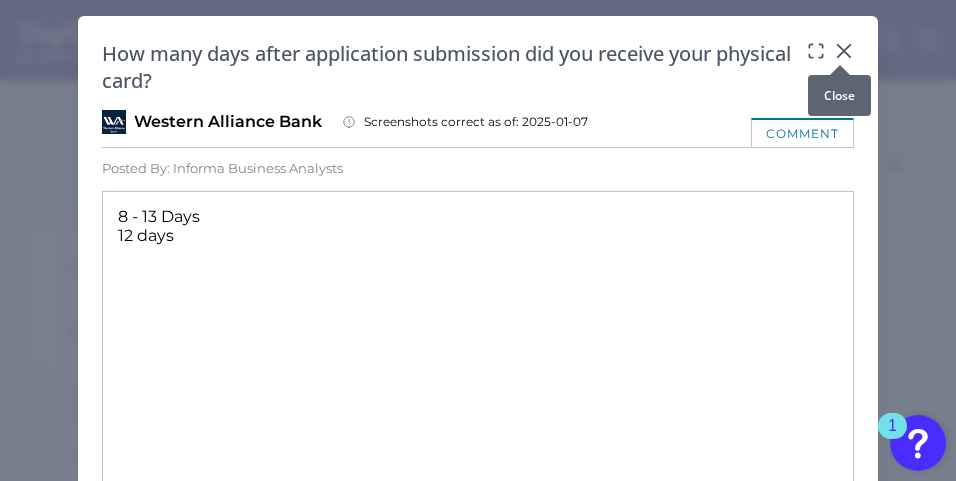 click 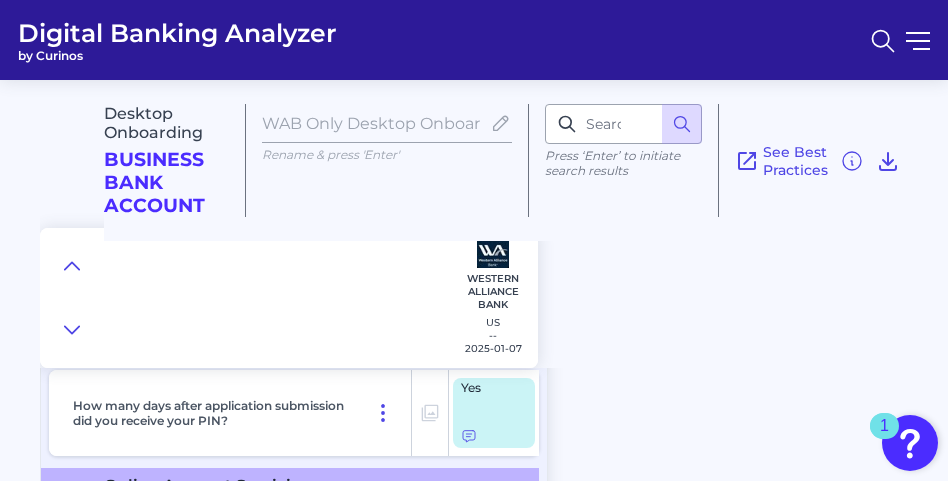 scroll, scrollTop: 18060, scrollLeft: 0, axis: vertical 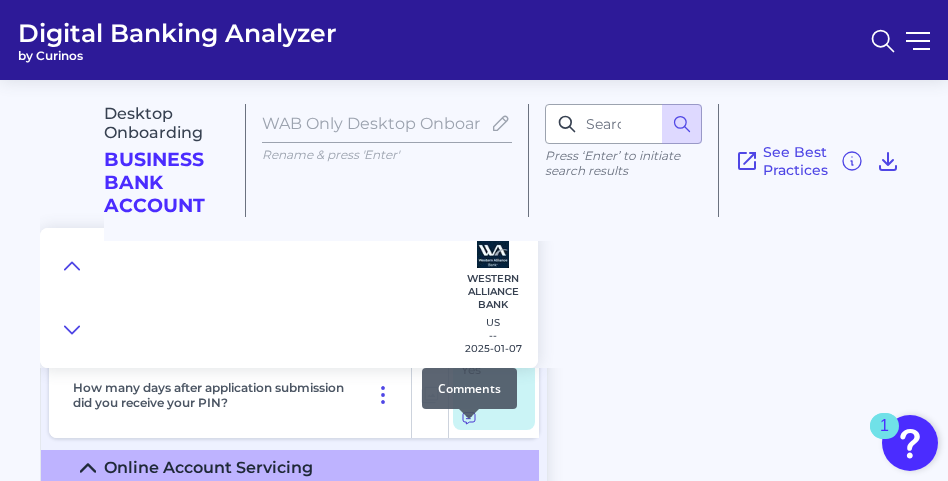 click 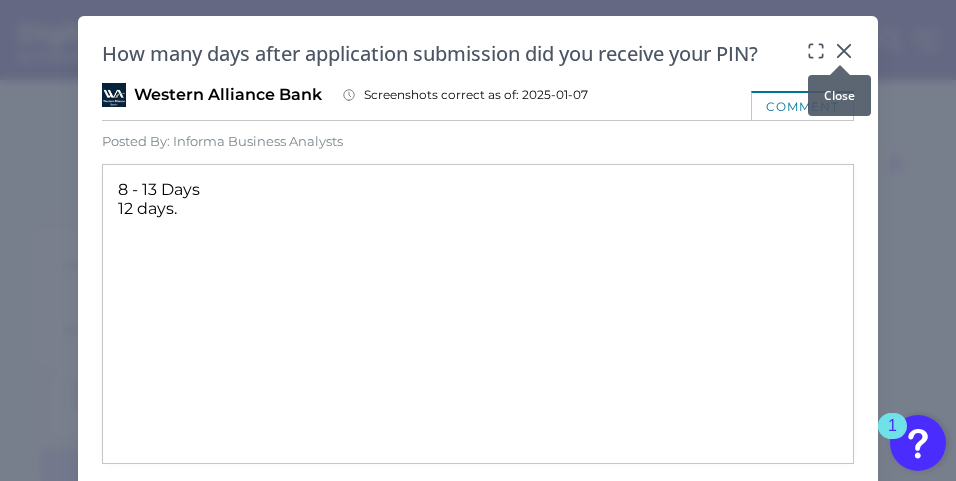 drag, startPoint x: 845, startPoint y: 54, endPoint x: 791, endPoint y: 175, distance: 132.50282 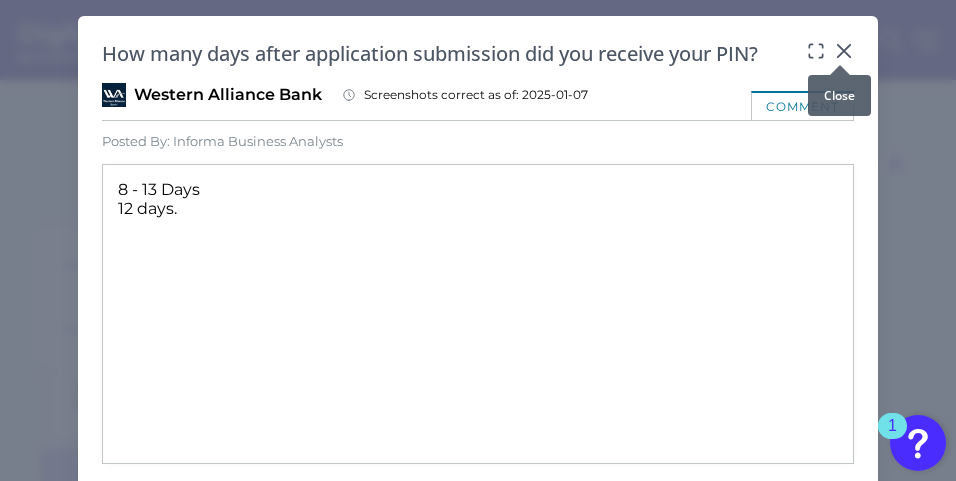 drag, startPoint x: 841, startPoint y: 49, endPoint x: 828, endPoint y: 90, distance: 43.011627 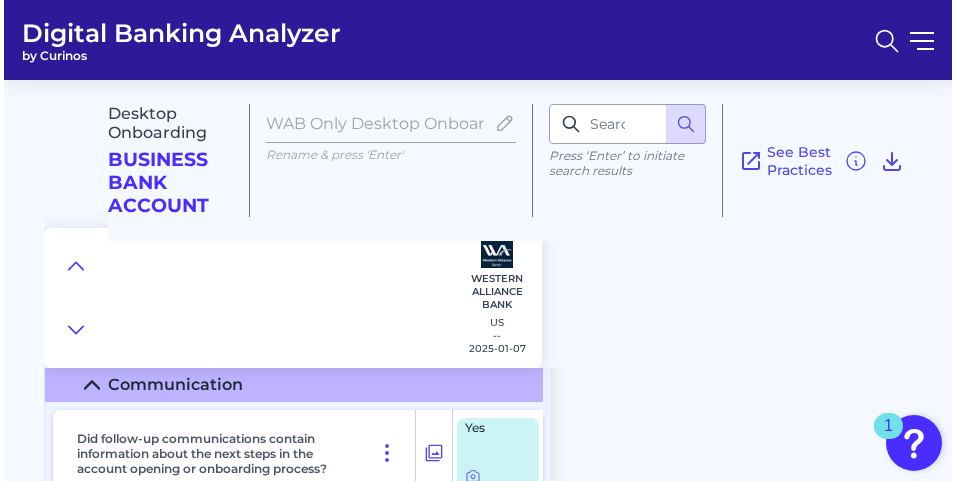 scroll, scrollTop: 18710, scrollLeft: 0, axis: vertical 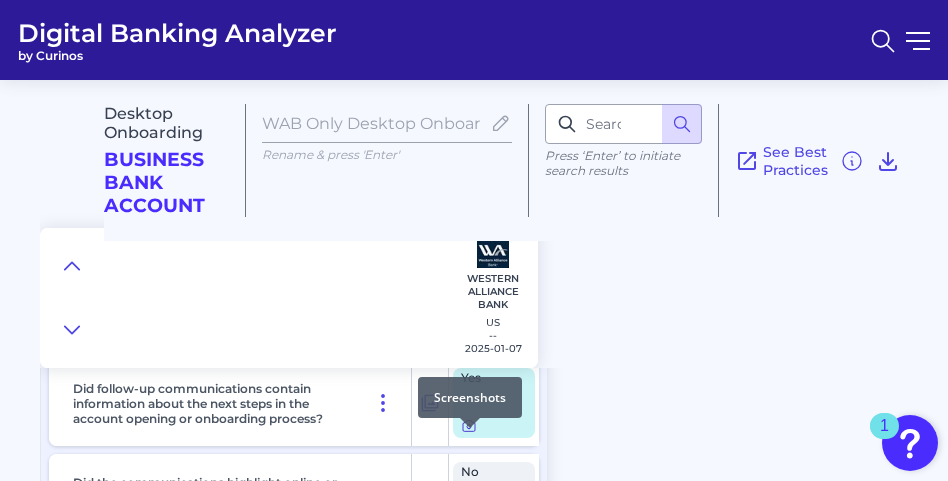 click 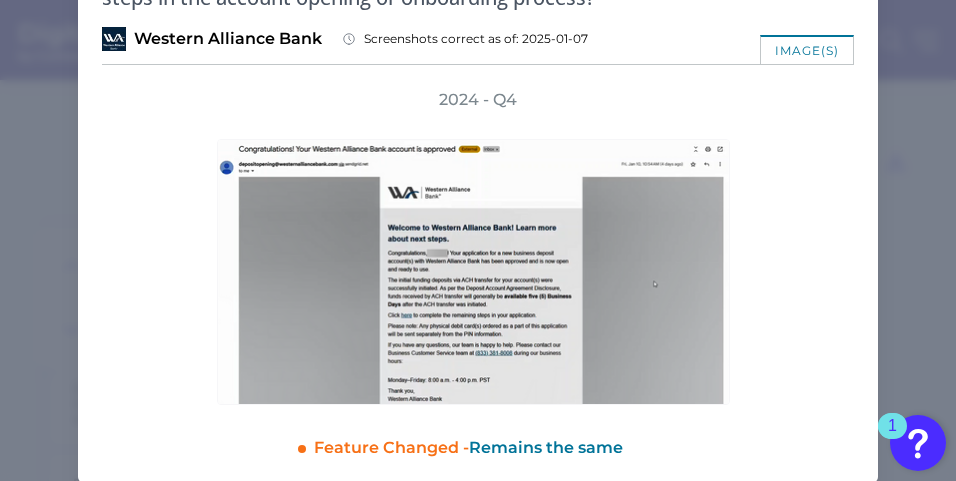 scroll, scrollTop: 100, scrollLeft: 0, axis: vertical 